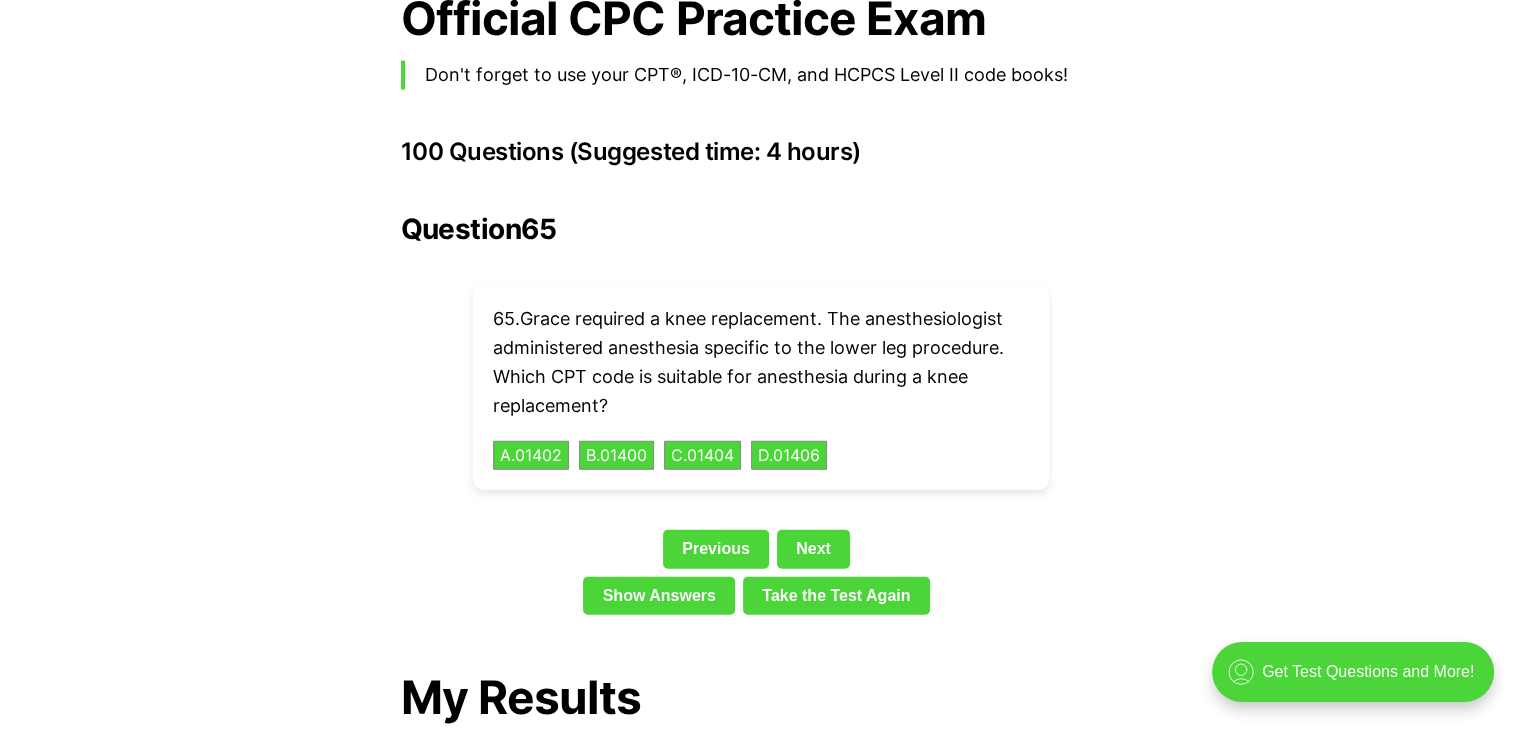 scroll, scrollTop: 0, scrollLeft: 0, axis: both 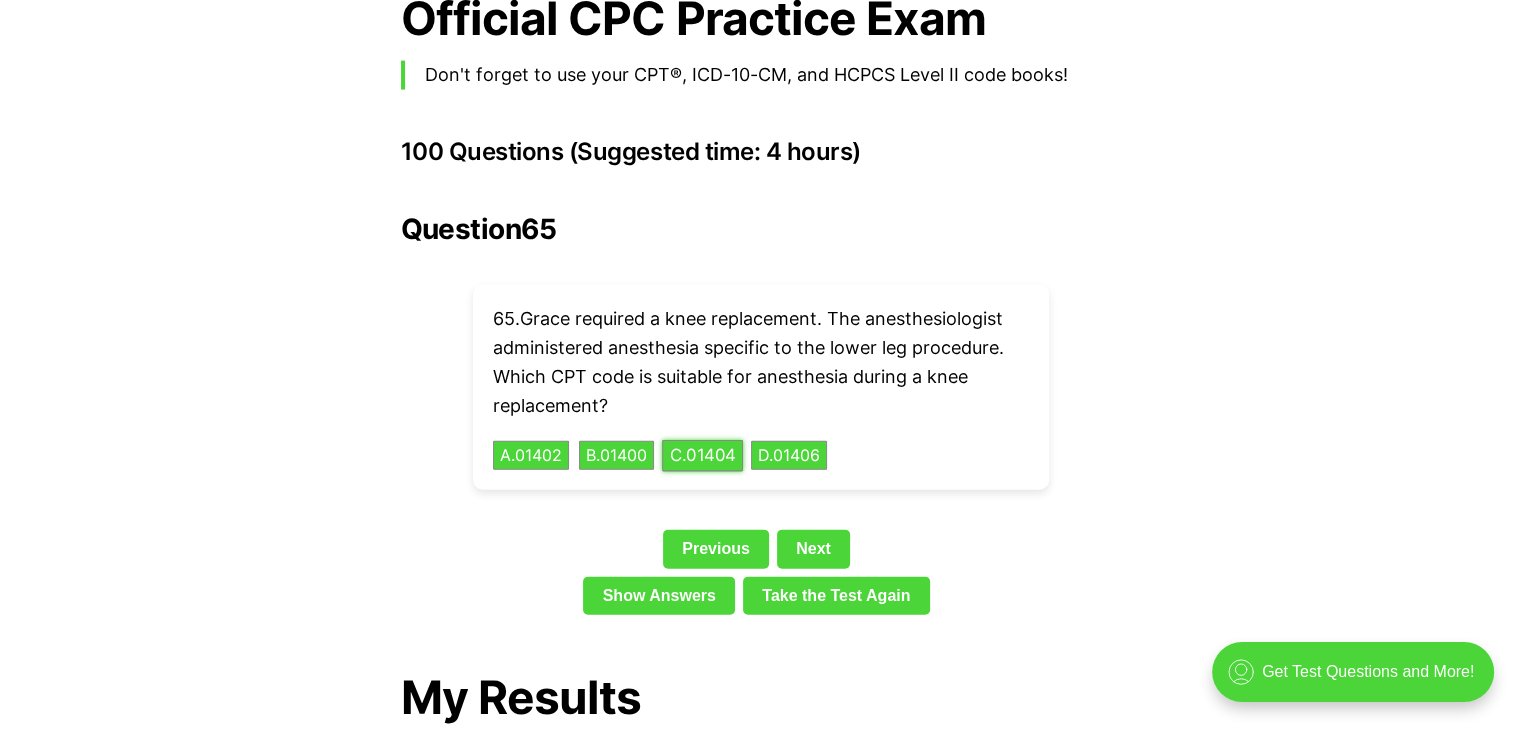 click on "C .  01404" at bounding box center [702, 455] 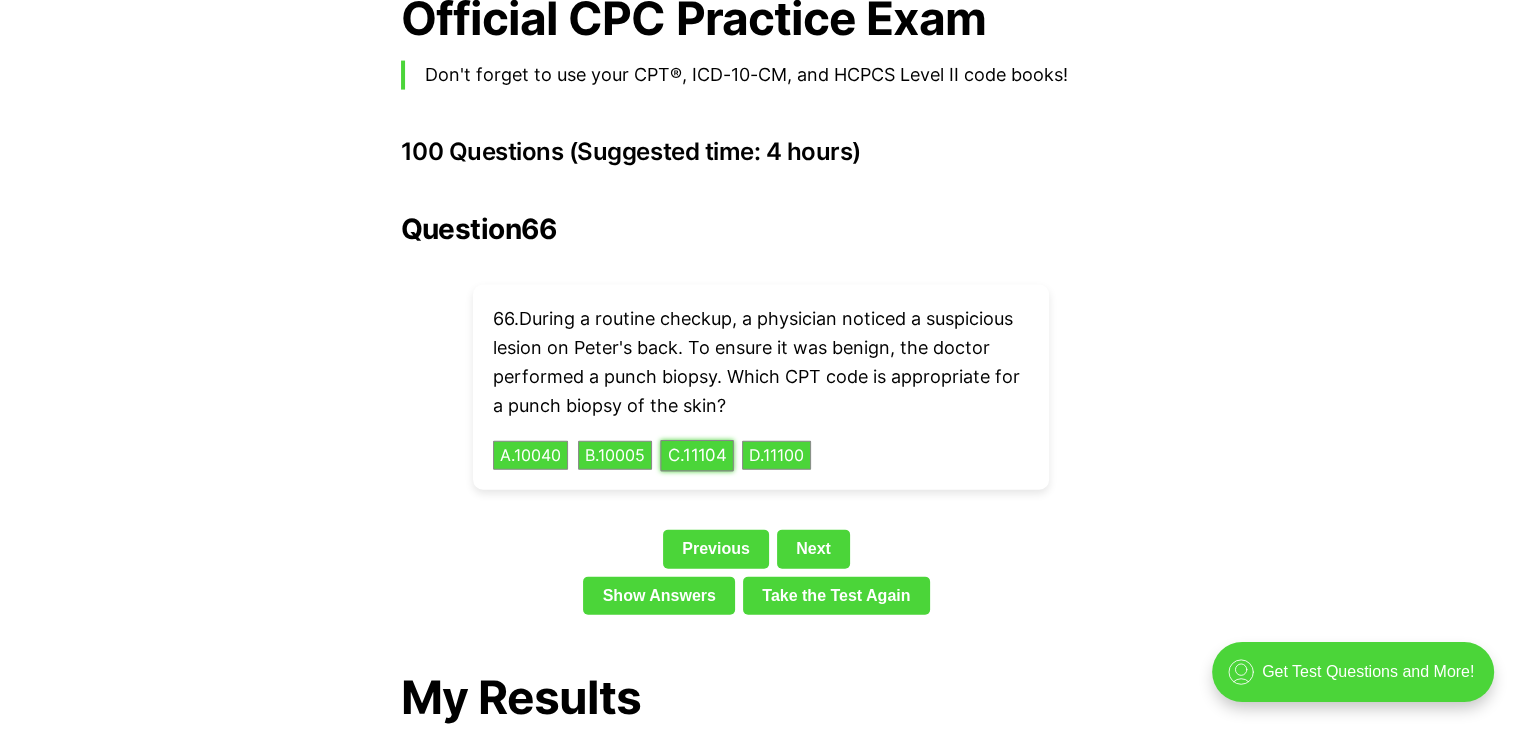 click on "C .  11104" at bounding box center (697, 455) 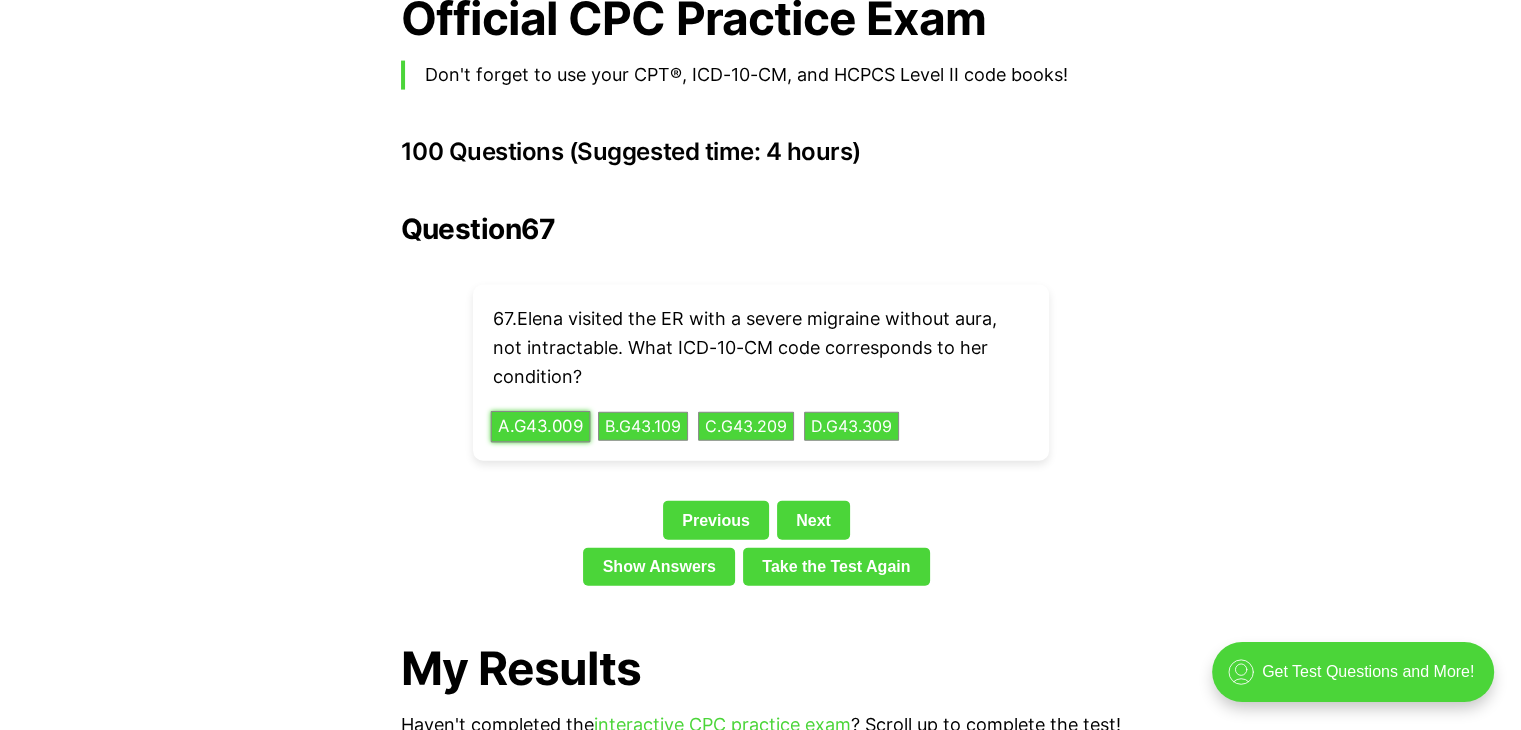 click on "A .  G43.009" at bounding box center (540, 426) 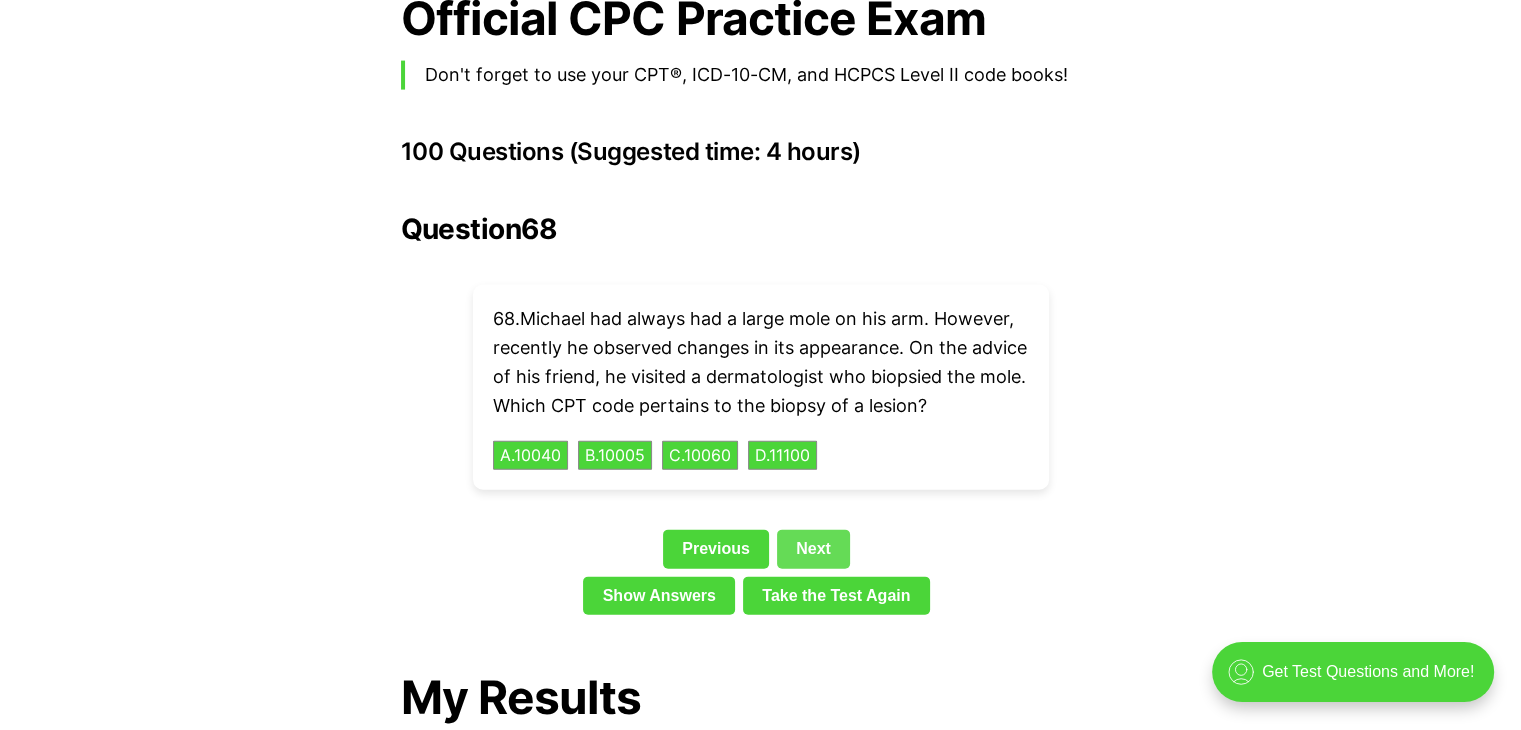click on "Next" at bounding box center [813, 549] 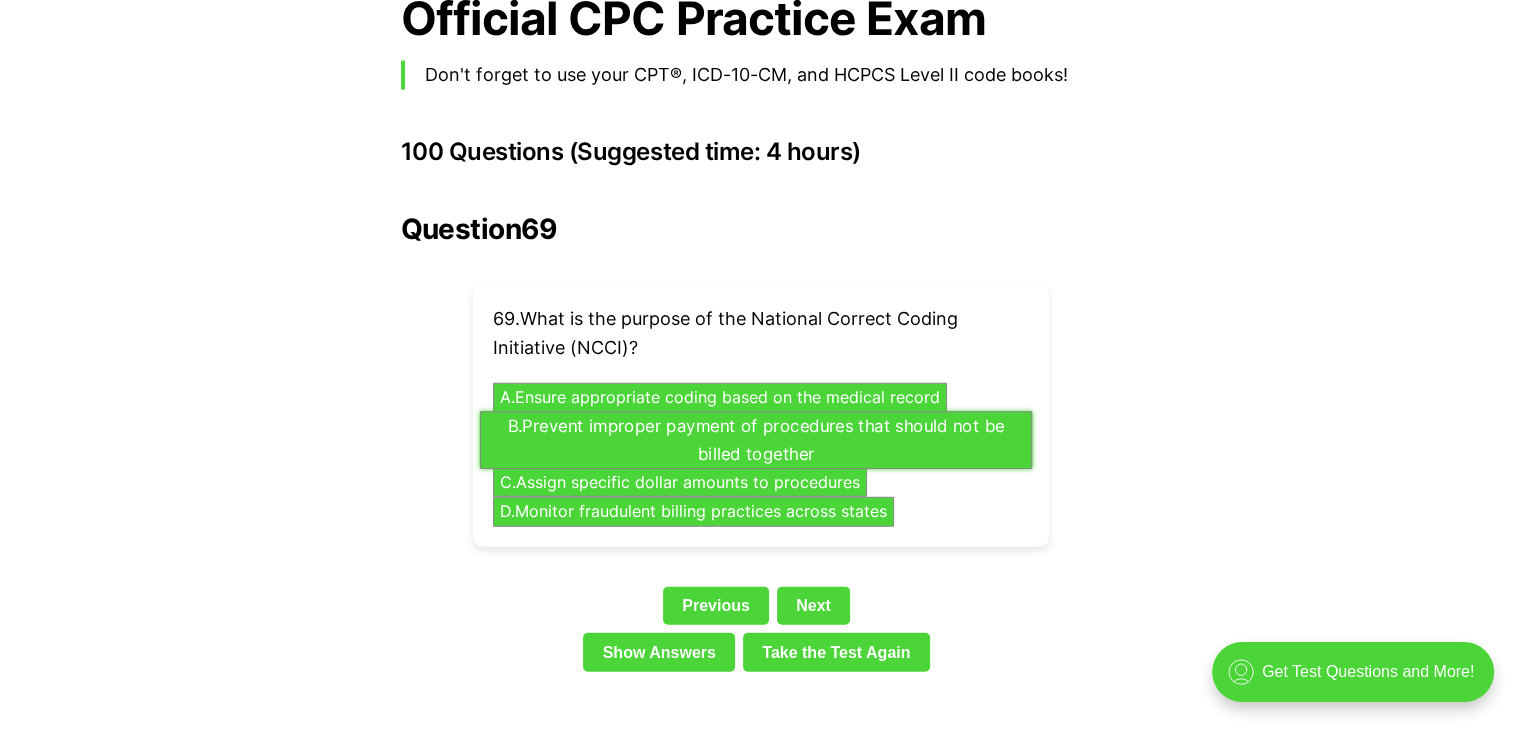 click on "B .  Prevent improper payment of procedures that should not be billed together" at bounding box center (755, 440) 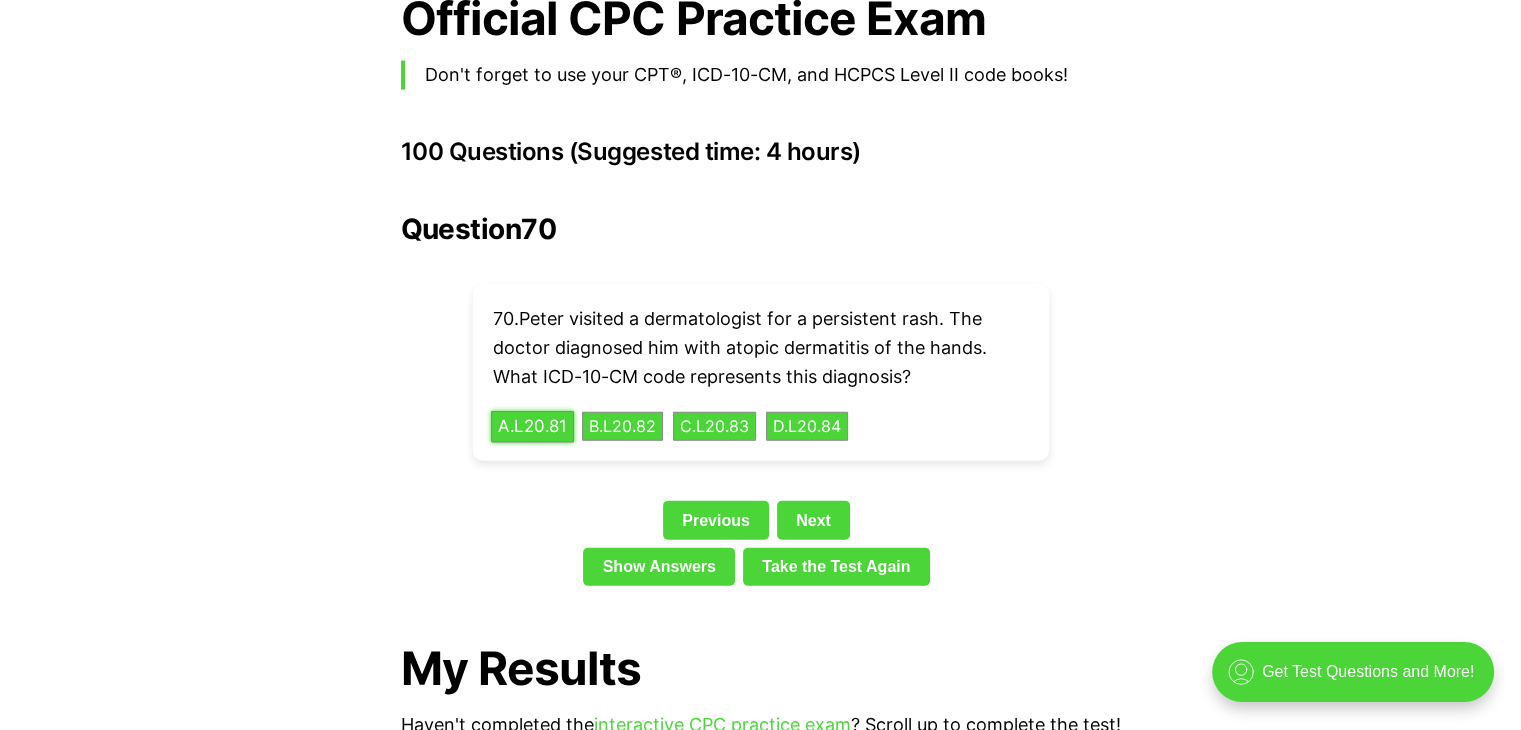 click on "A .  L20.81" at bounding box center (532, 426) 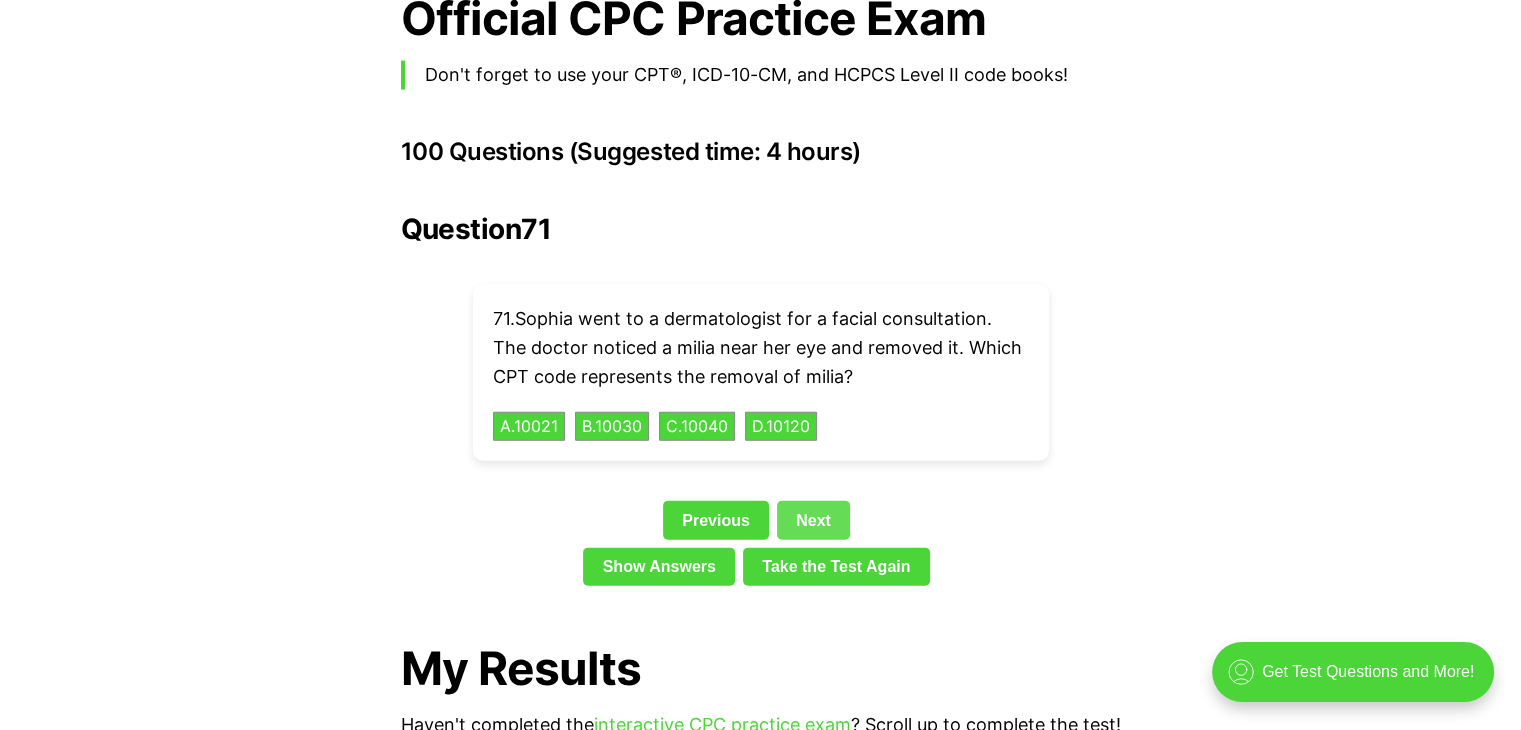 click on "Next" at bounding box center [813, 520] 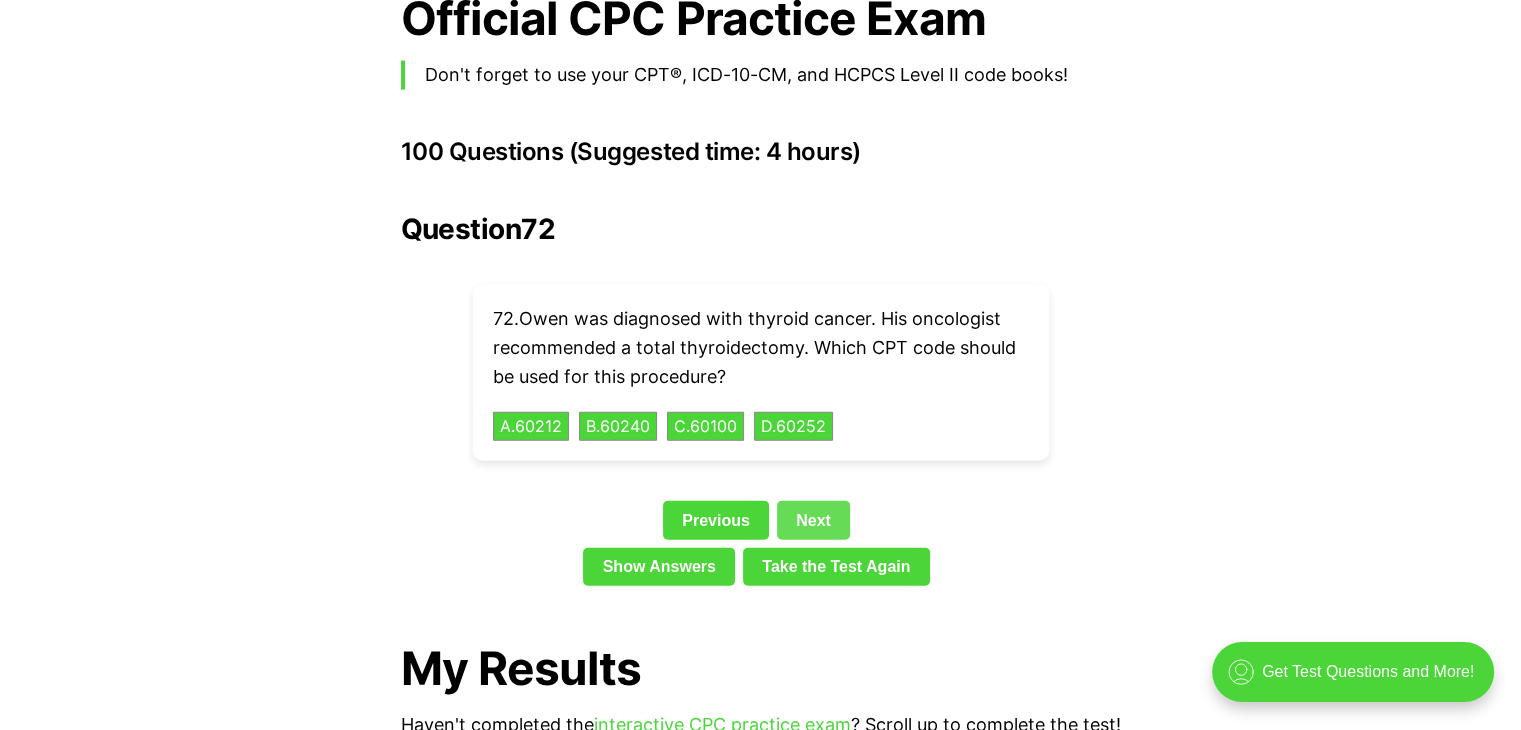 click on "Next" at bounding box center [813, 520] 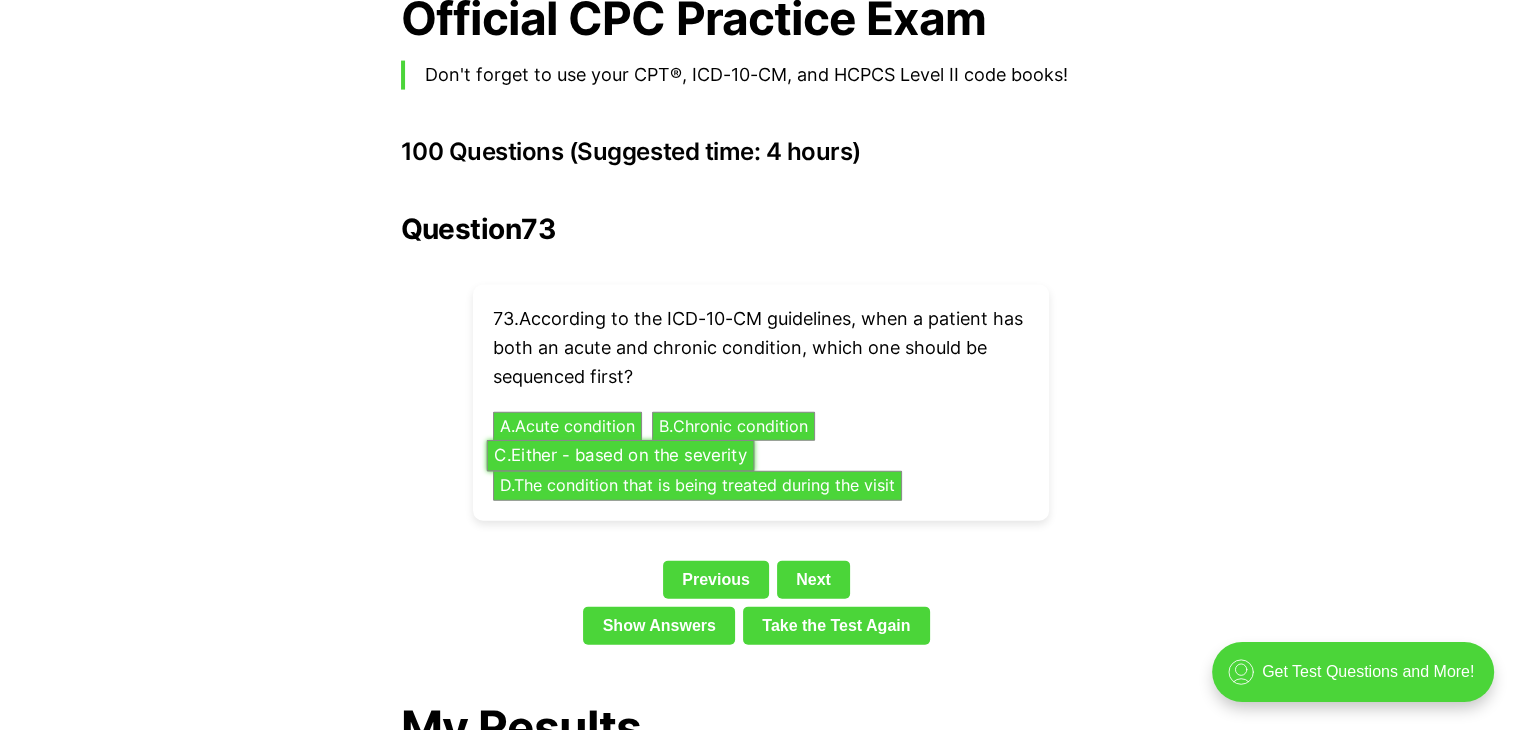 click on "C .  Either - based on the severity" at bounding box center (620, 456) 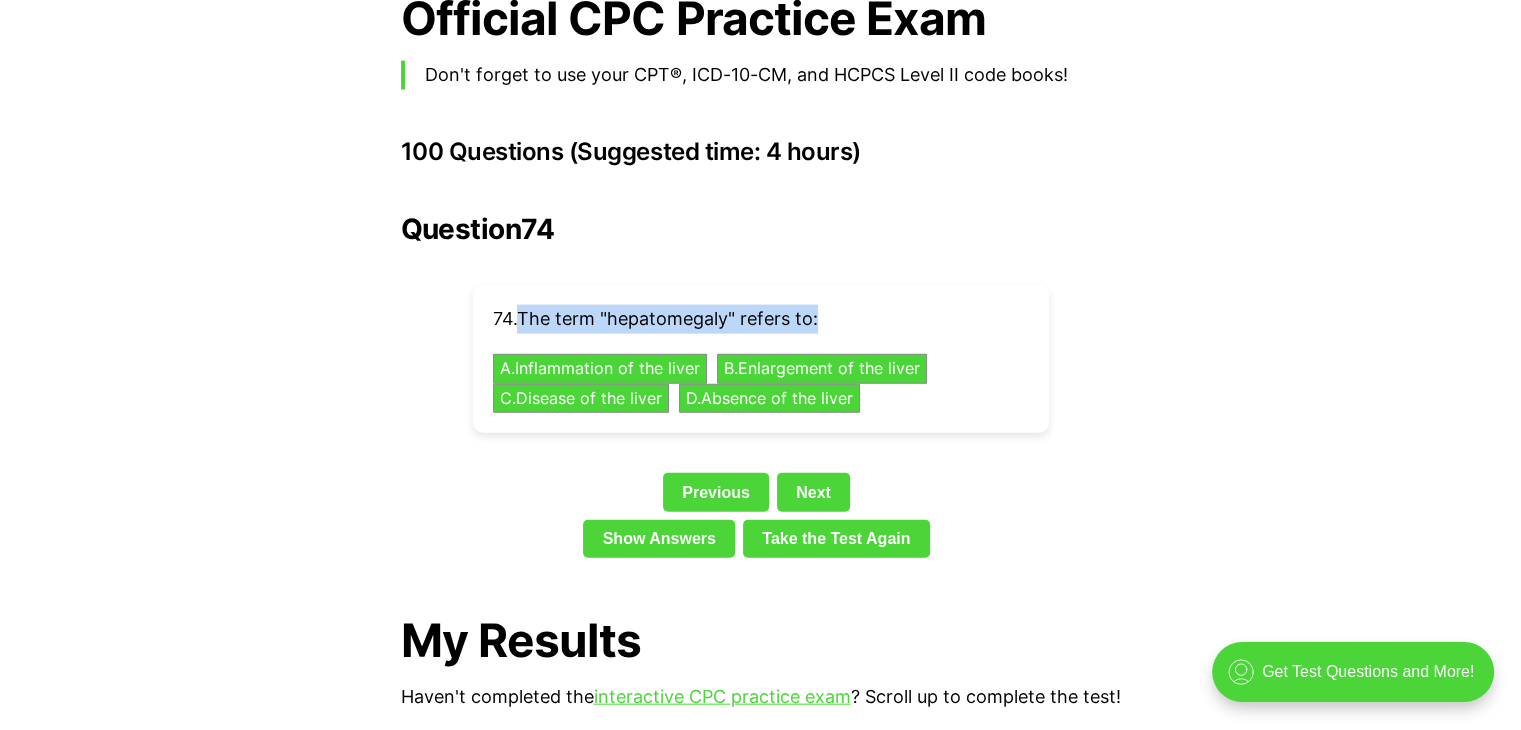 drag, startPoint x: 524, startPoint y: 287, endPoint x: 847, endPoint y: 282, distance: 323.0387 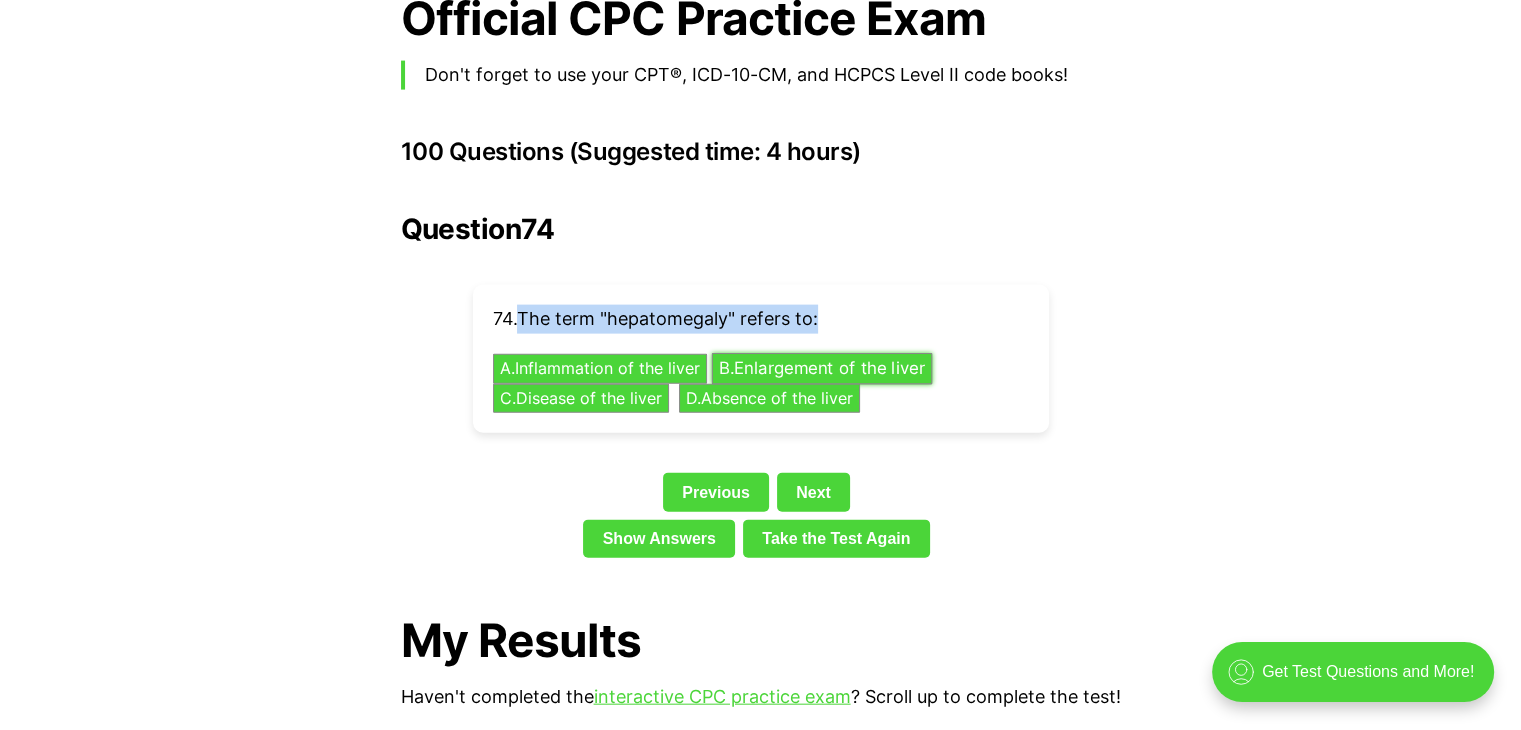 click on "B .  Enlargement of the liver" at bounding box center (821, 369) 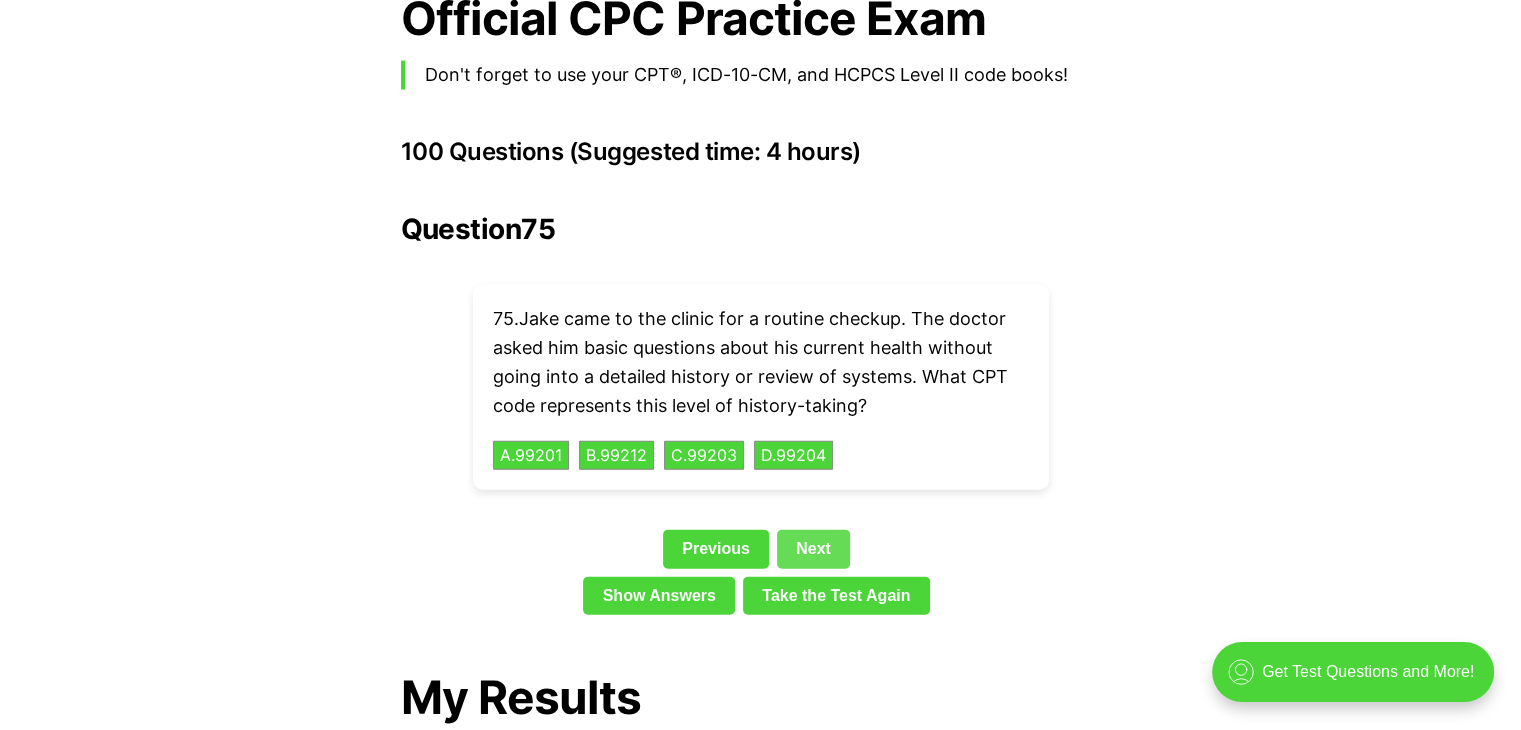 click on "Next" at bounding box center (813, 549) 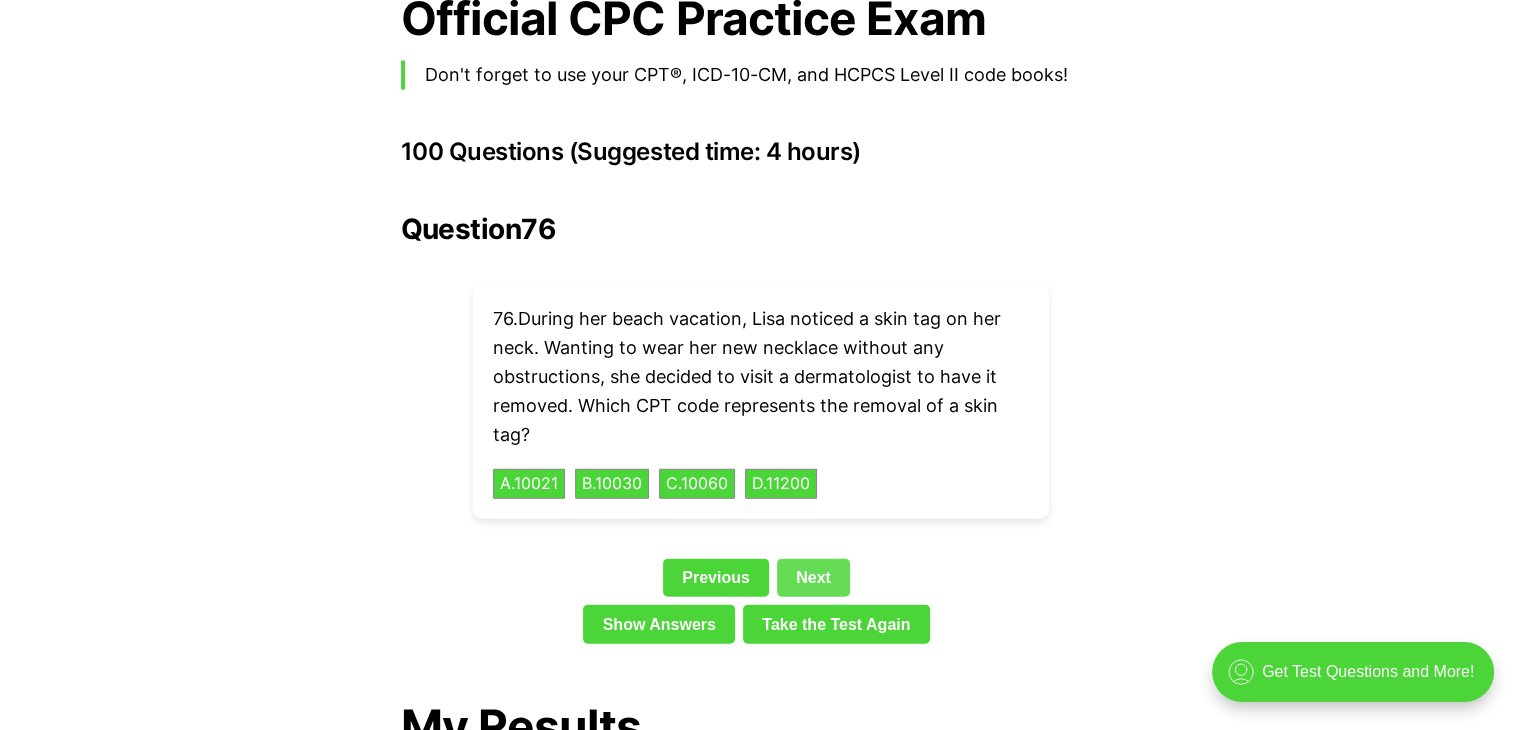 click on "Next" at bounding box center (813, 578) 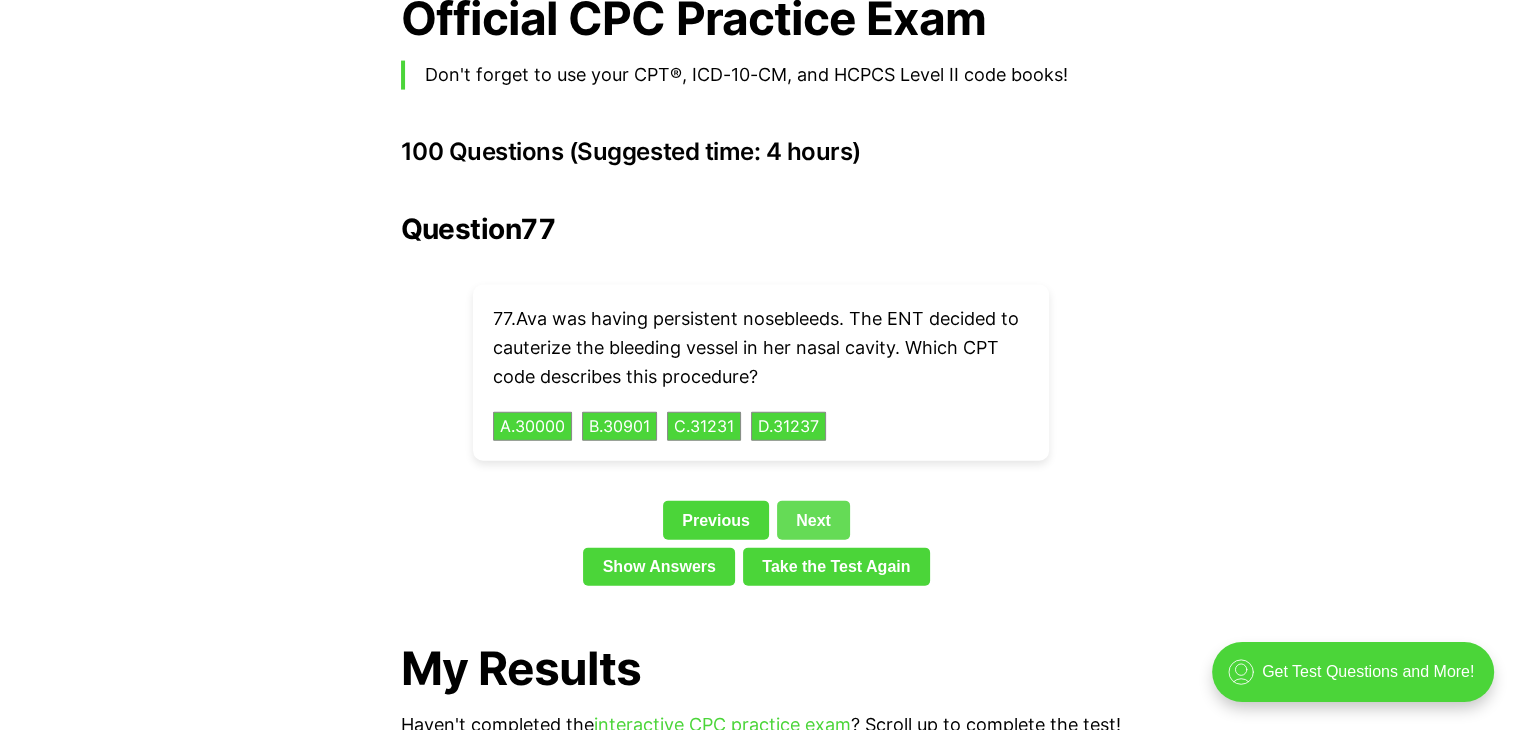 click on "Next" at bounding box center (813, 520) 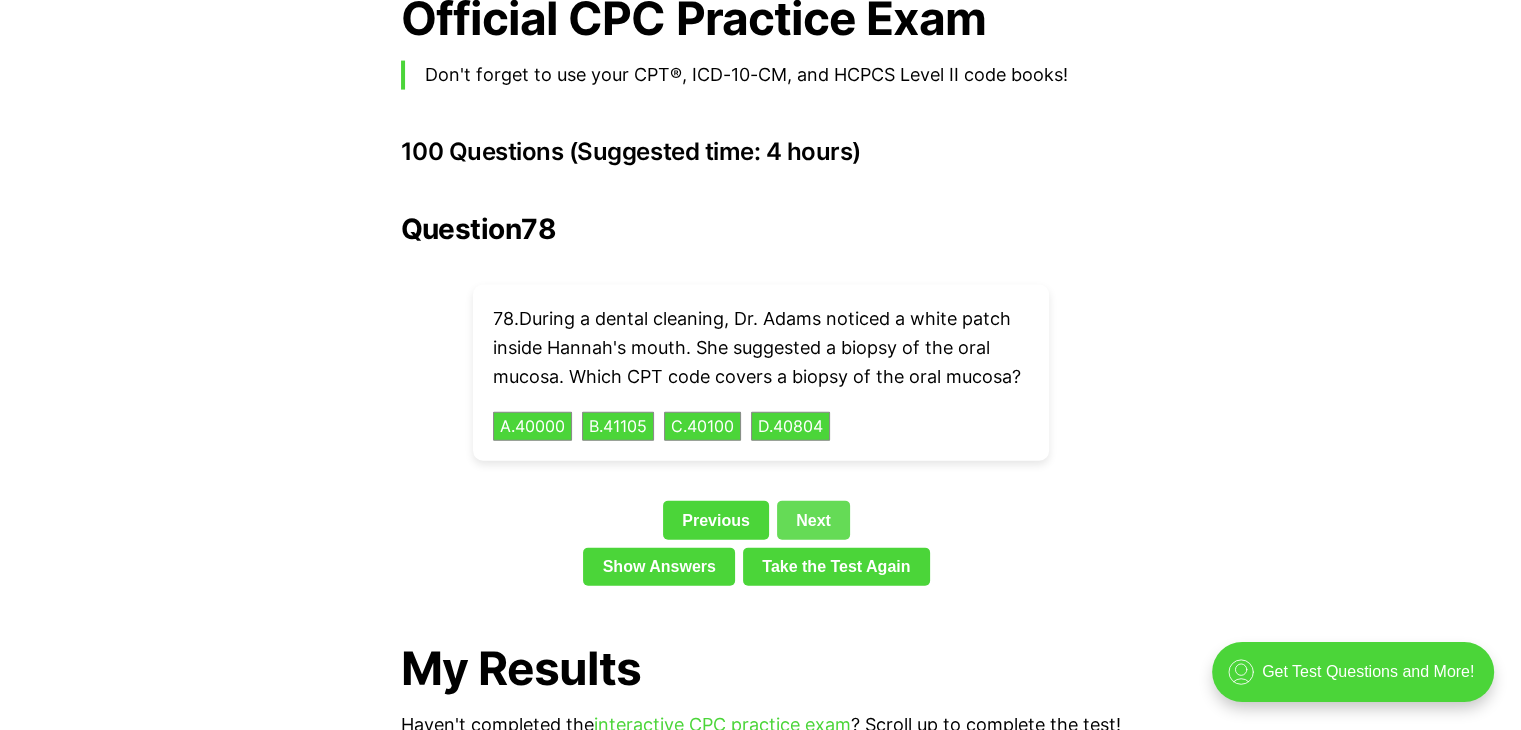 click on "Next" at bounding box center (813, 520) 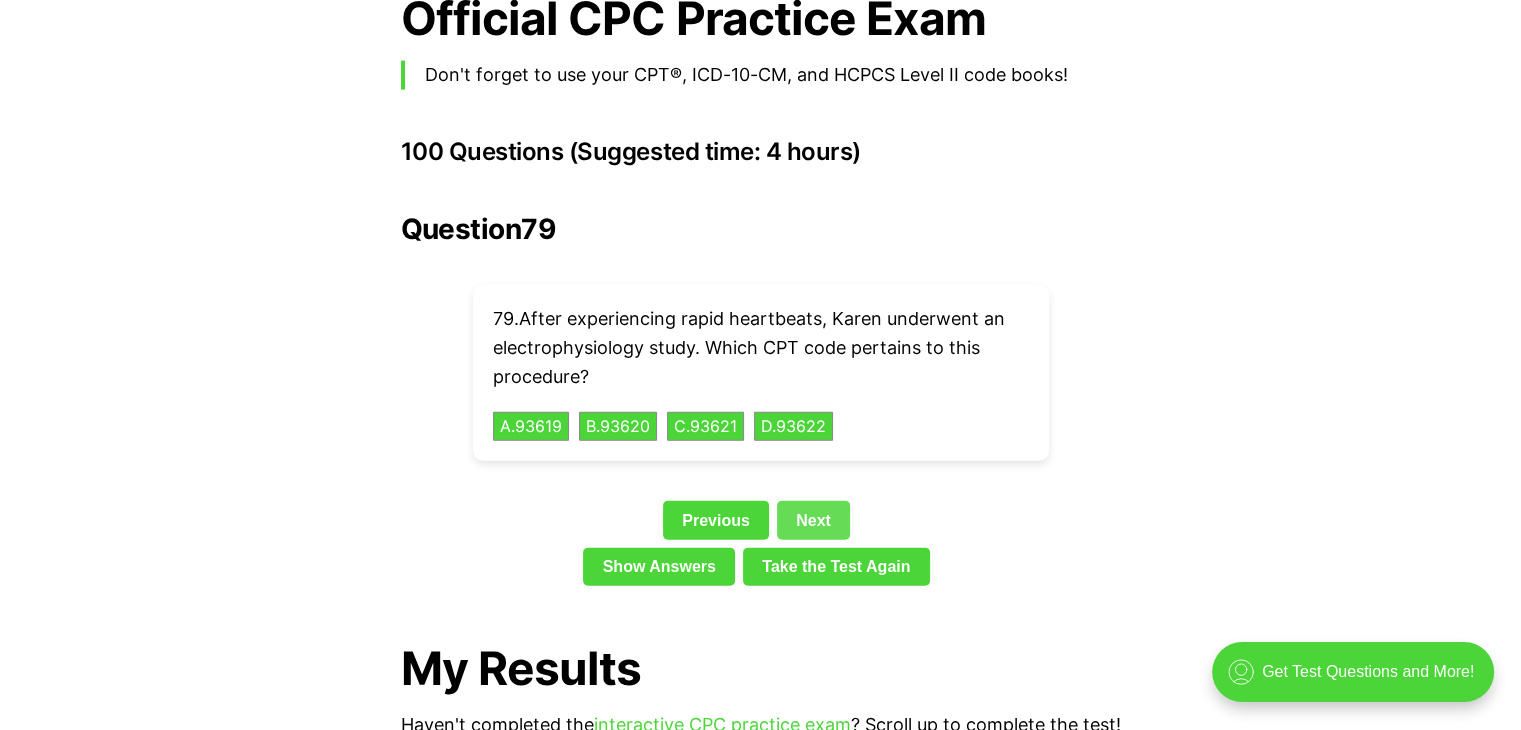 click on "Next" at bounding box center [813, 520] 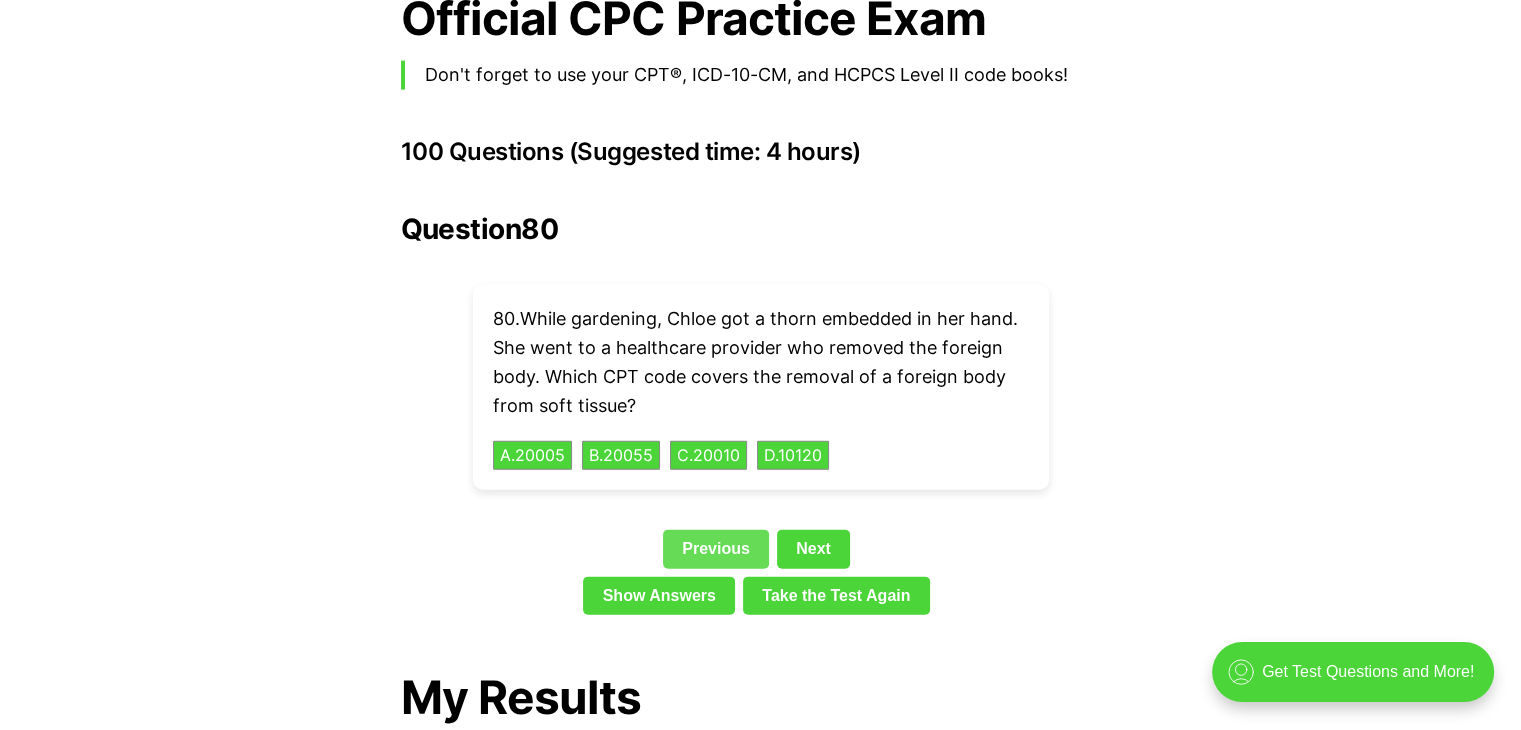 click on "Previous" at bounding box center [716, 549] 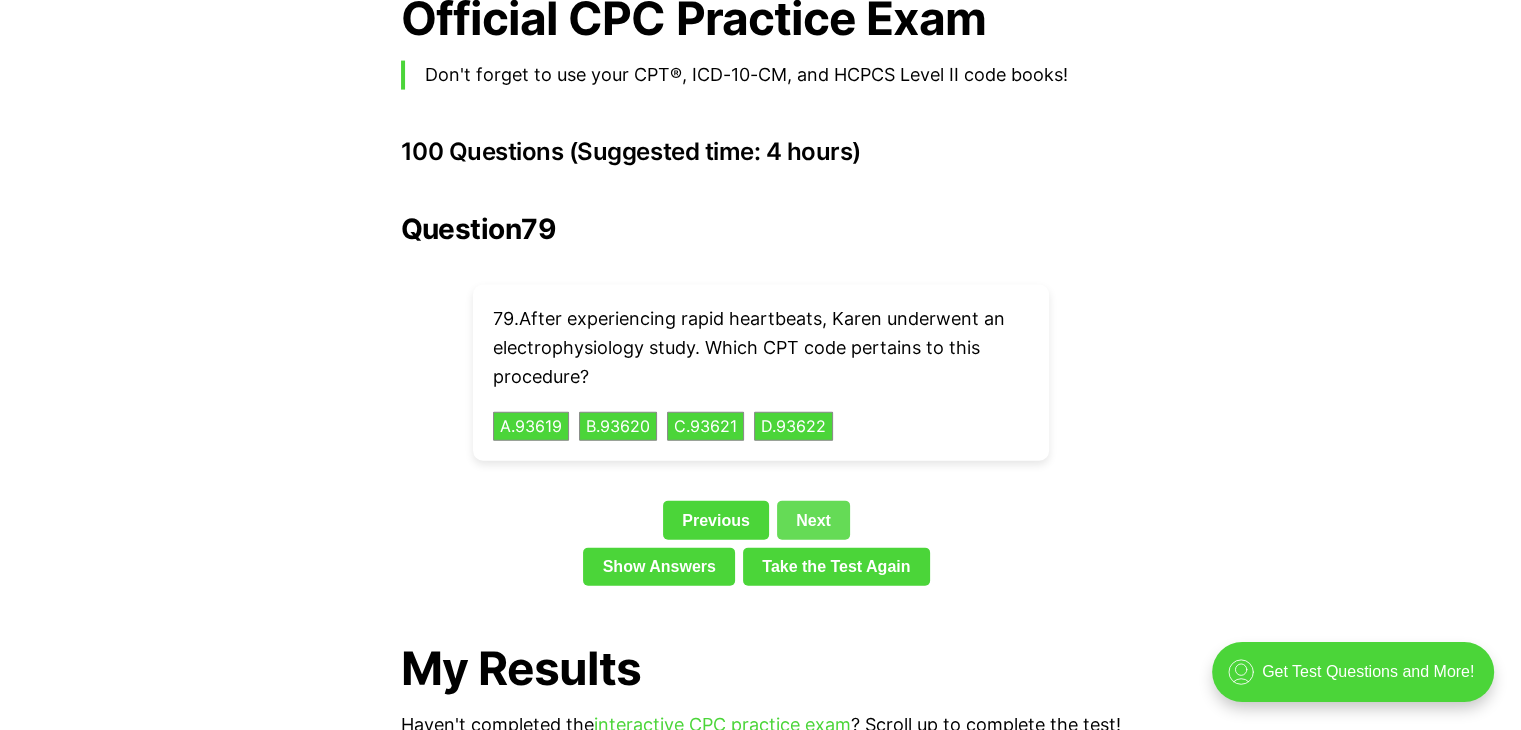 click on "Next" at bounding box center (813, 520) 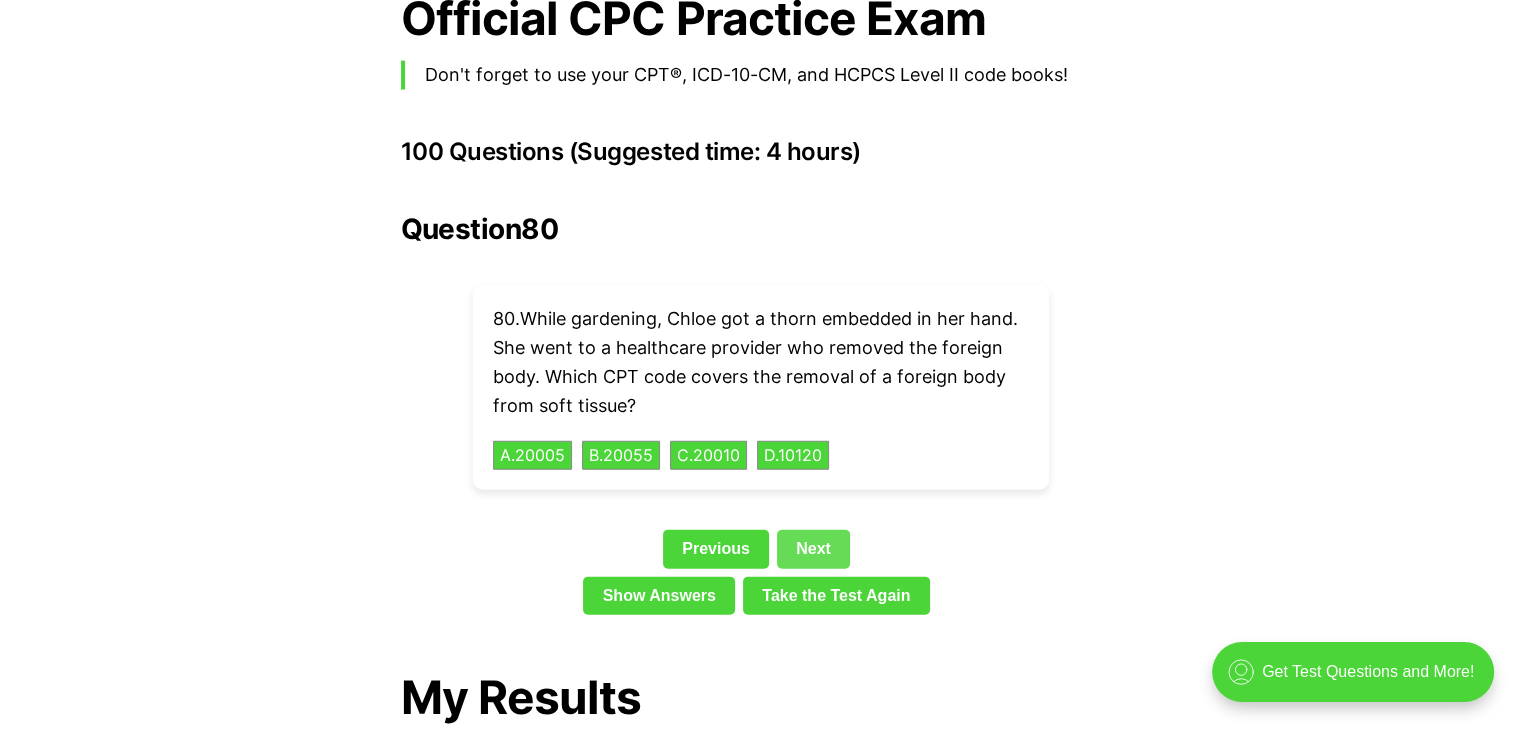 click on "Question  80 80 .  While gardening, Chloe got a thorn embedded in her hand. She went to a healthcare provider who removed the foreign body. Which CPT code covers the removal of a foreign body from soft tissue? A .  20005 B .  20055 C .  20010 D .  10120 Previous Next Show Answers Take the Test Again" at bounding box center (761, 418) 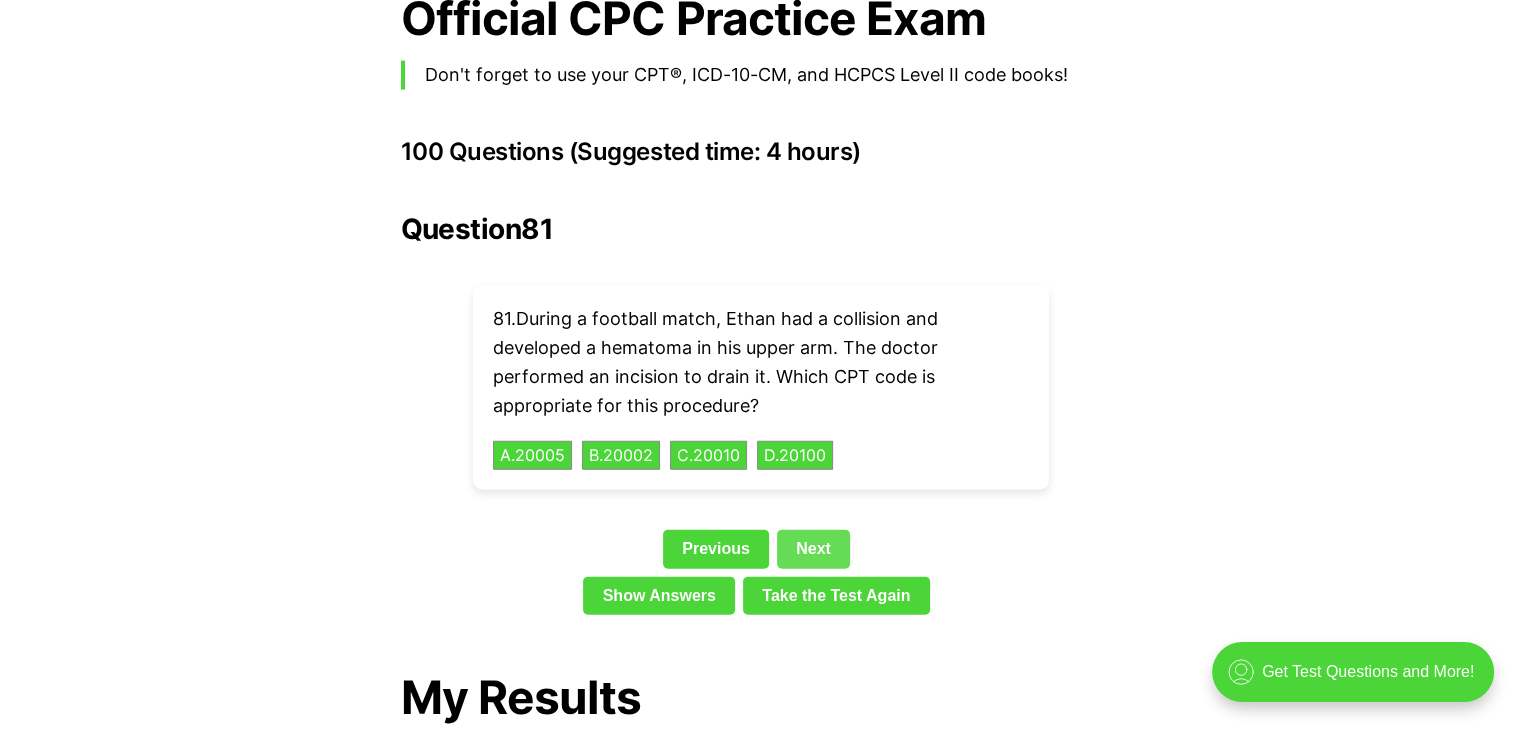 click on "Next" at bounding box center (813, 549) 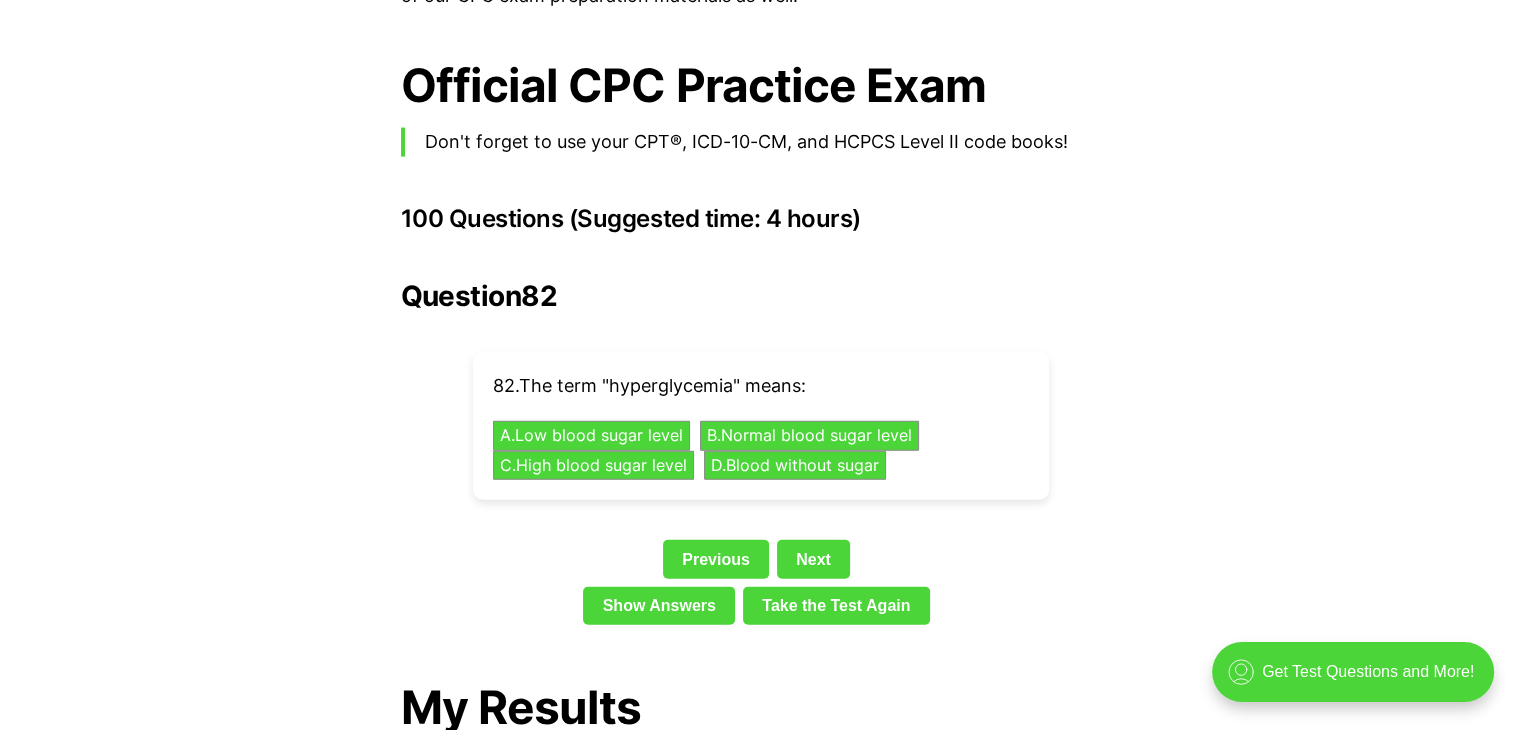 scroll, scrollTop: 4302, scrollLeft: 0, axis: vertical 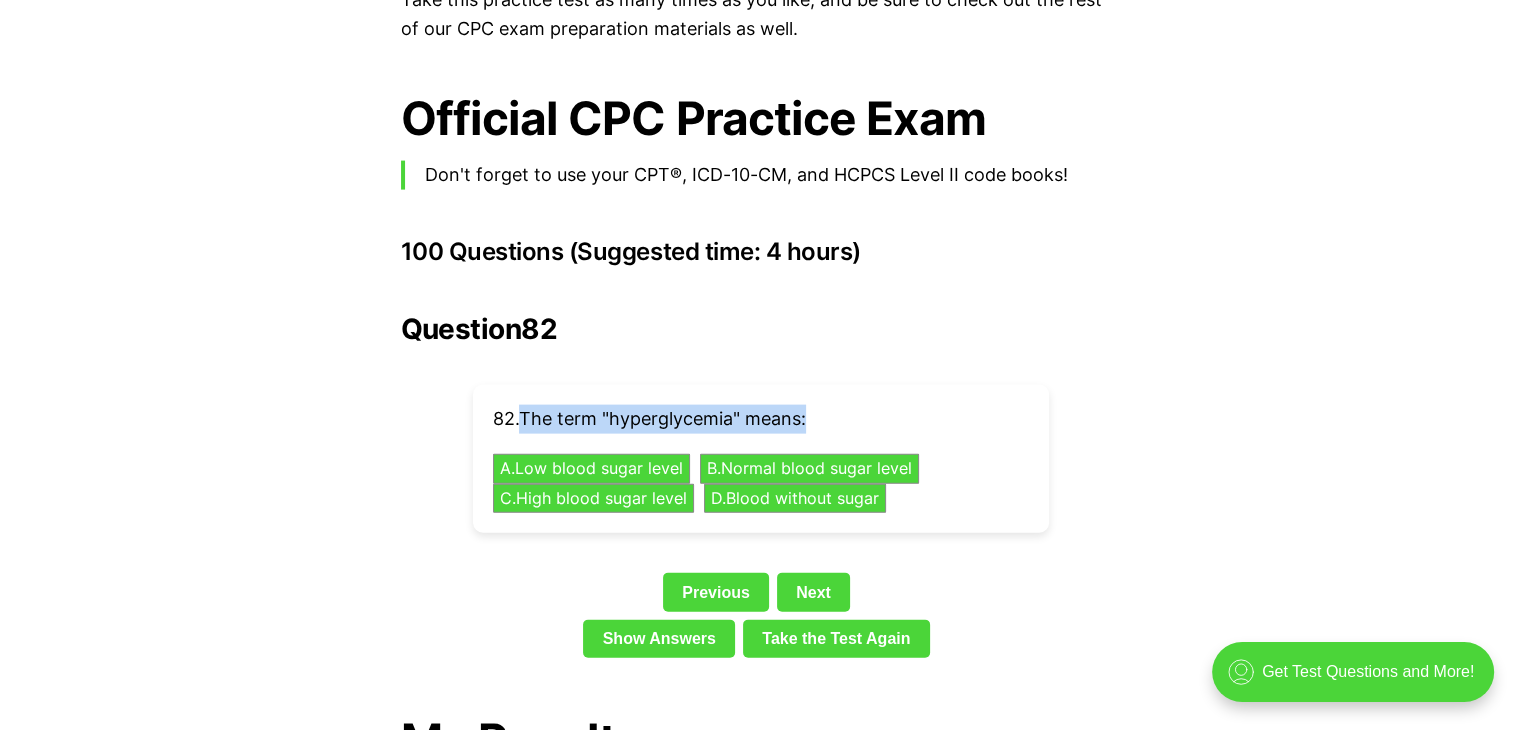 drag, startPoint x: 523, startPoint y: 385, endPoint x: 831, endPoint y: 335, distance: 312.03204 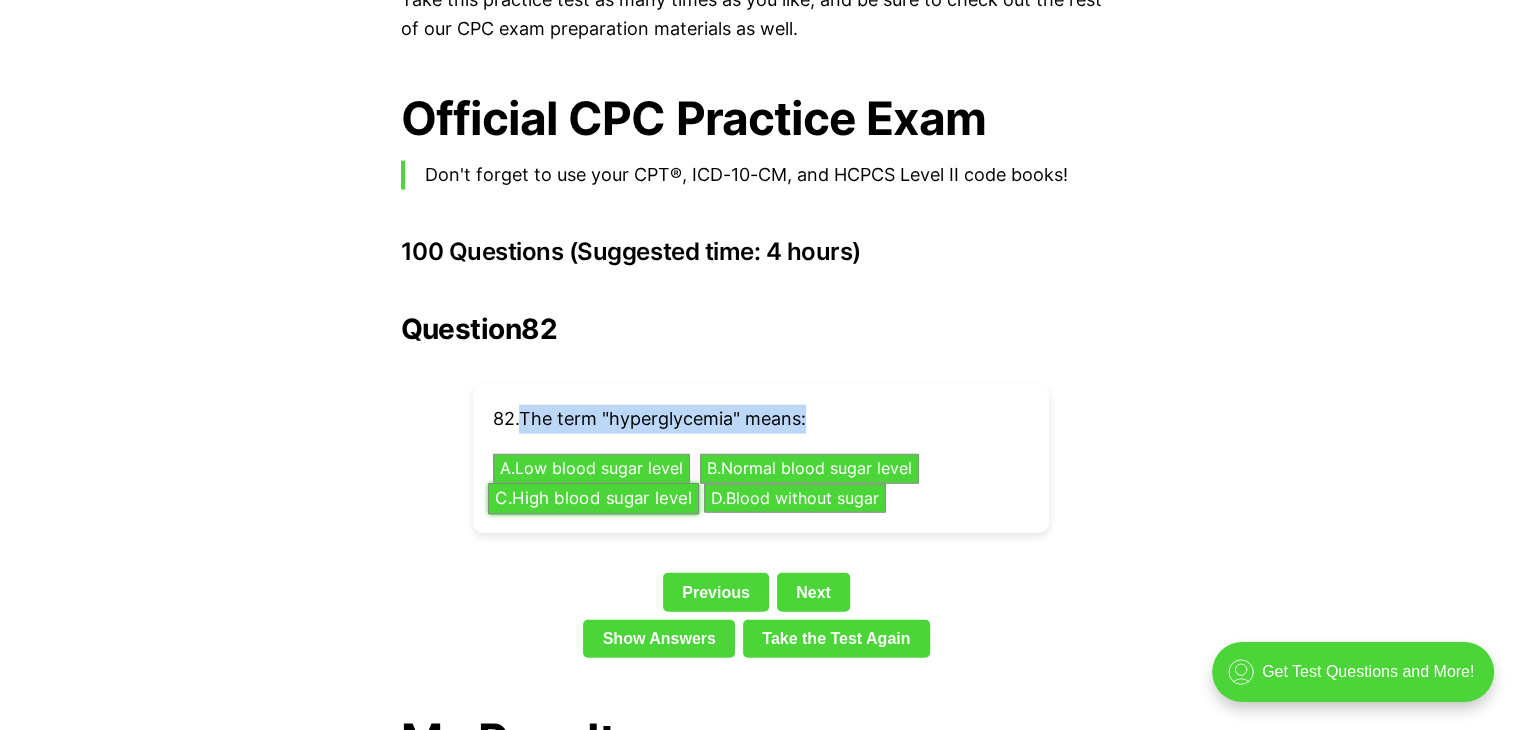 click on "C .  High blood sugar level" at bounding box center [592, 498] 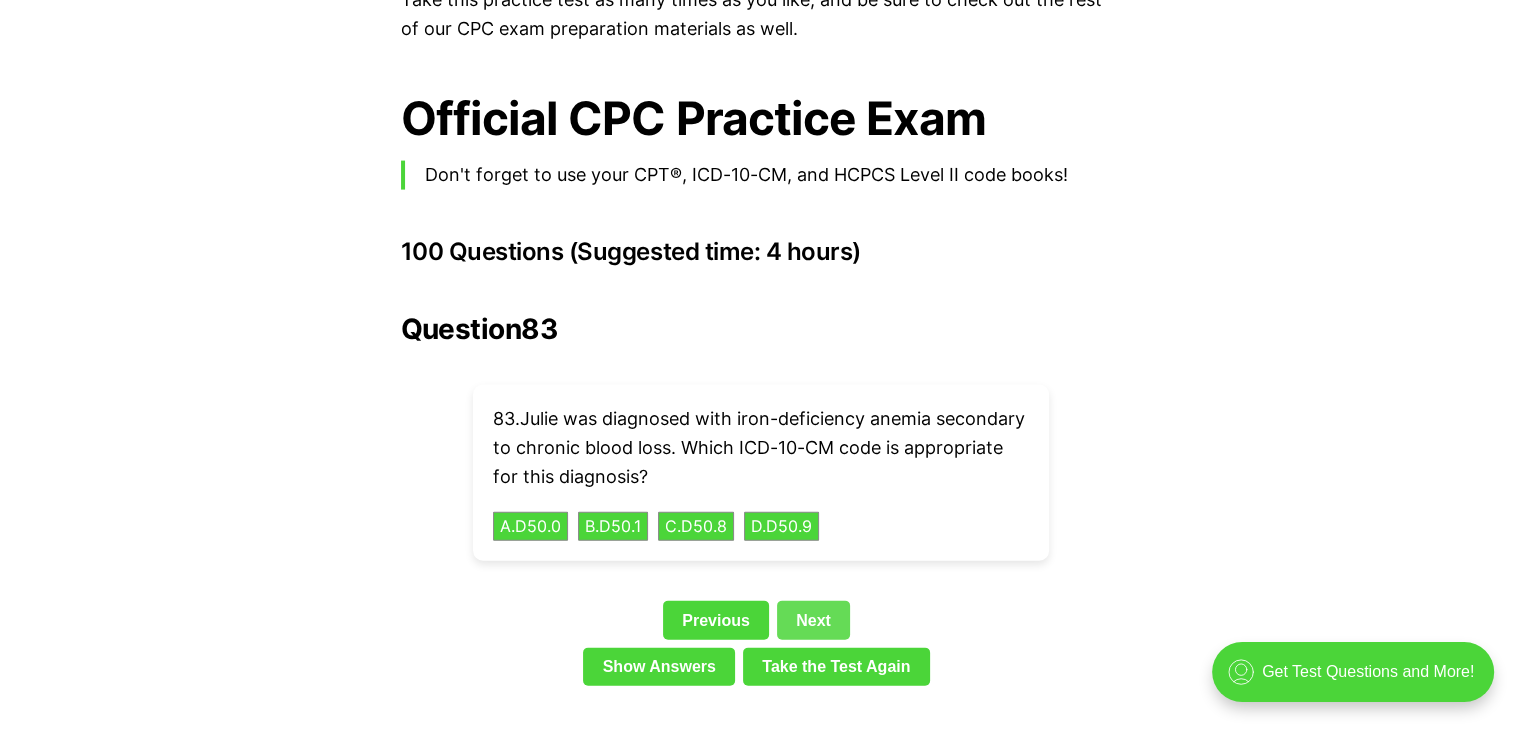 click on "Next" at bounding box center [813, 620] 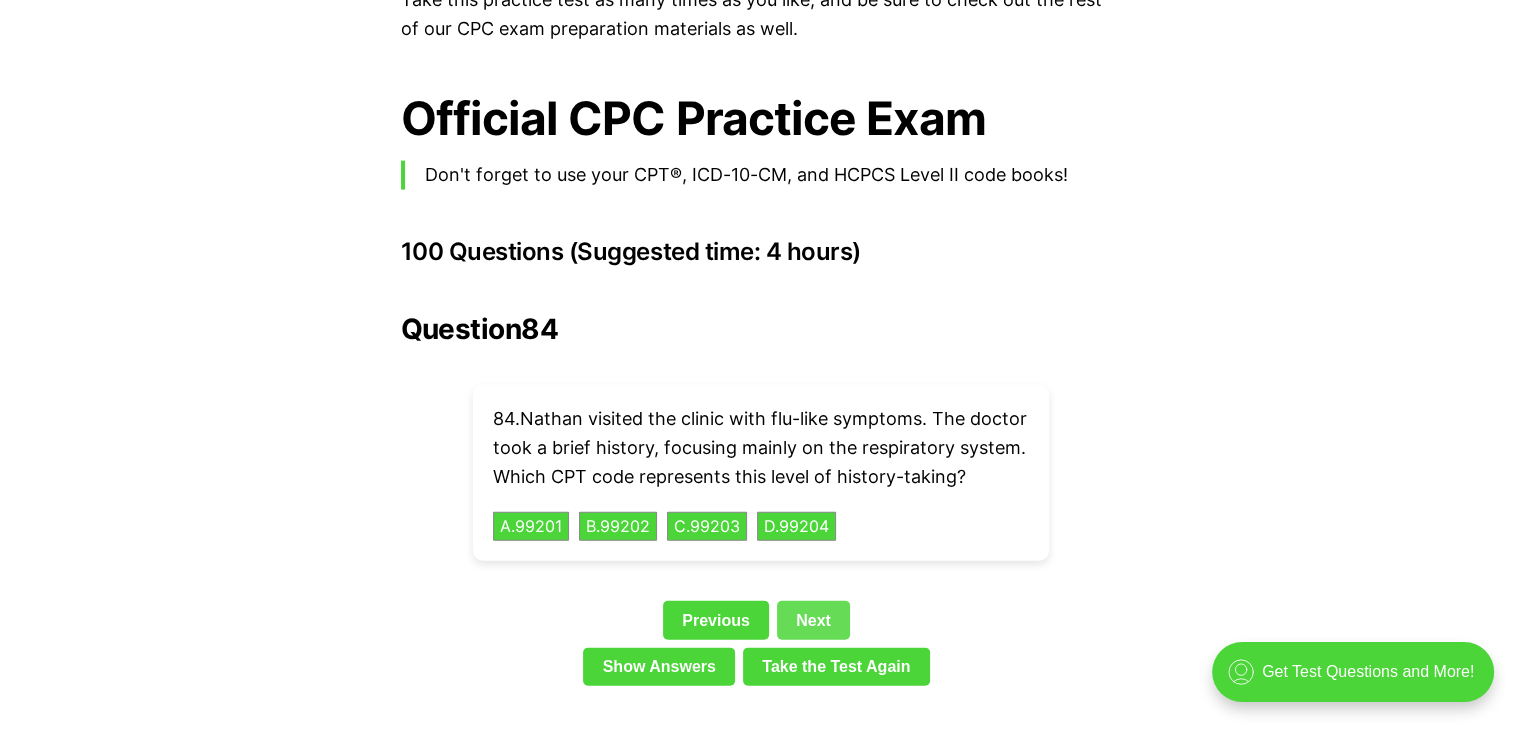click on "Question  84 84 .  Nathan visited the clinic with flu-like symptoms. The doctor took a brief history, focusing mainly on the respiratory system. Which CPT code represents this level of history-taking? A .  99201 B .  99202 C .  99203 D .  99204 Previous Next Show Answers Take the Test Again" at bounding box center (761, 503) 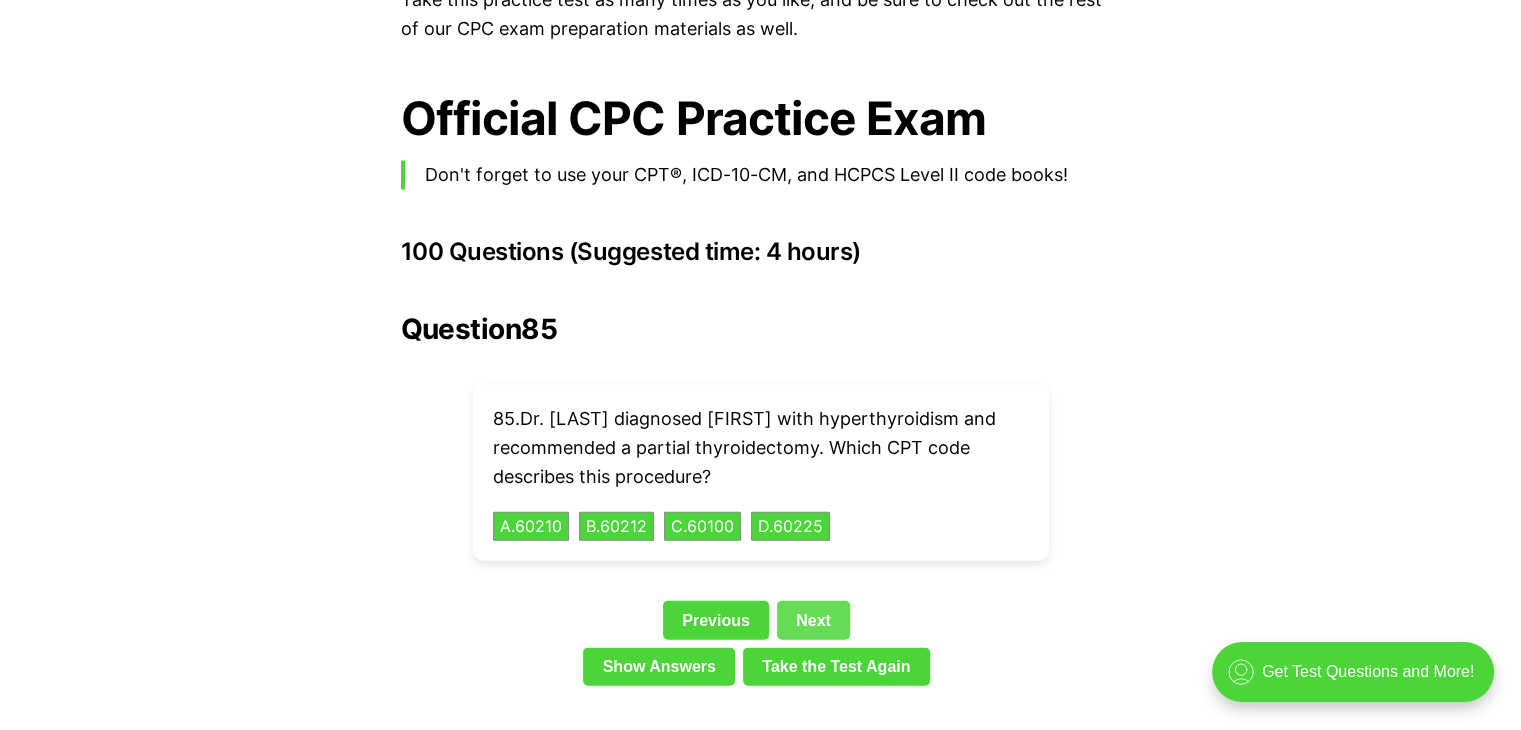 click on "Next" at bounding box center [813, 620] 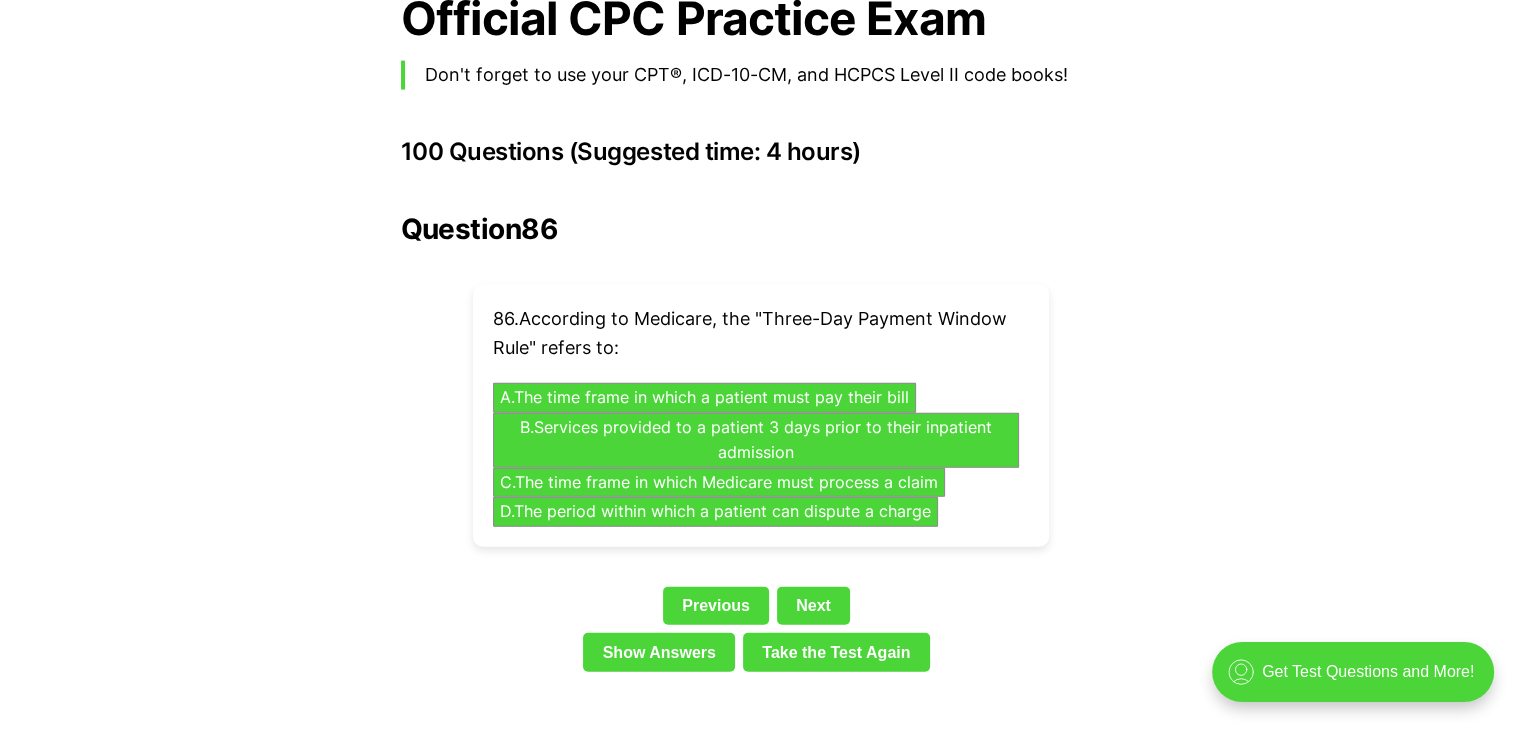 scroll, scrollTop: 4602, scrollLeft: 0, axis: vertical 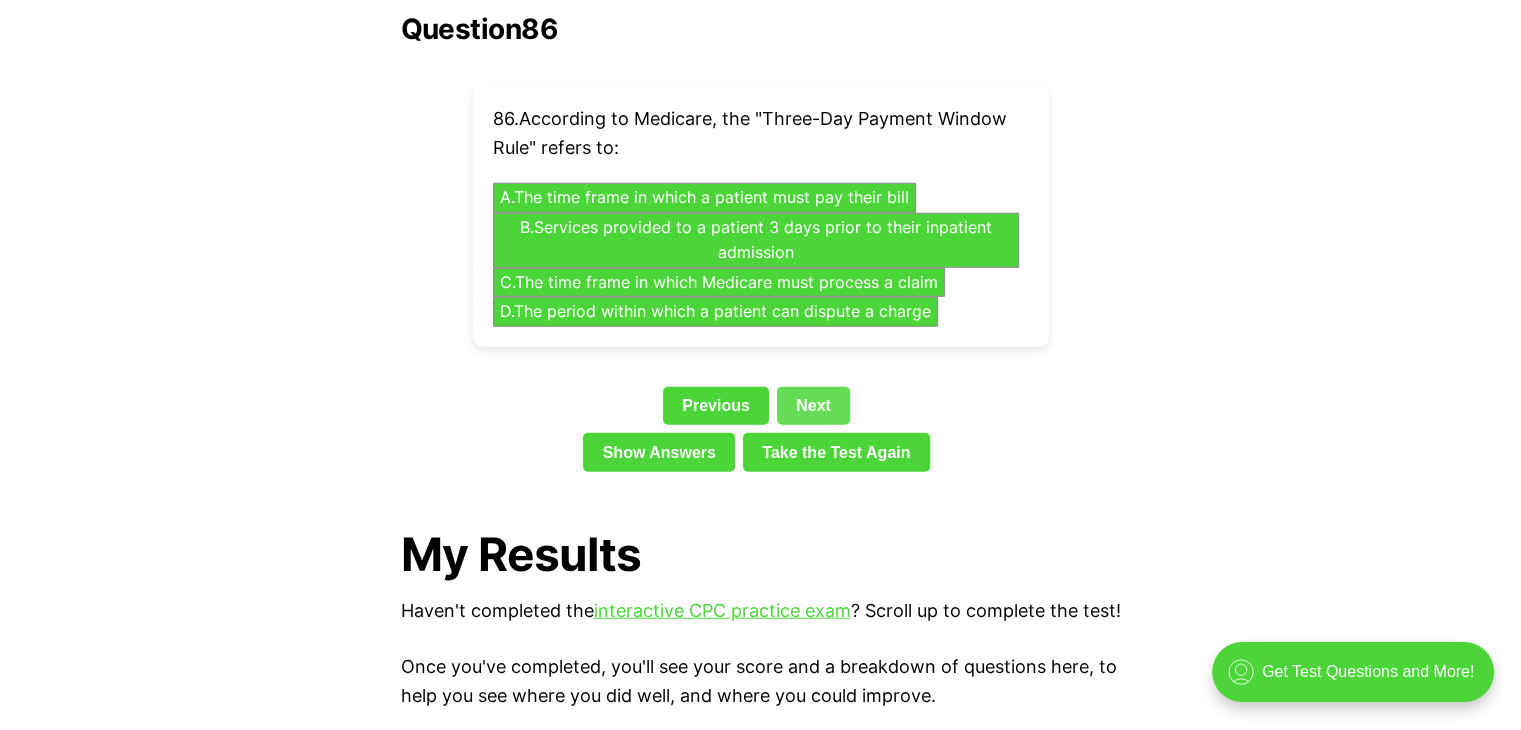 click on "Next" at bounding box center [813, 406] 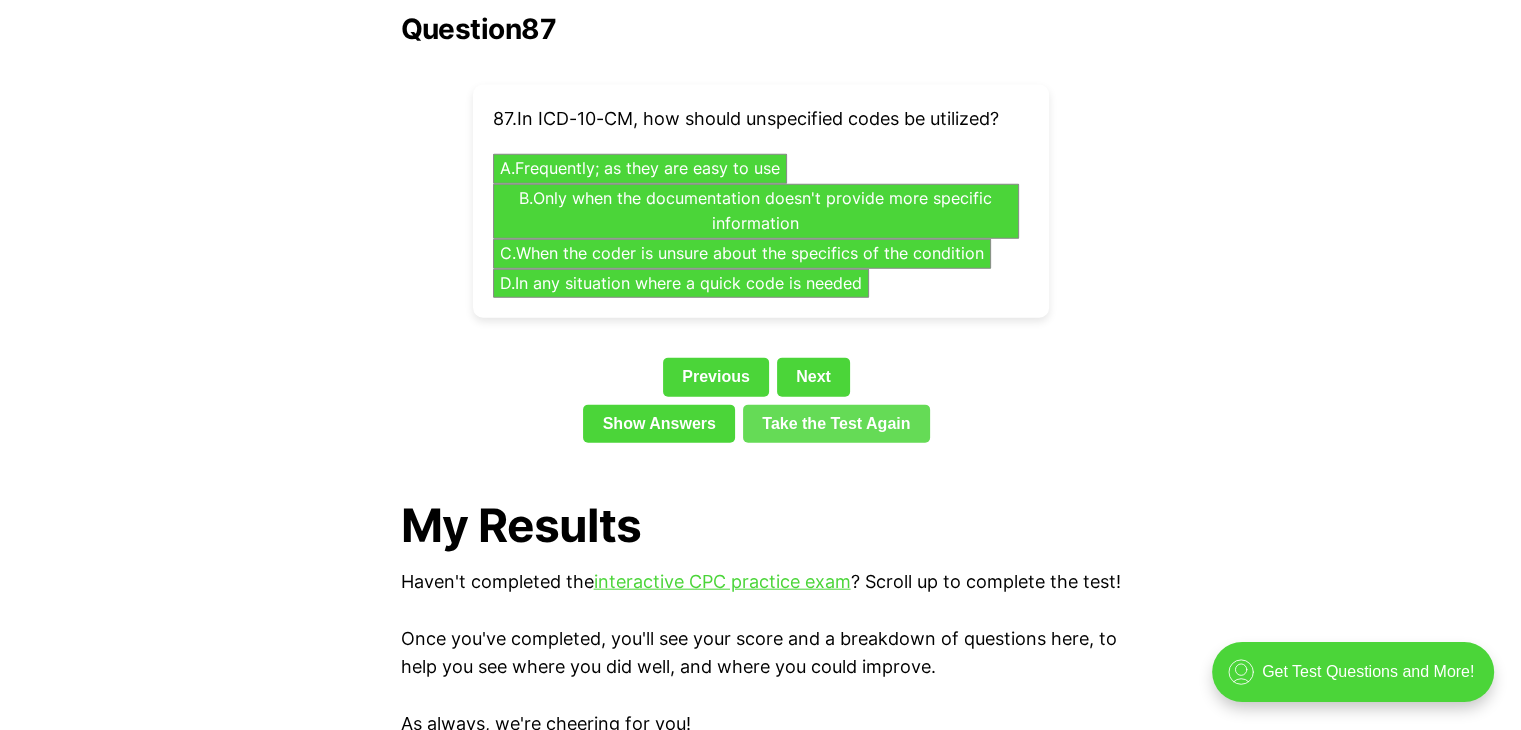 click on "Next" at bounding box center [813, 377] 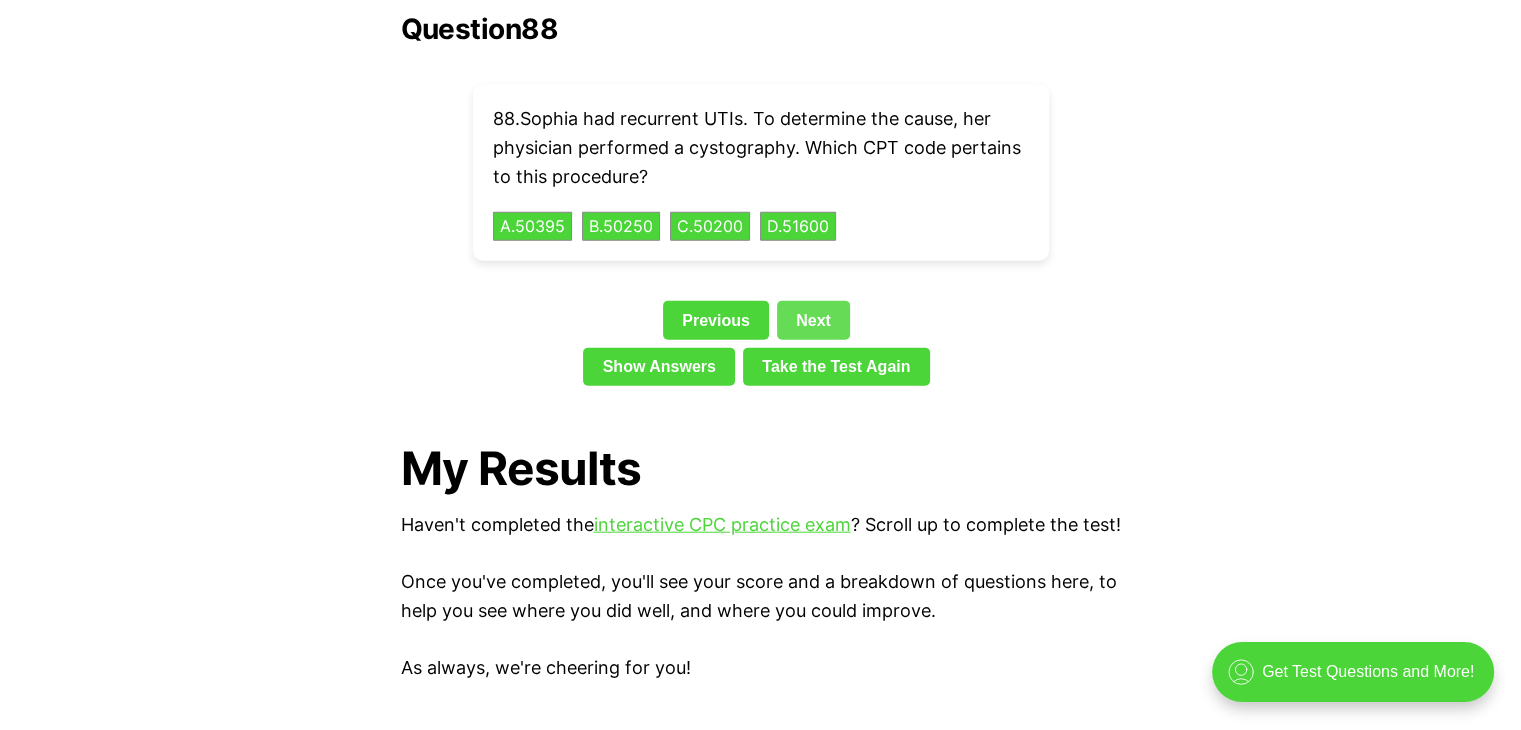 click on "Next" at bounding box center (813, 320) 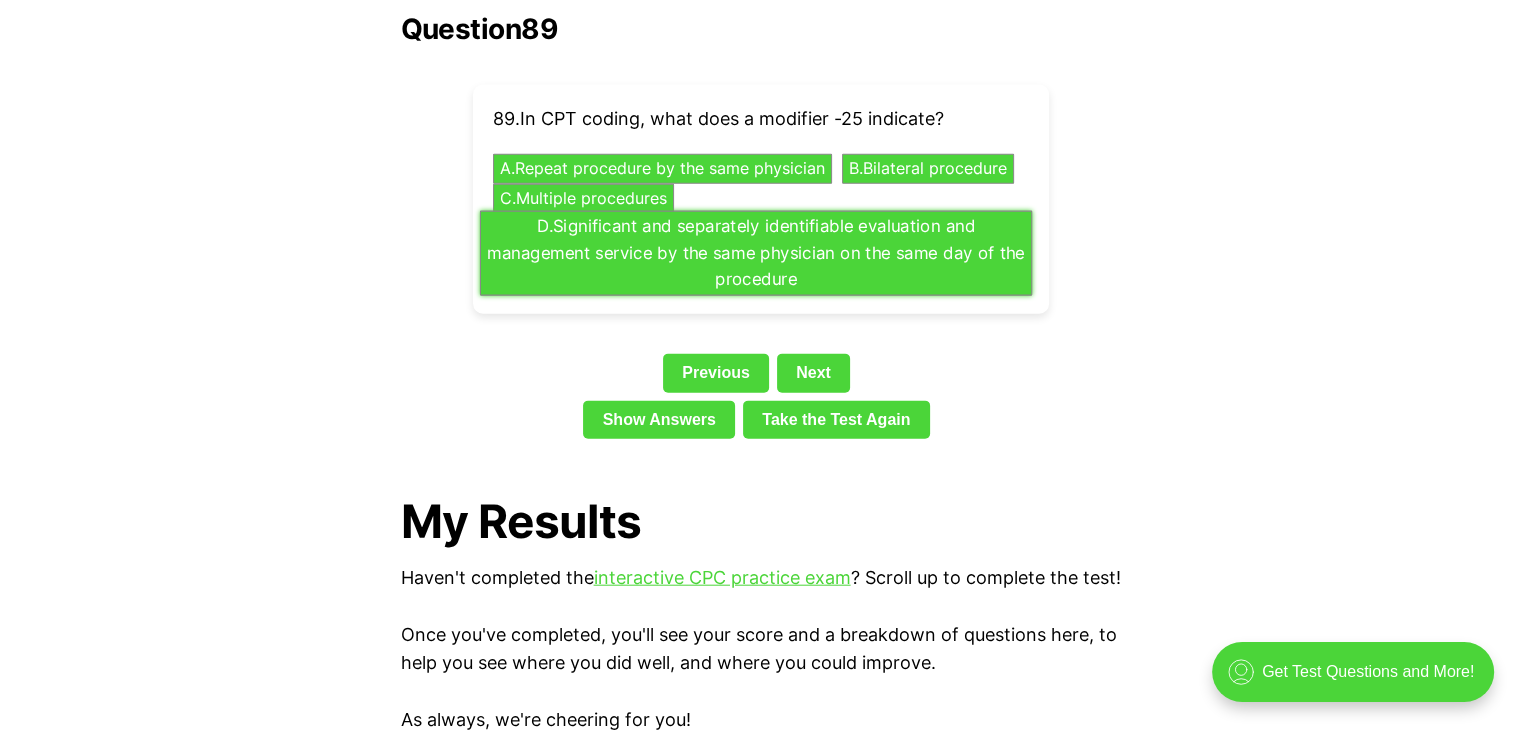 click on "D .  Significant and separately identifiable evaluation and management service by the same physician on the same day of the procedure" at bounding box center [755, 253] 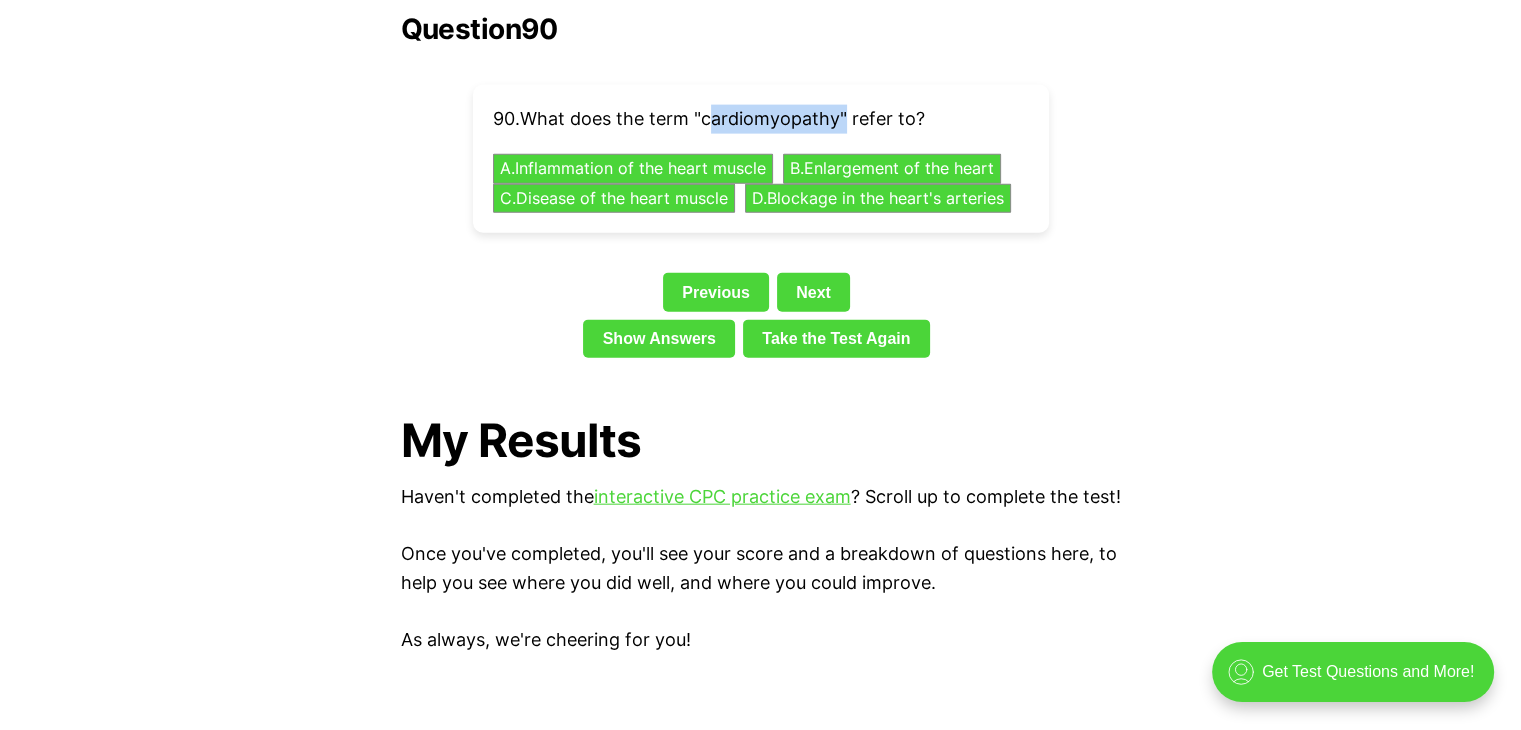drag, startPoint x: 711, startPoint y: 84, endPoint x: 802, endPoint y: 129, distance: 101.51847 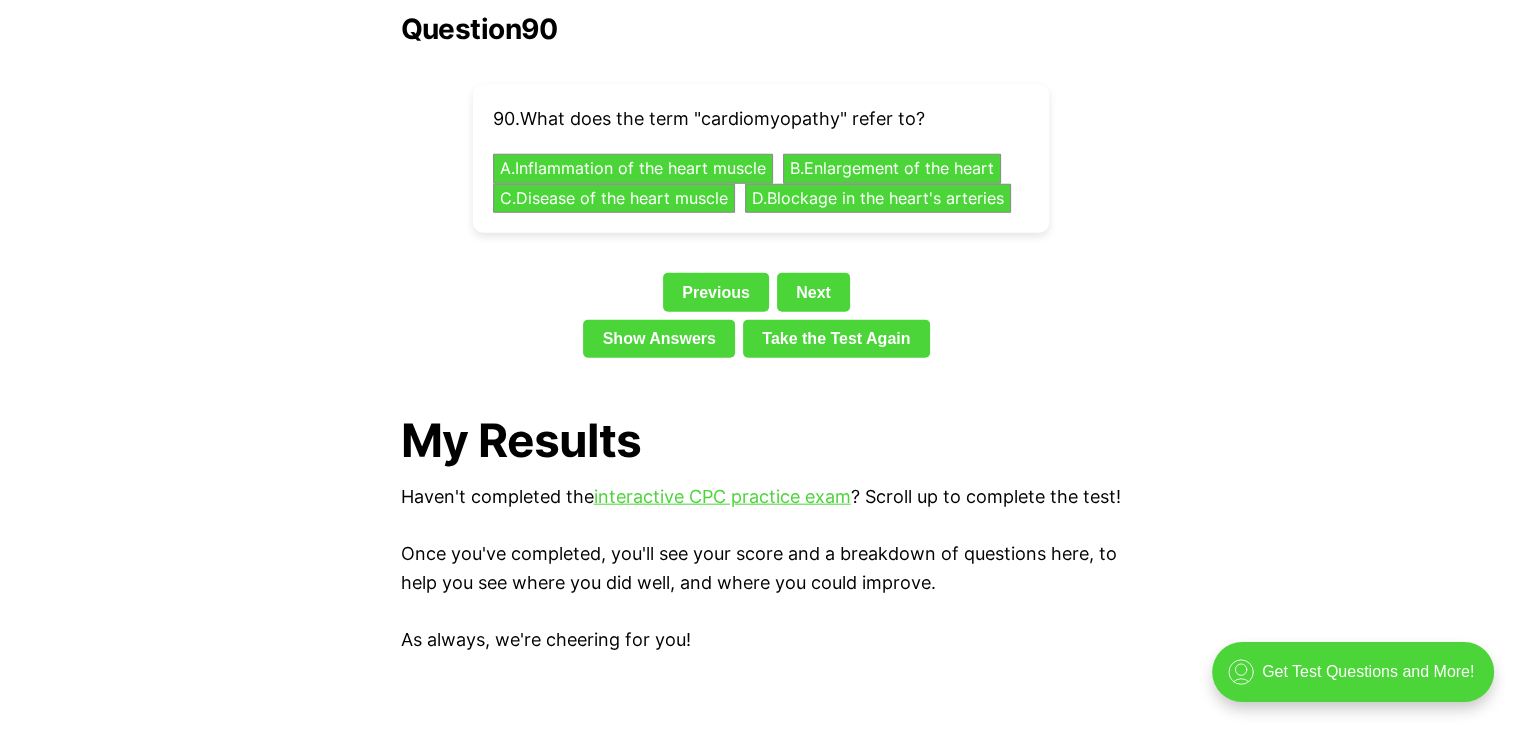 click on "90 .  What does the term "cardiomyopathy" refer to?" at bounding box center [761, 119] 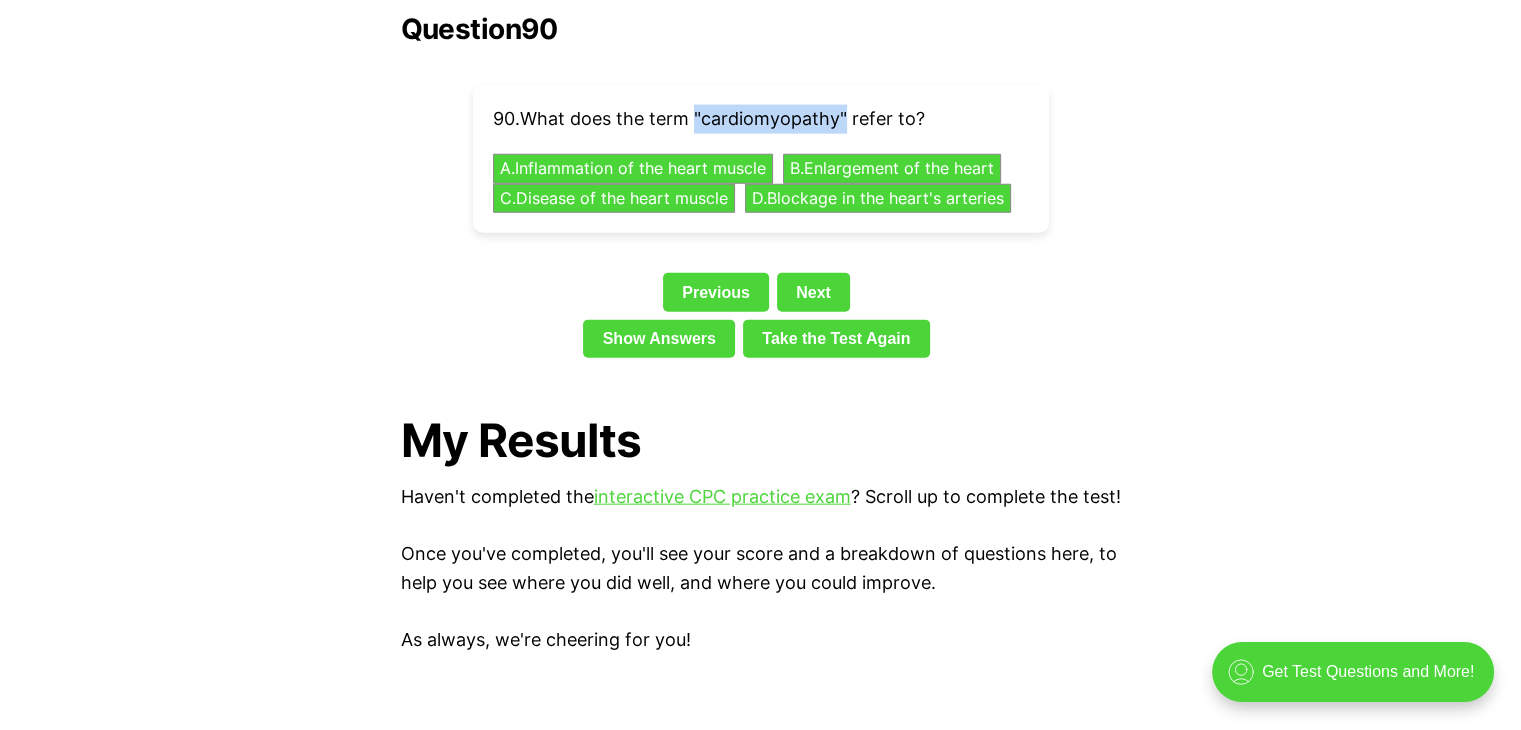 drag, startPoint x: 701, startPoint y: 89, endPoint x: 845, endPoint y: 99, distance: 144.3468 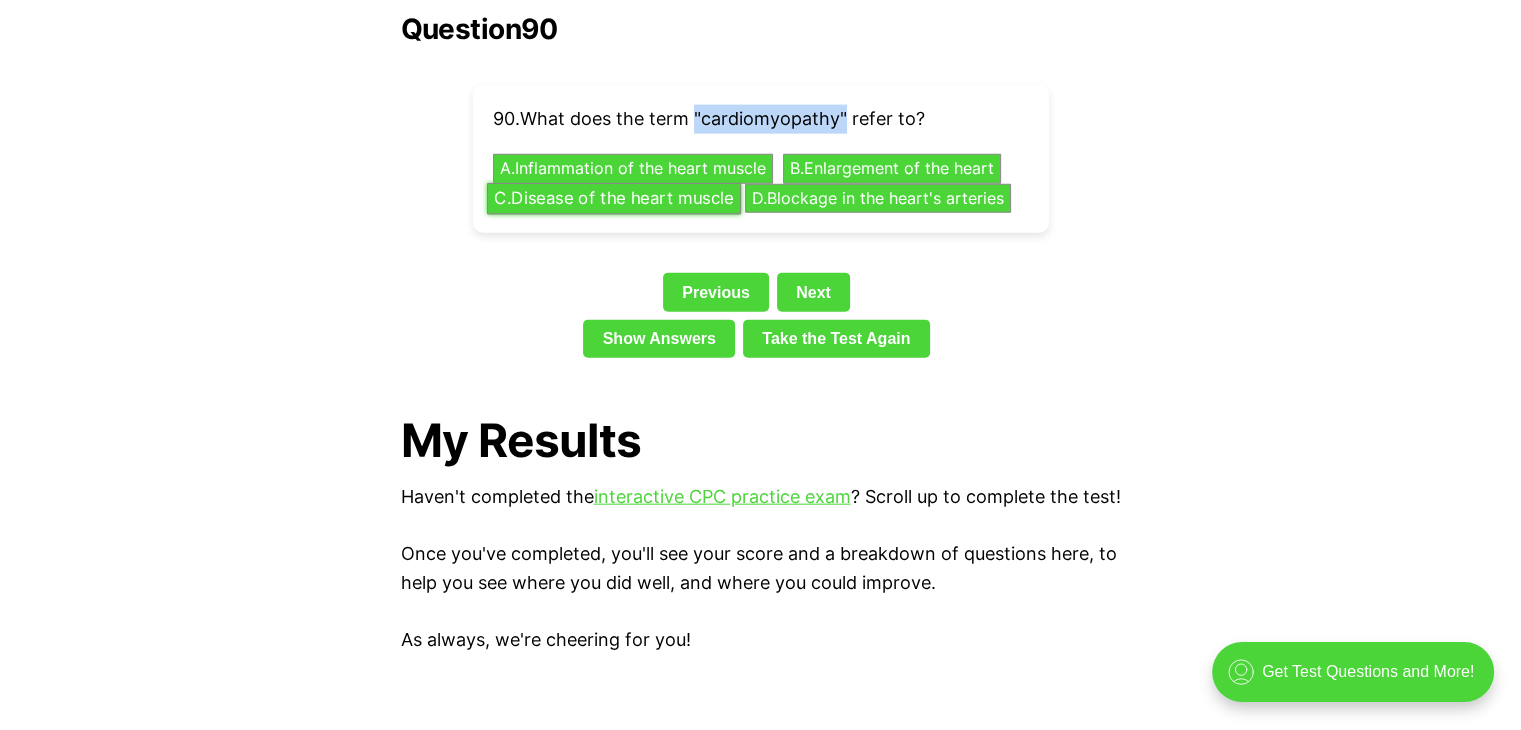 click on "C .  Disease of the heart muscle" at bounding box center [613, 198] 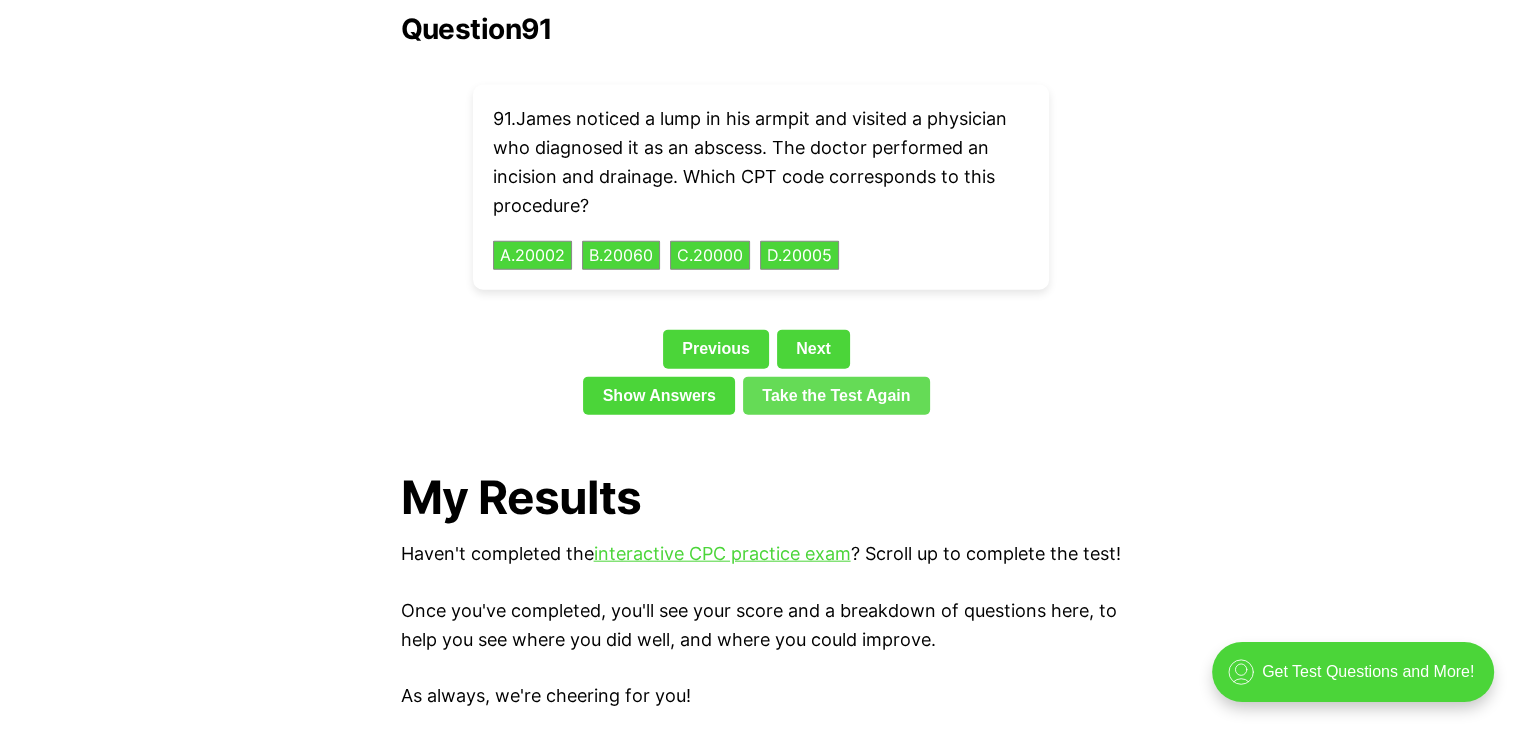 click on "Next" at bounding box center (813, 349) 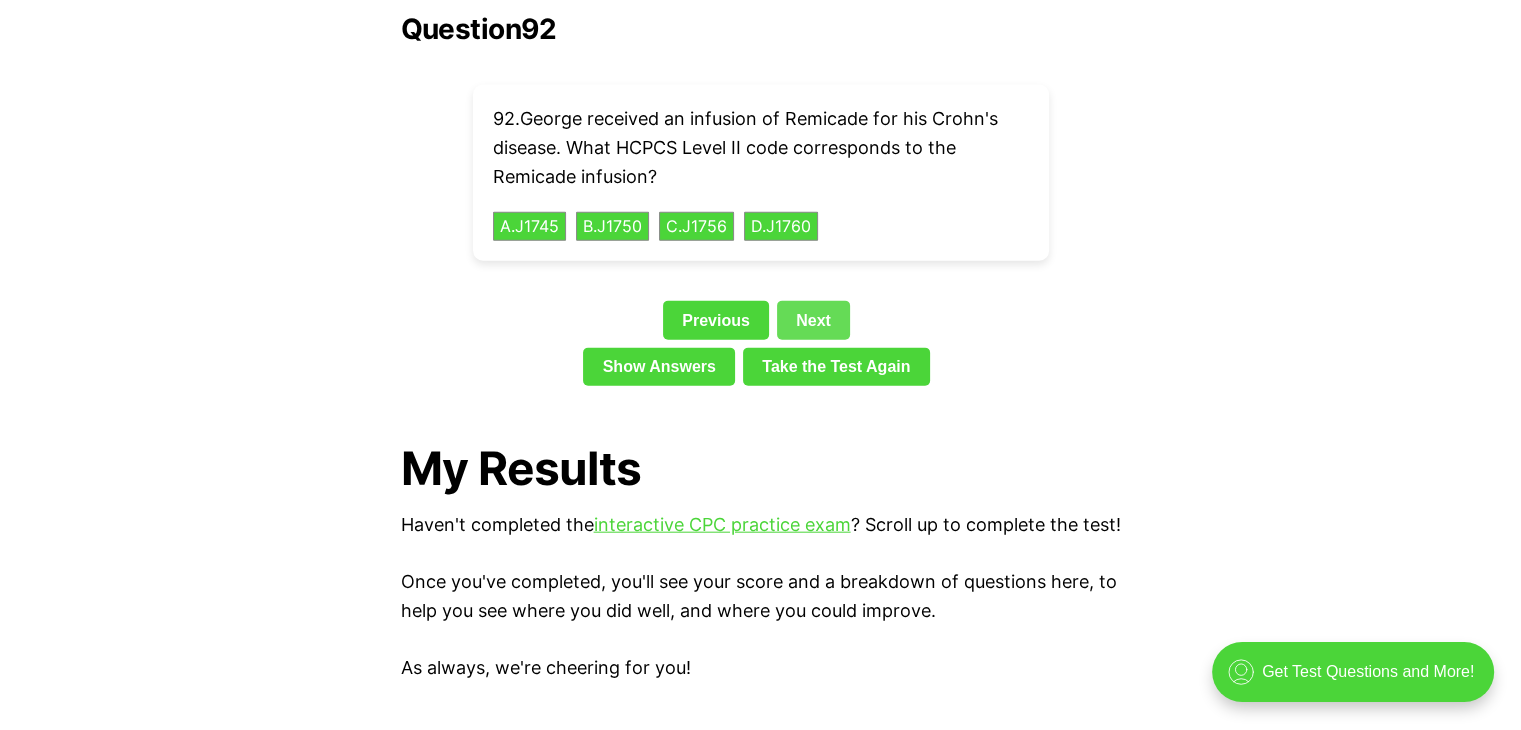 click on "Next" at bounding box center [813, 320] 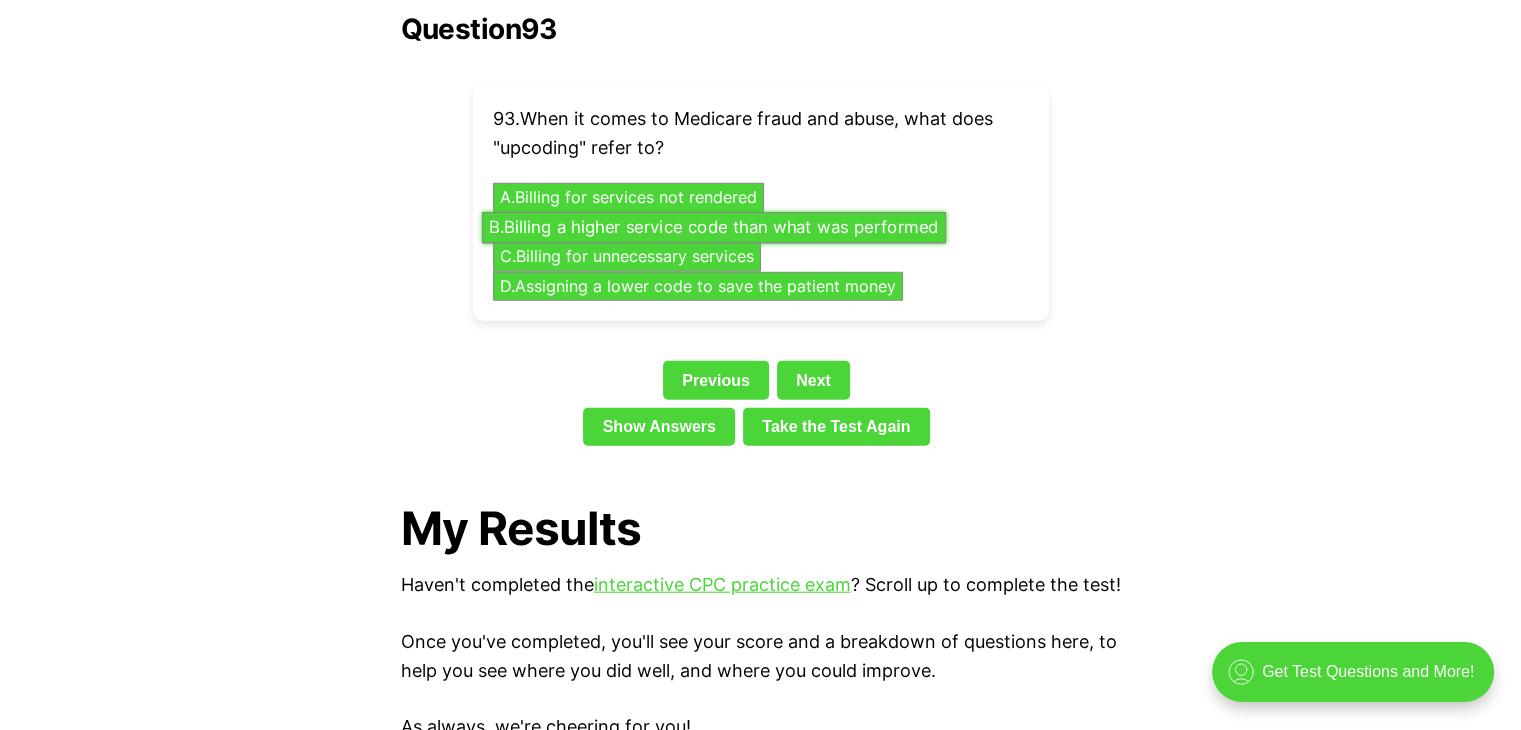 click on "B .  Billing a higher service code than what was performed" at bounding box center (713, 227) 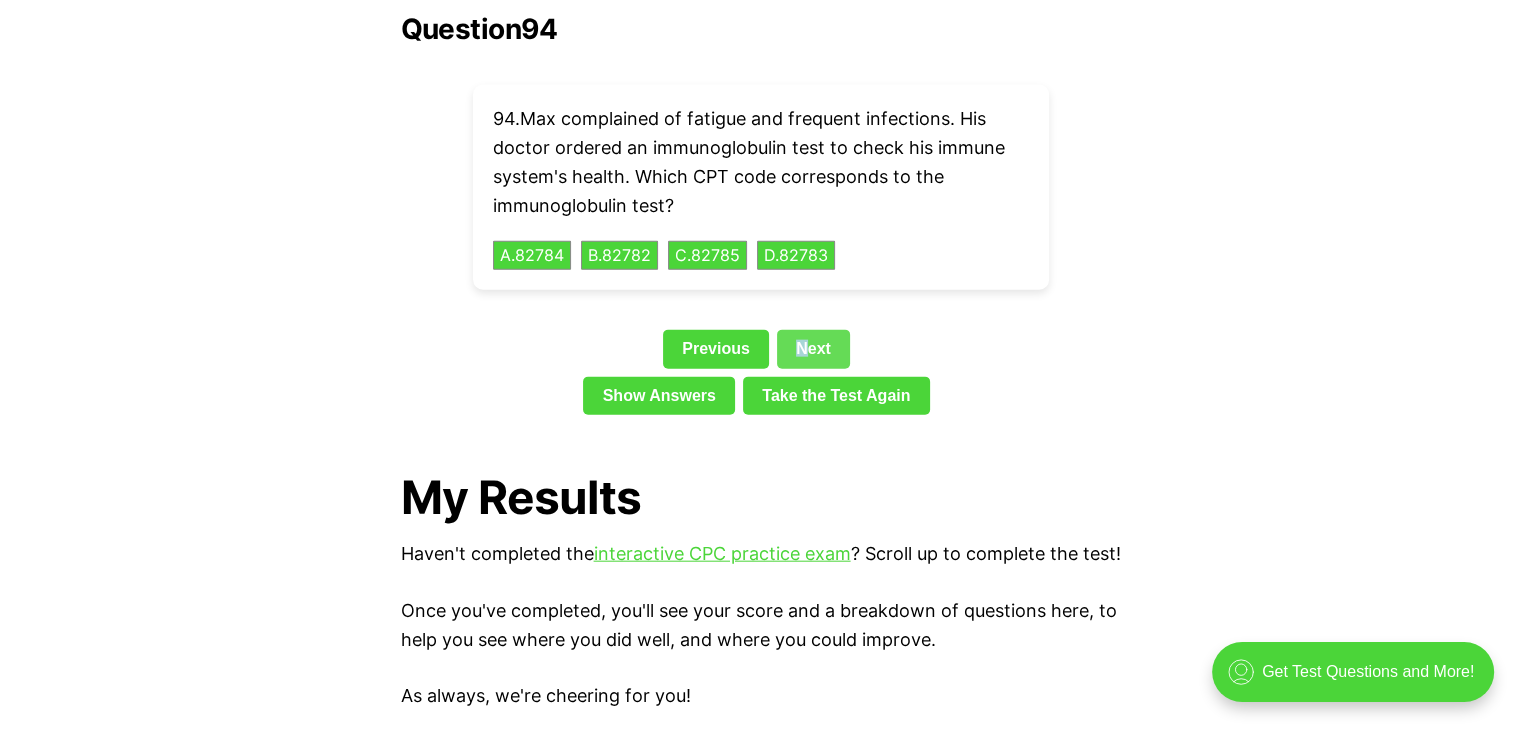 click on "Next" at bounding box center (813, 349) 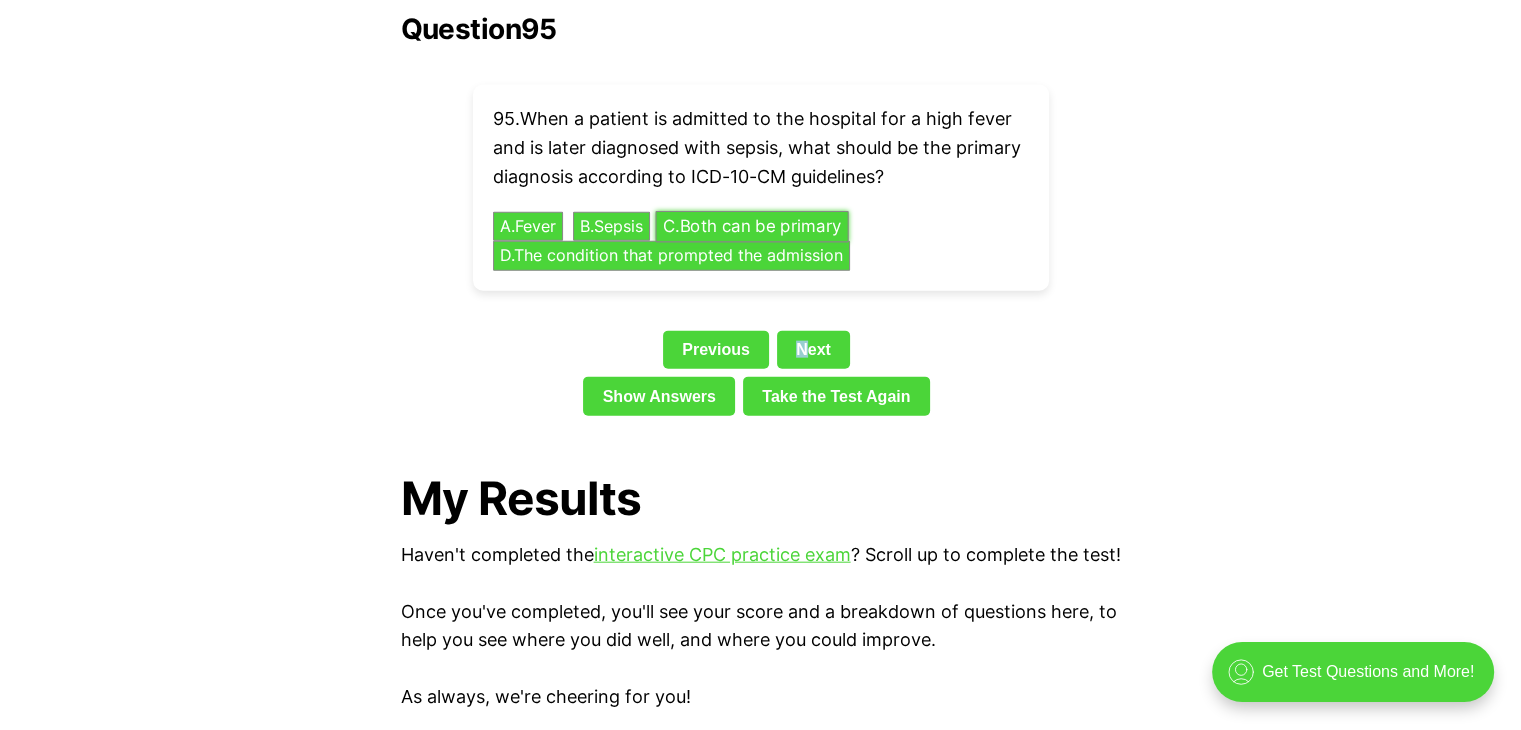 click on "C .  Both can be primary" at bounding box center [751, 226] 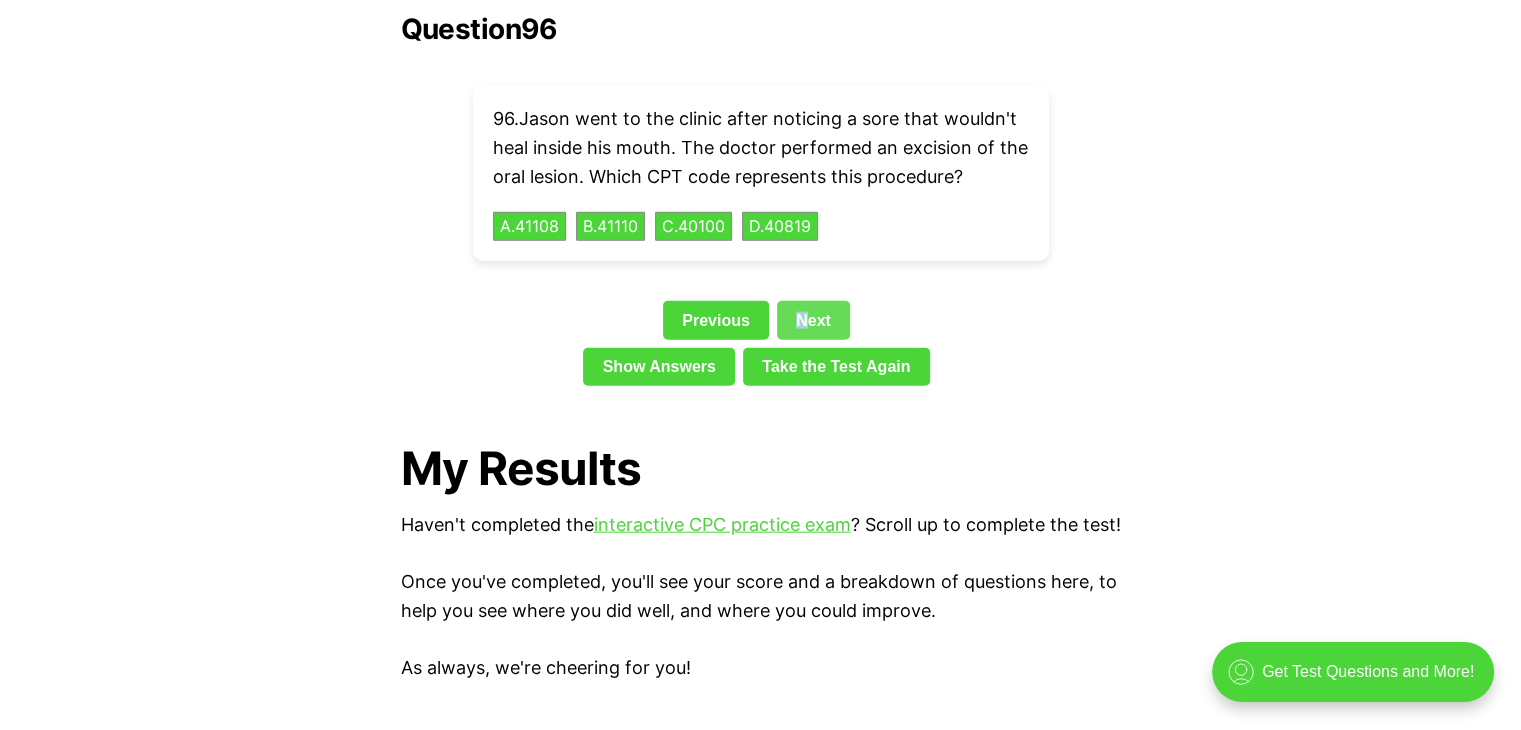 click on "Next" at bounding box center [813, 320] 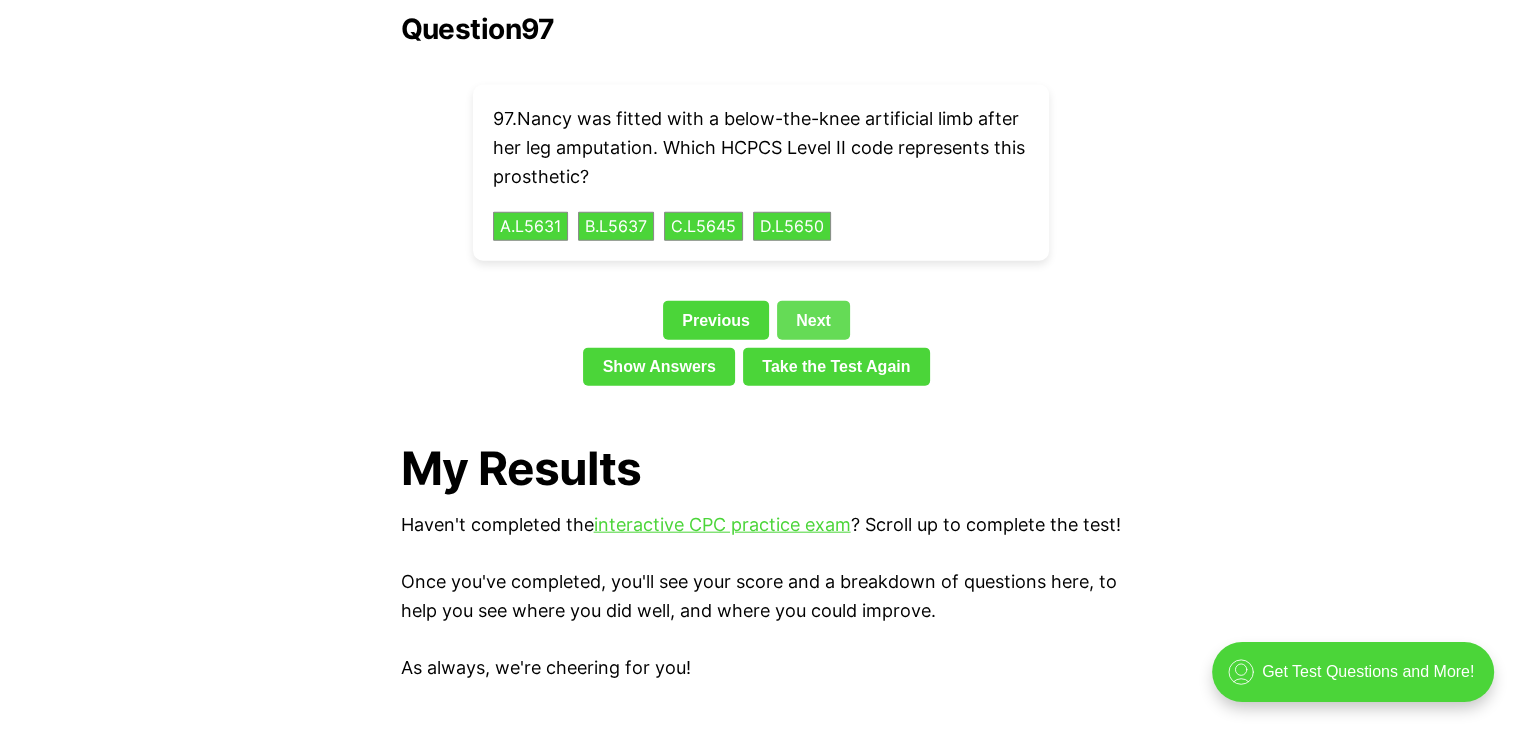 click on "Next" at bounding box center [813, 320] 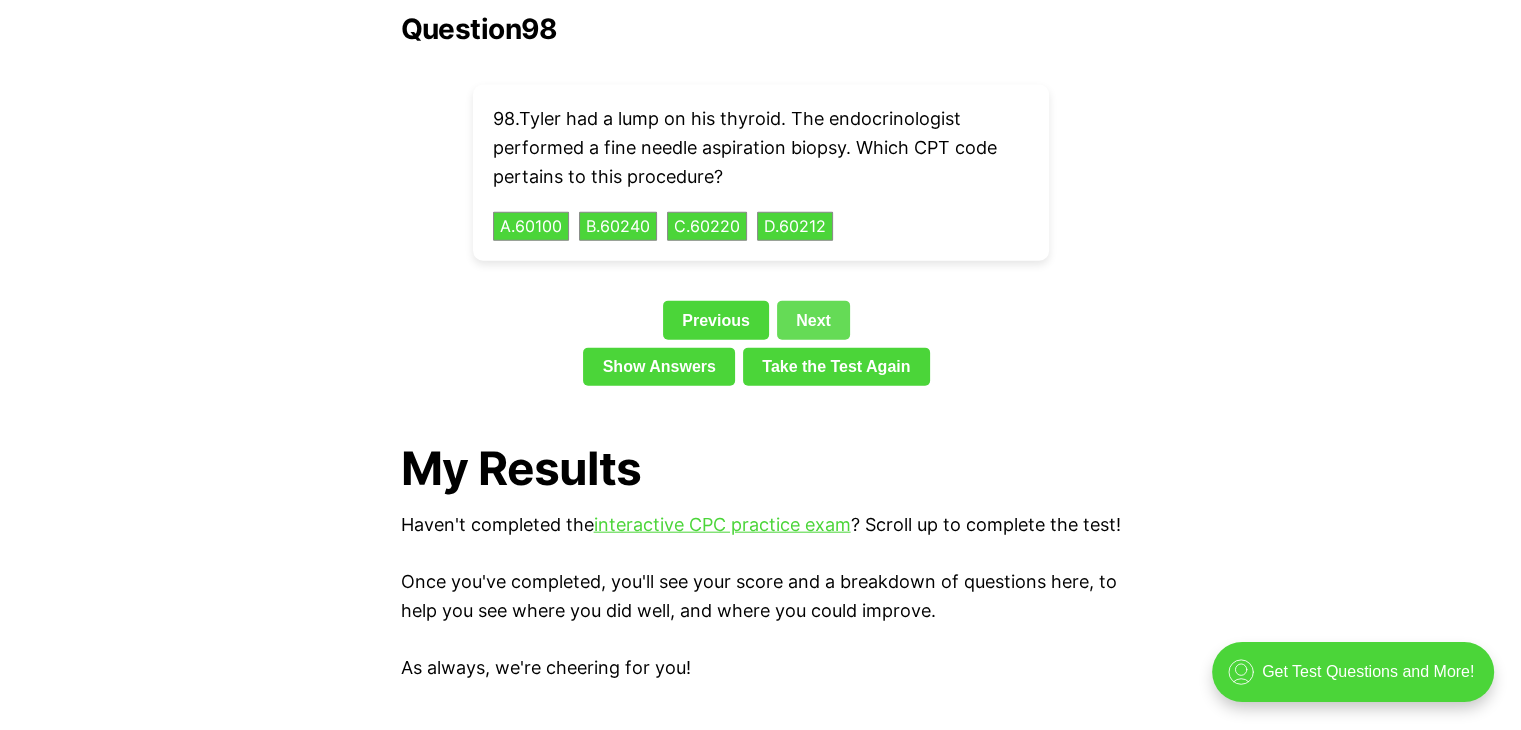click on "Next" at bounding box center (813, 320) 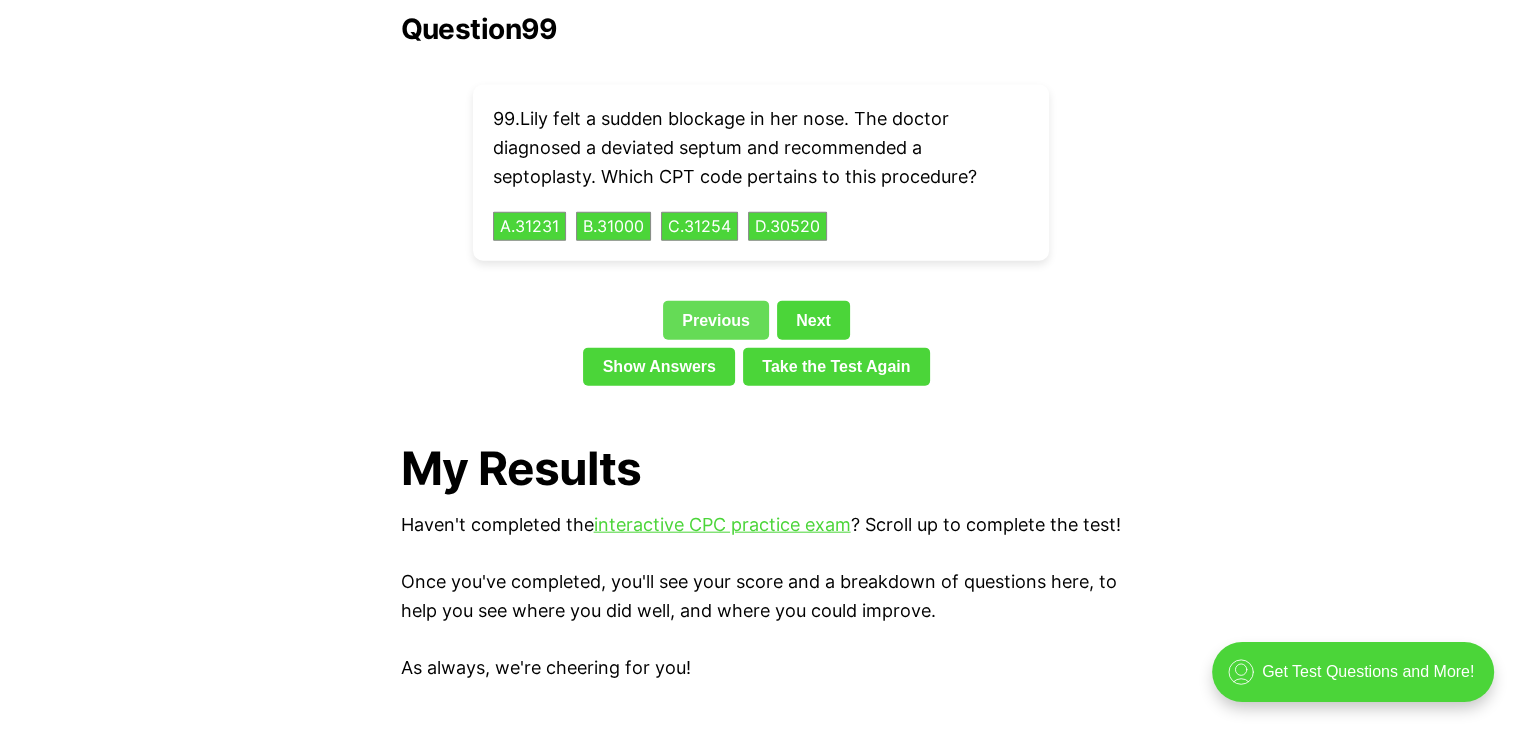 click on "Previous" at bounding box center (716, 320) 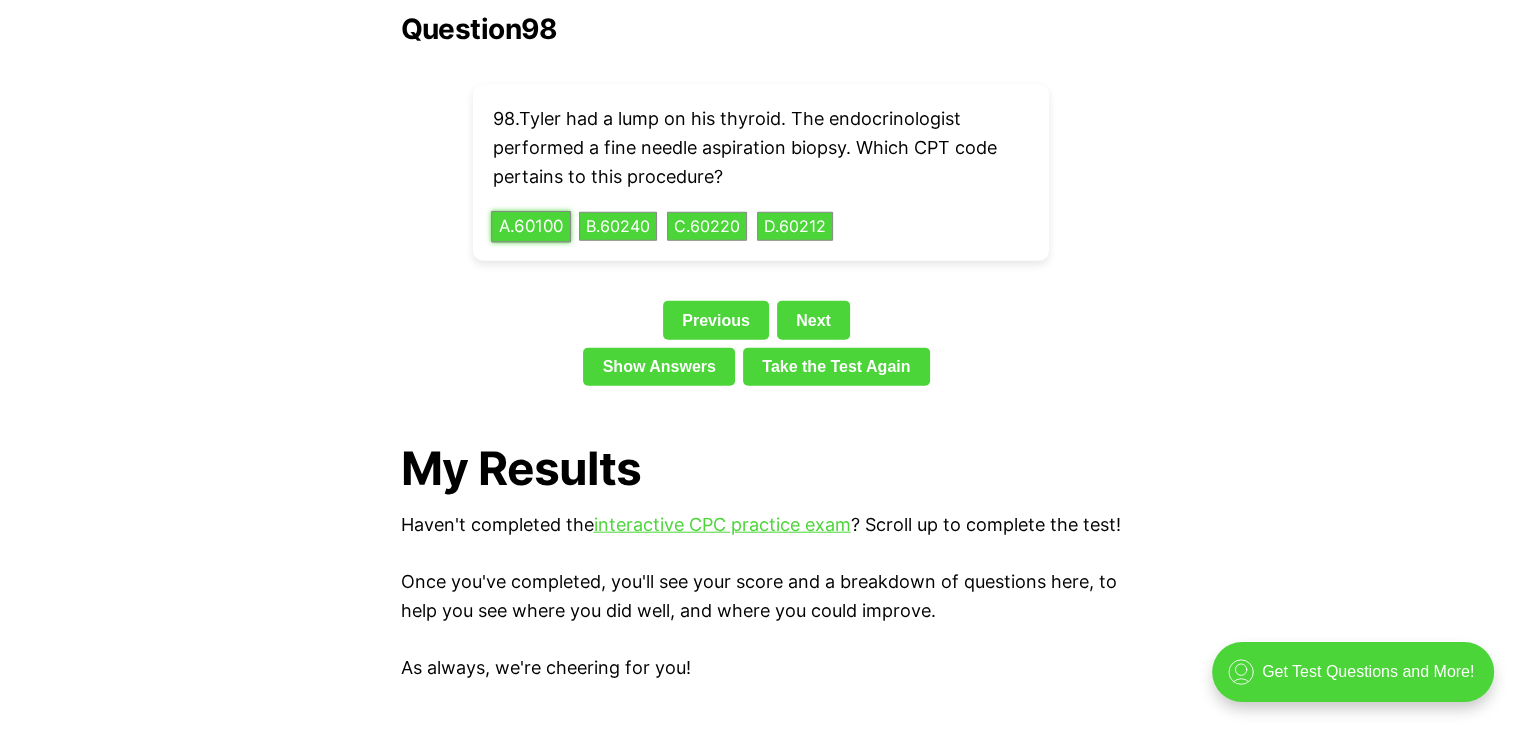 click on "A .  60100" at bounding box center (531, 226) 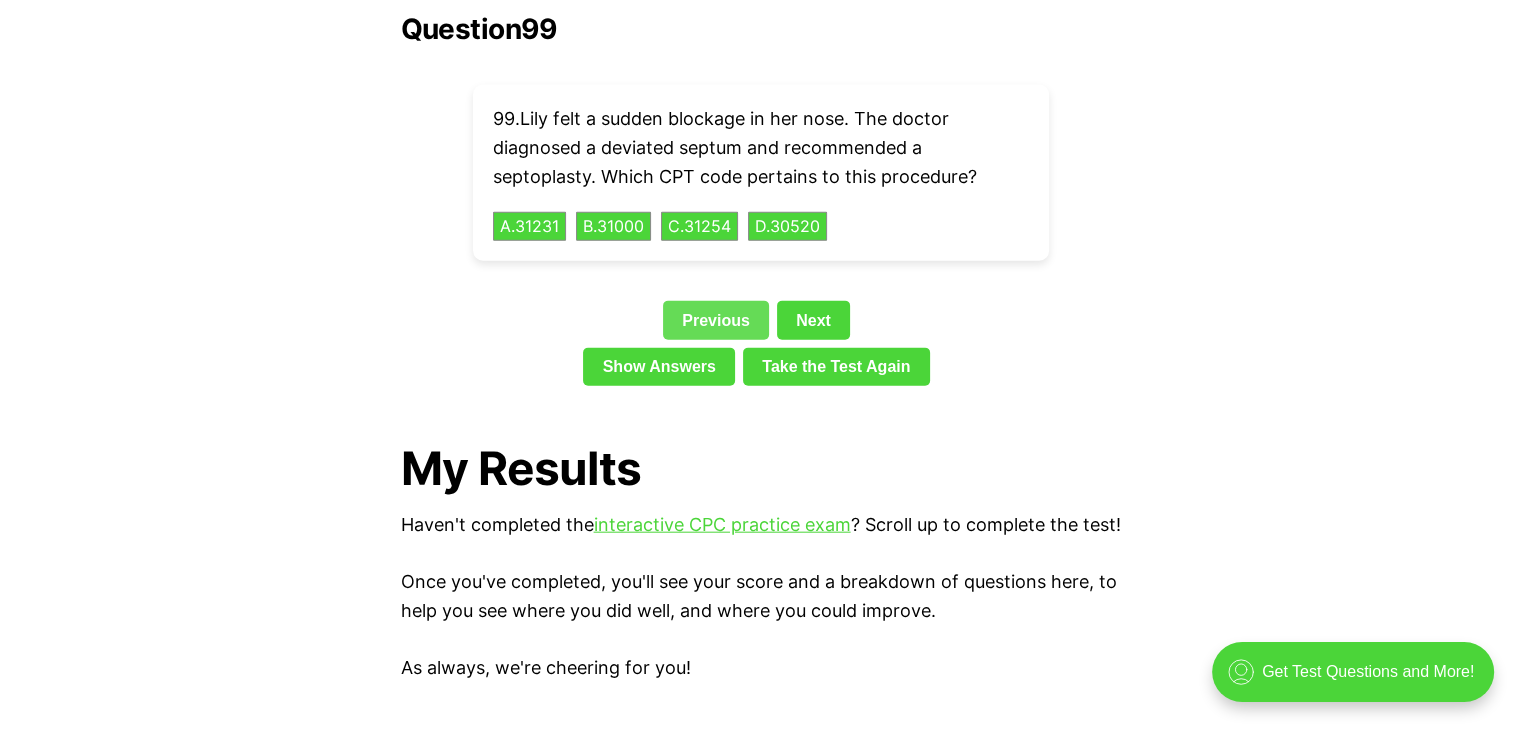 click on "Previous" at bounding box center [716, 320] 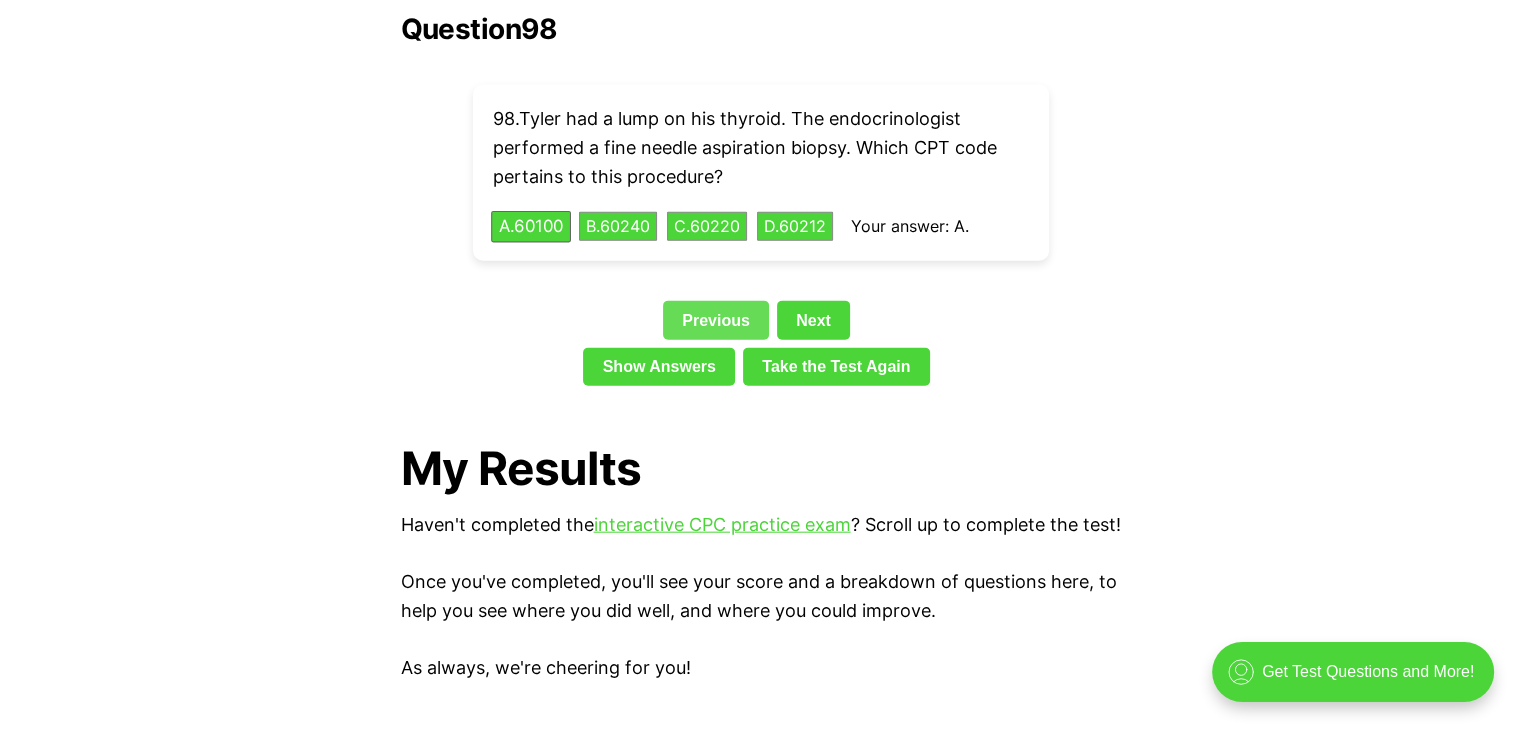 click on "Previous" at bounding box center (716, 320) 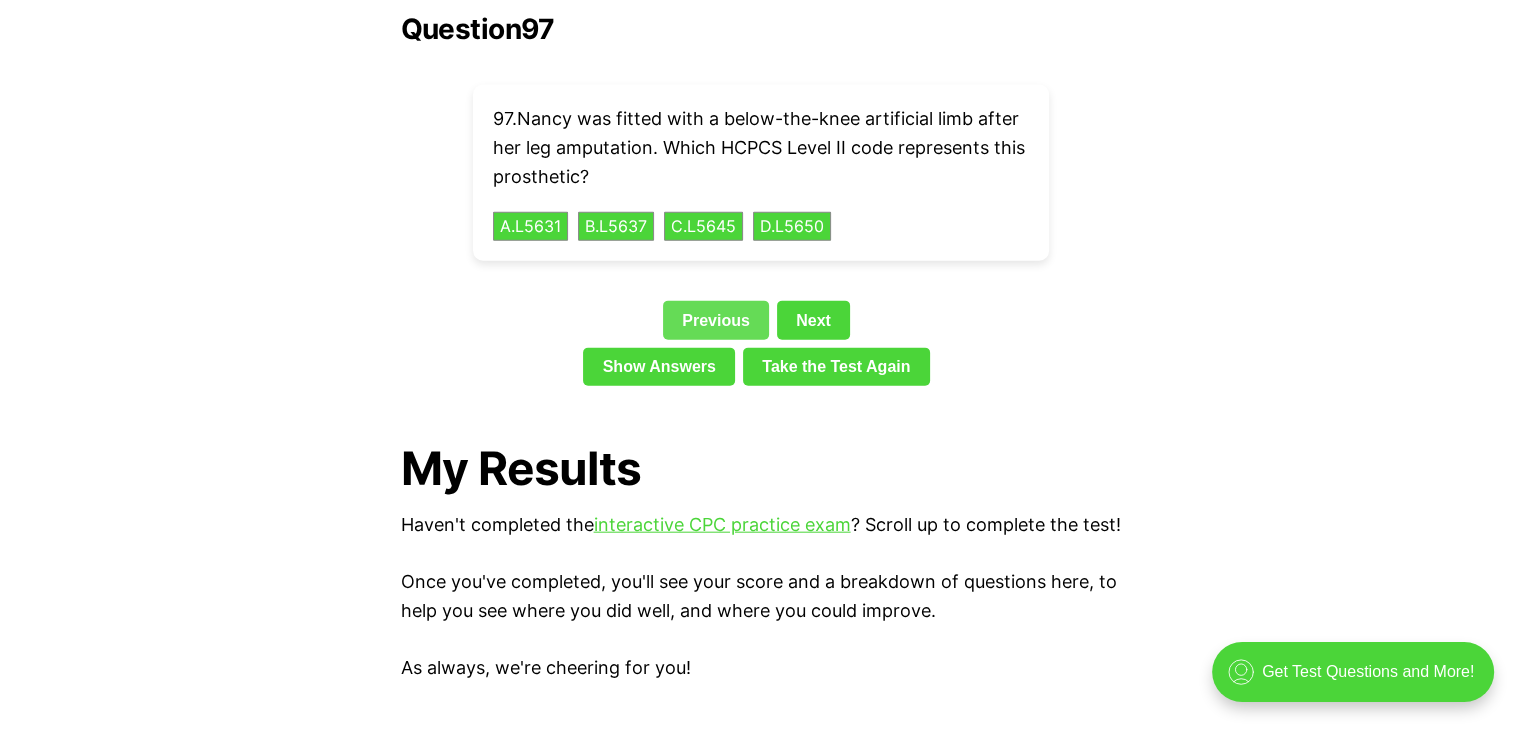 click on "Previous" at bounding box center (716, 320) 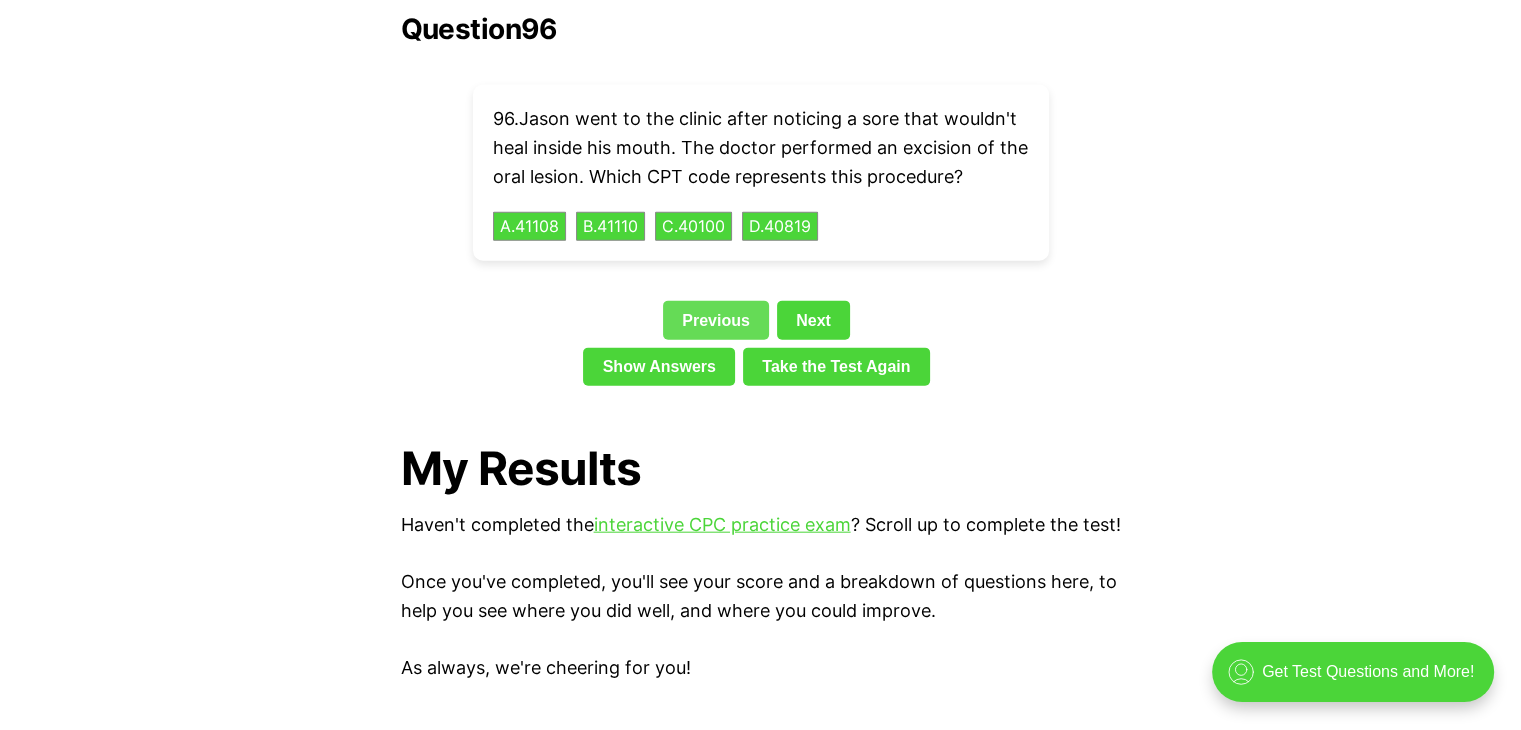 click on "Previous" at bounding box center [716, 320] 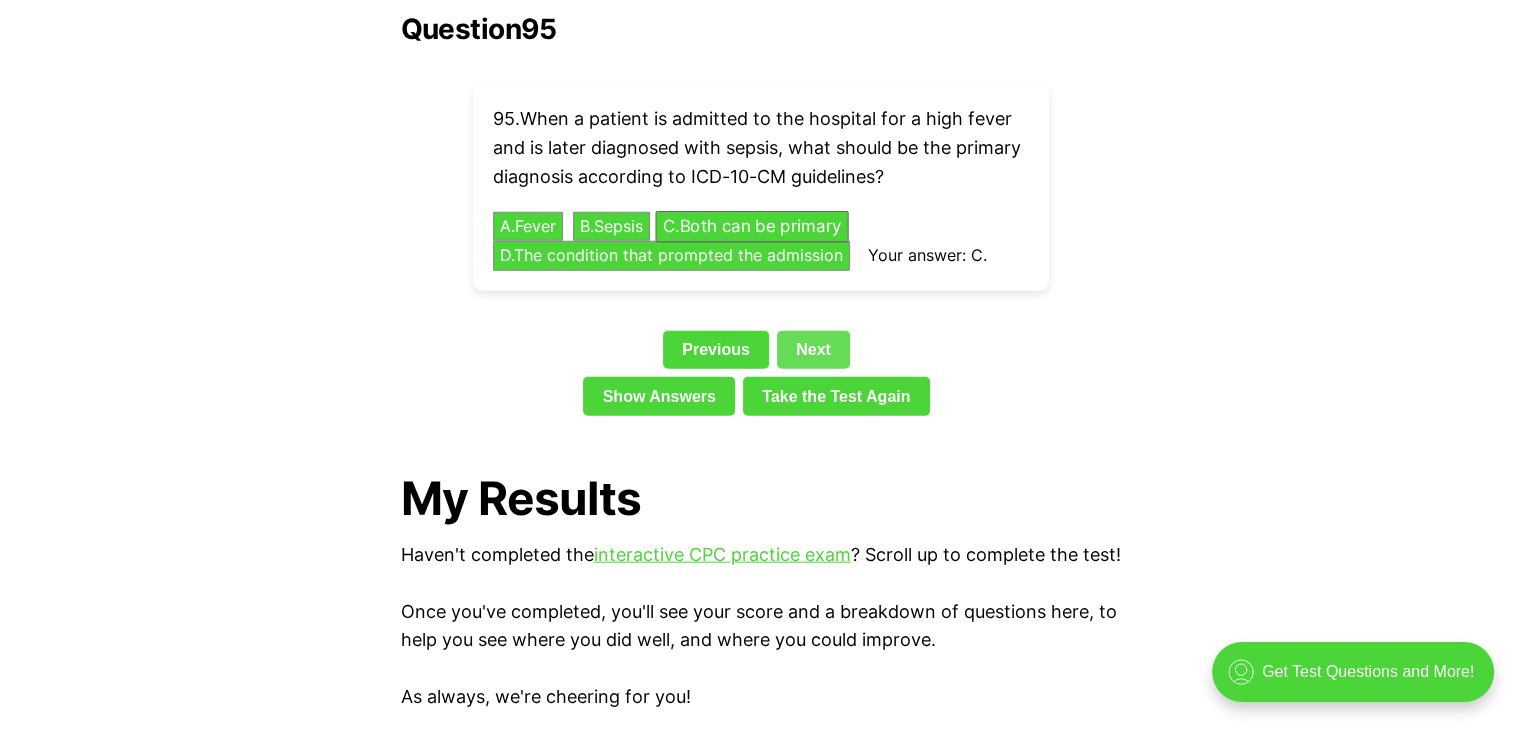 click on "Next" at bounding box center (813, 350) 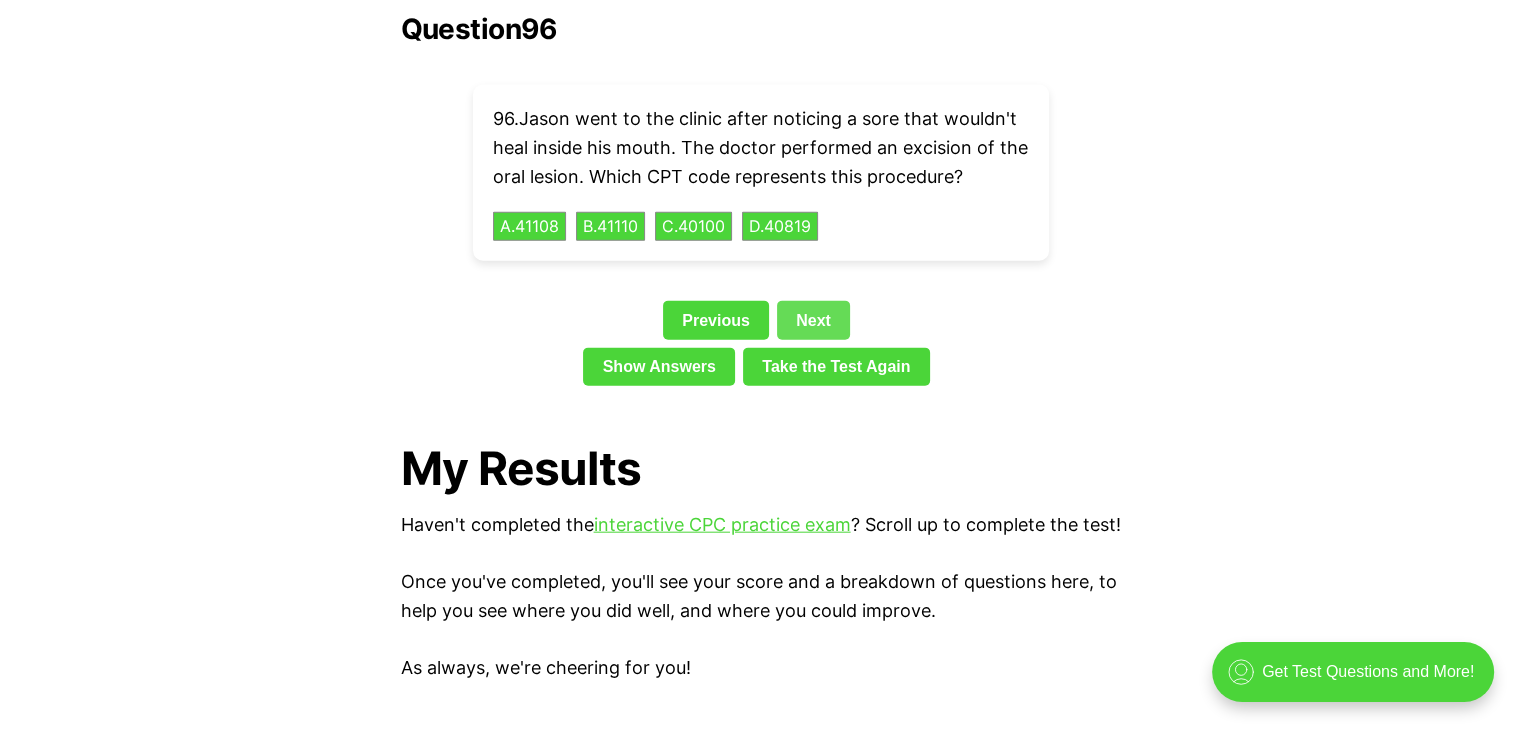 click on "Next" at bounding box center (813, 320) 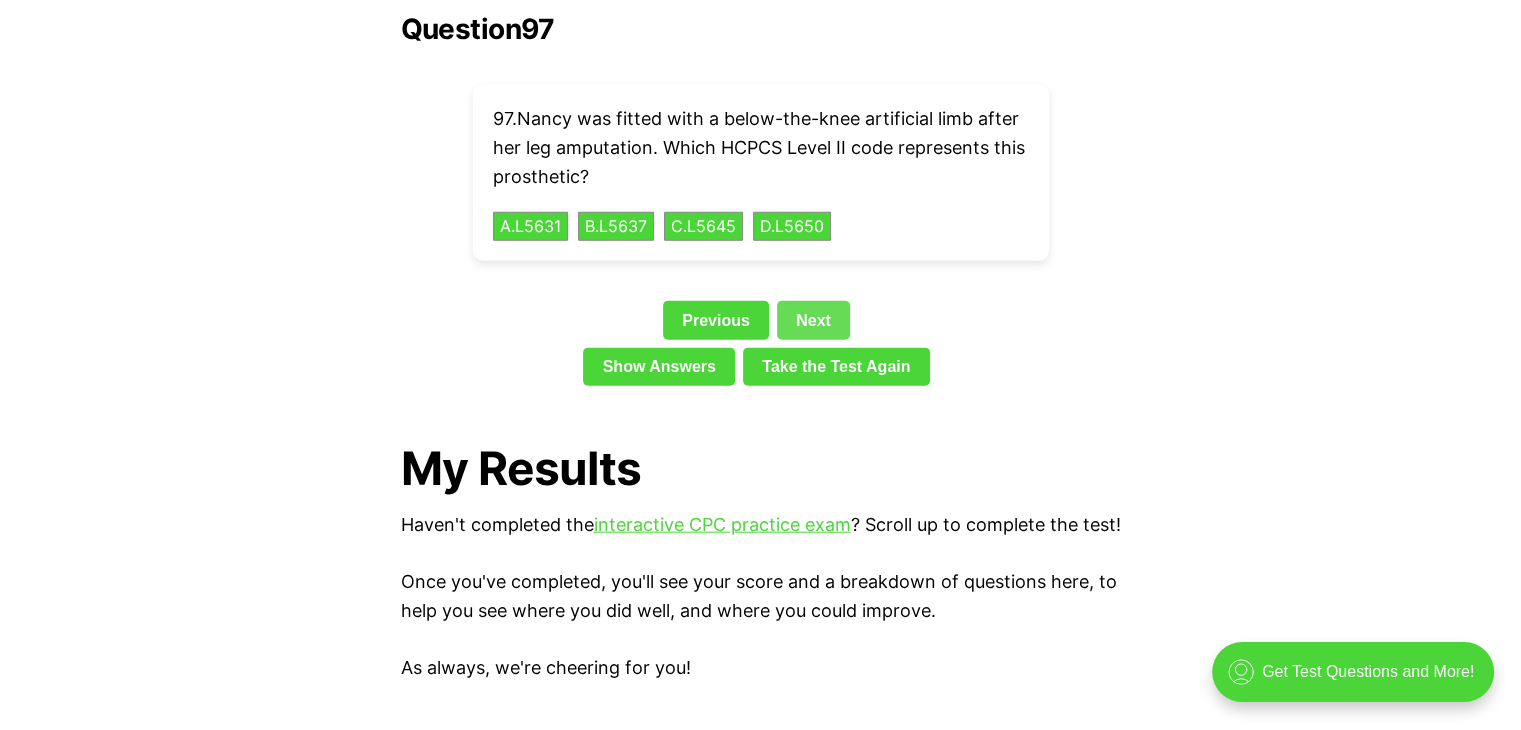 click on "Next" at bounding box center [813, 320] 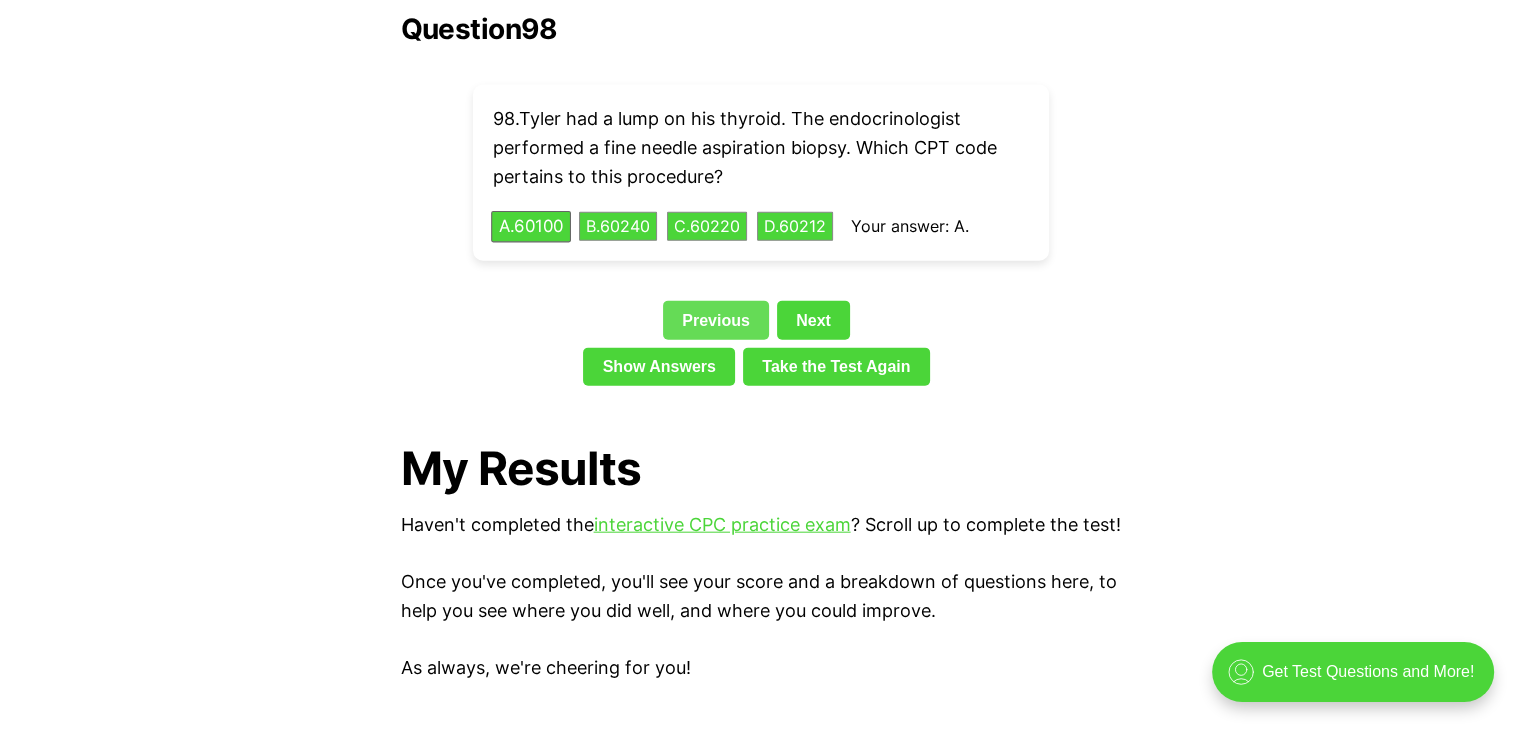 click on "Previous" at bounding box center [716, 320] 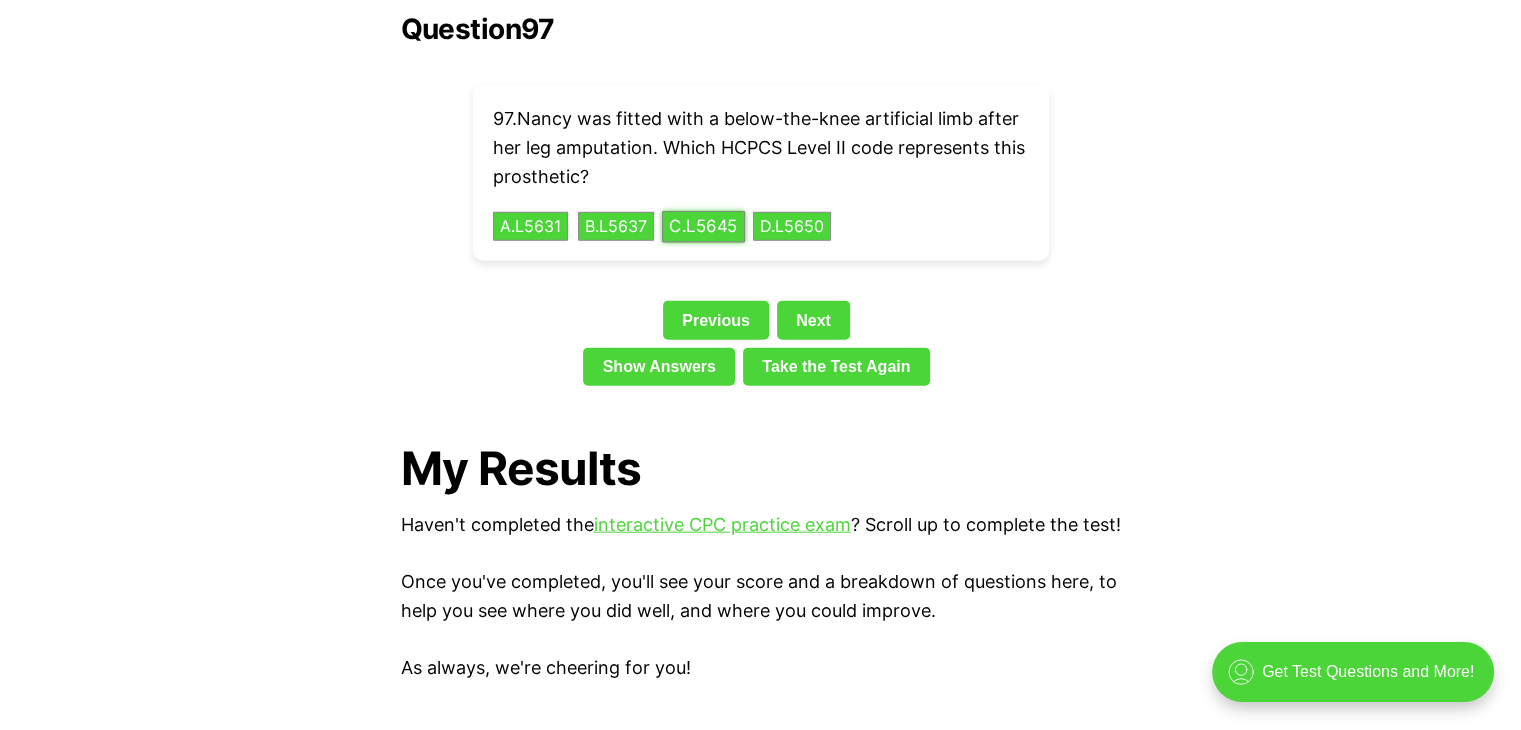 click on "C . L5645" at bounding box center [703, 226] 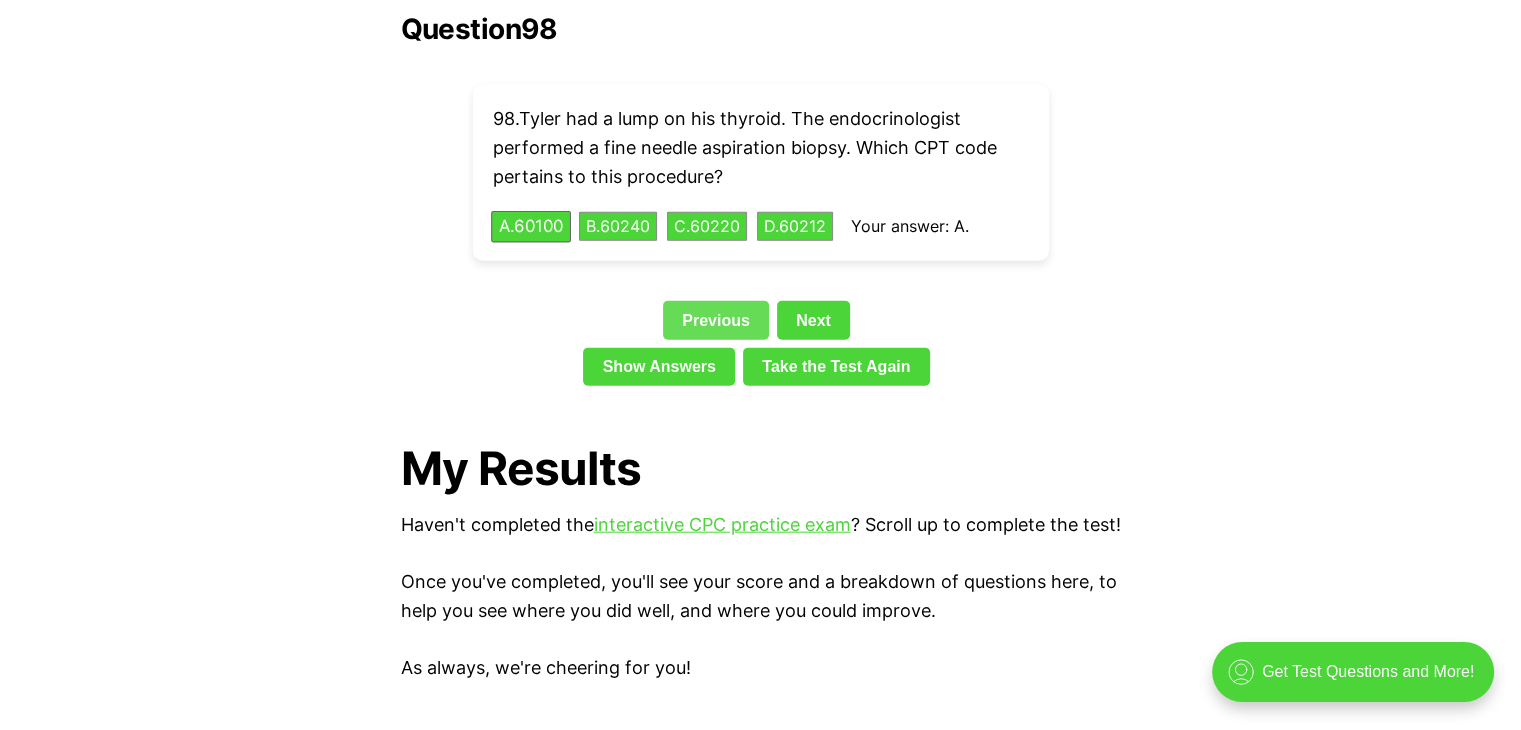 click on "Previous" at bounding box center (716, 320) 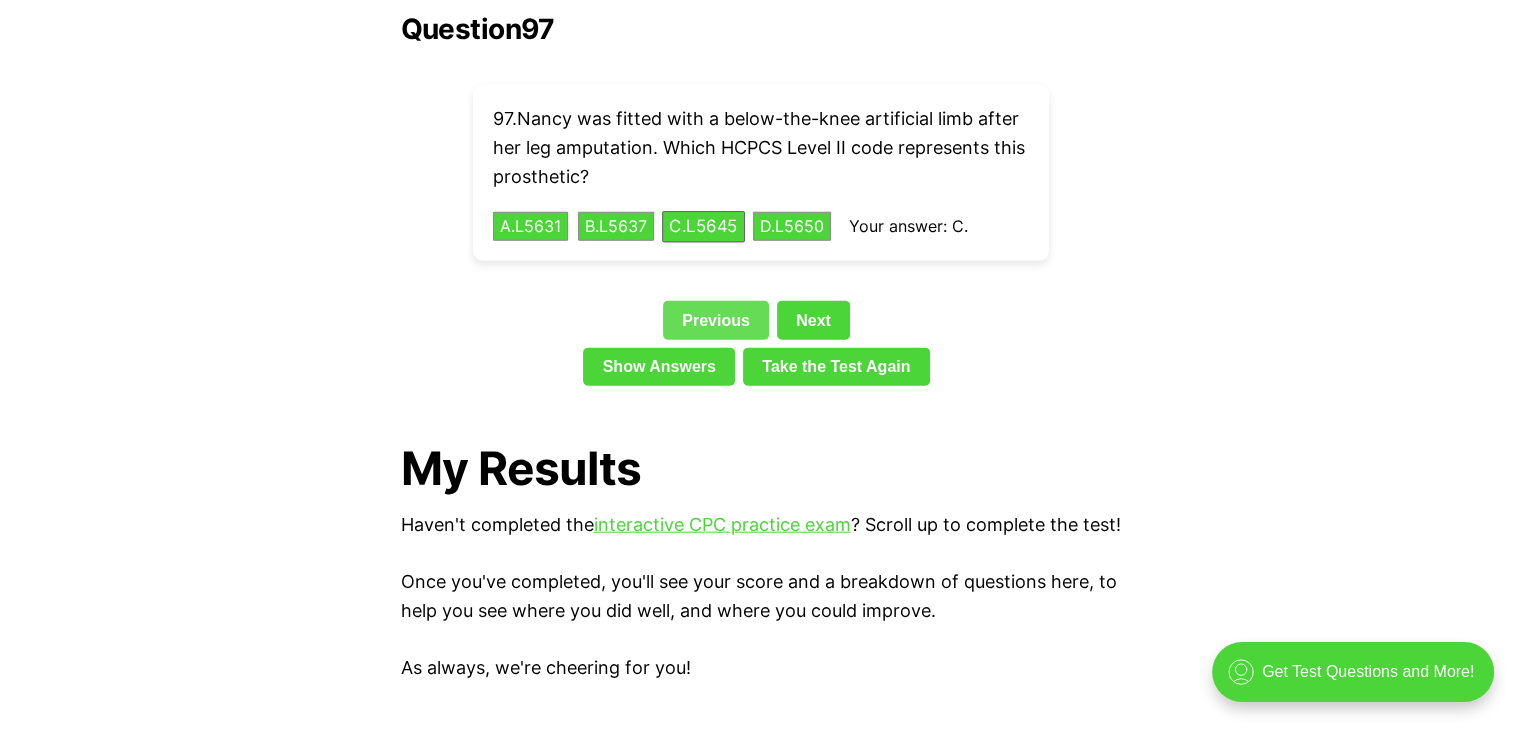 click on "Previous" at bounding box center [716, 320] 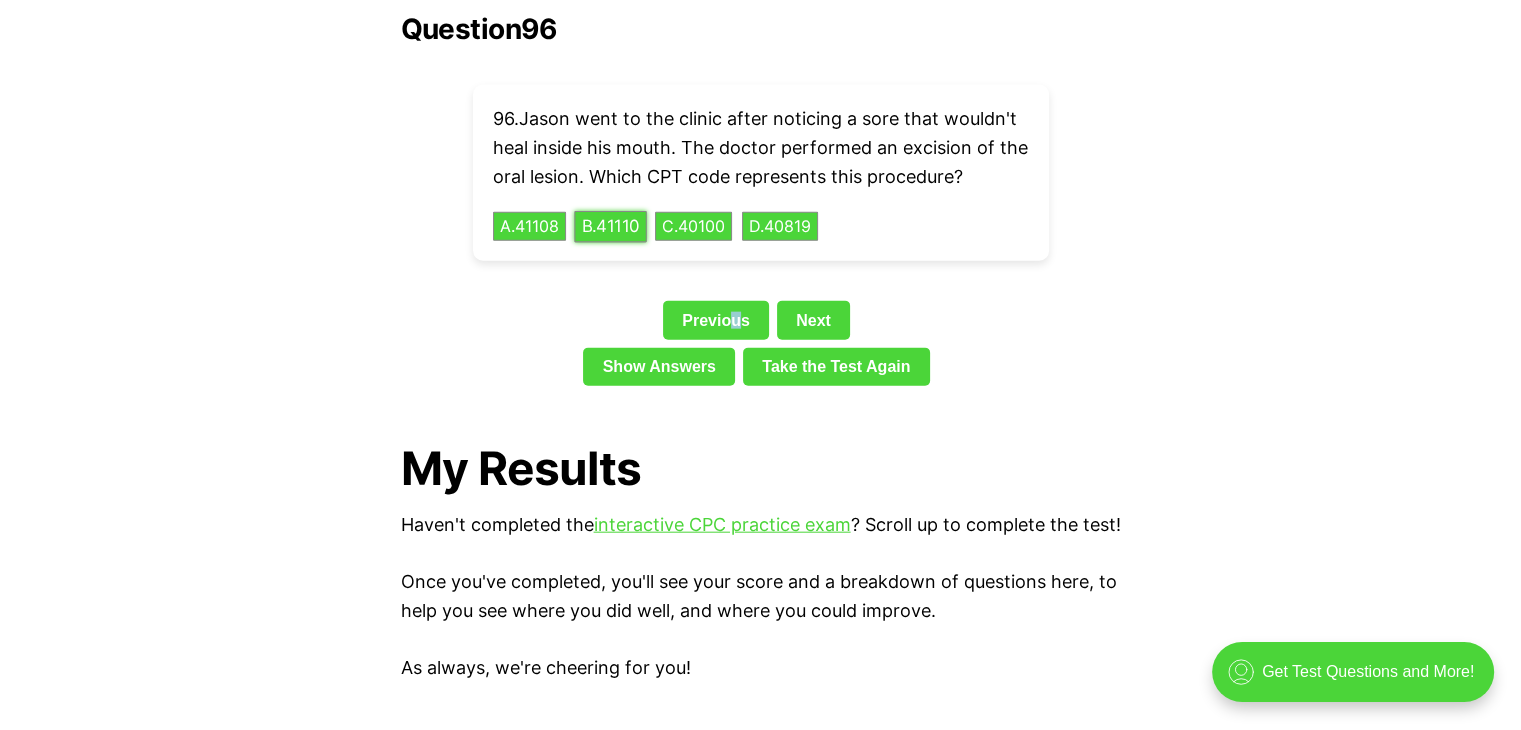 click on "B .  41110" at bounding box center [610, 226] 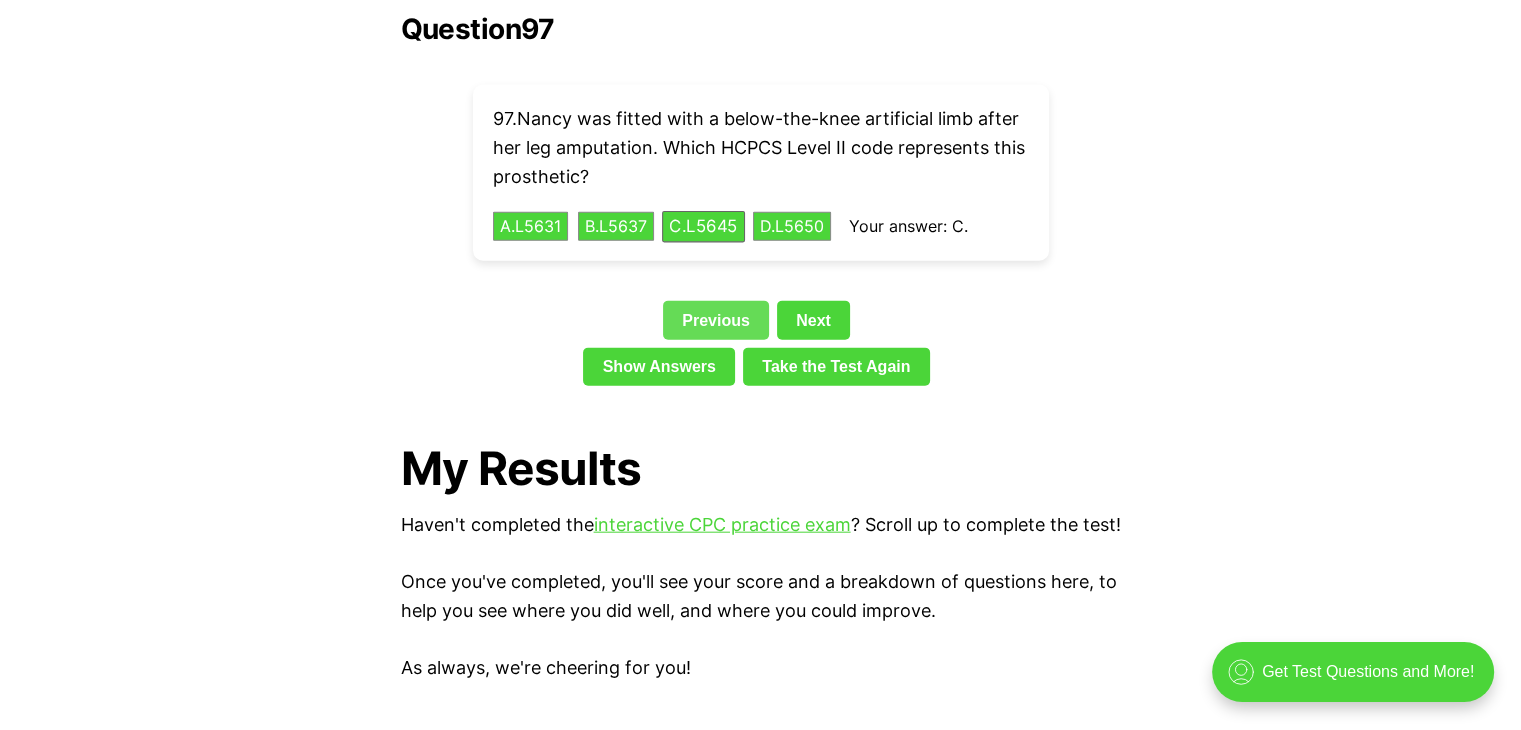 click on "Previous" at bounding box center (716, 320) 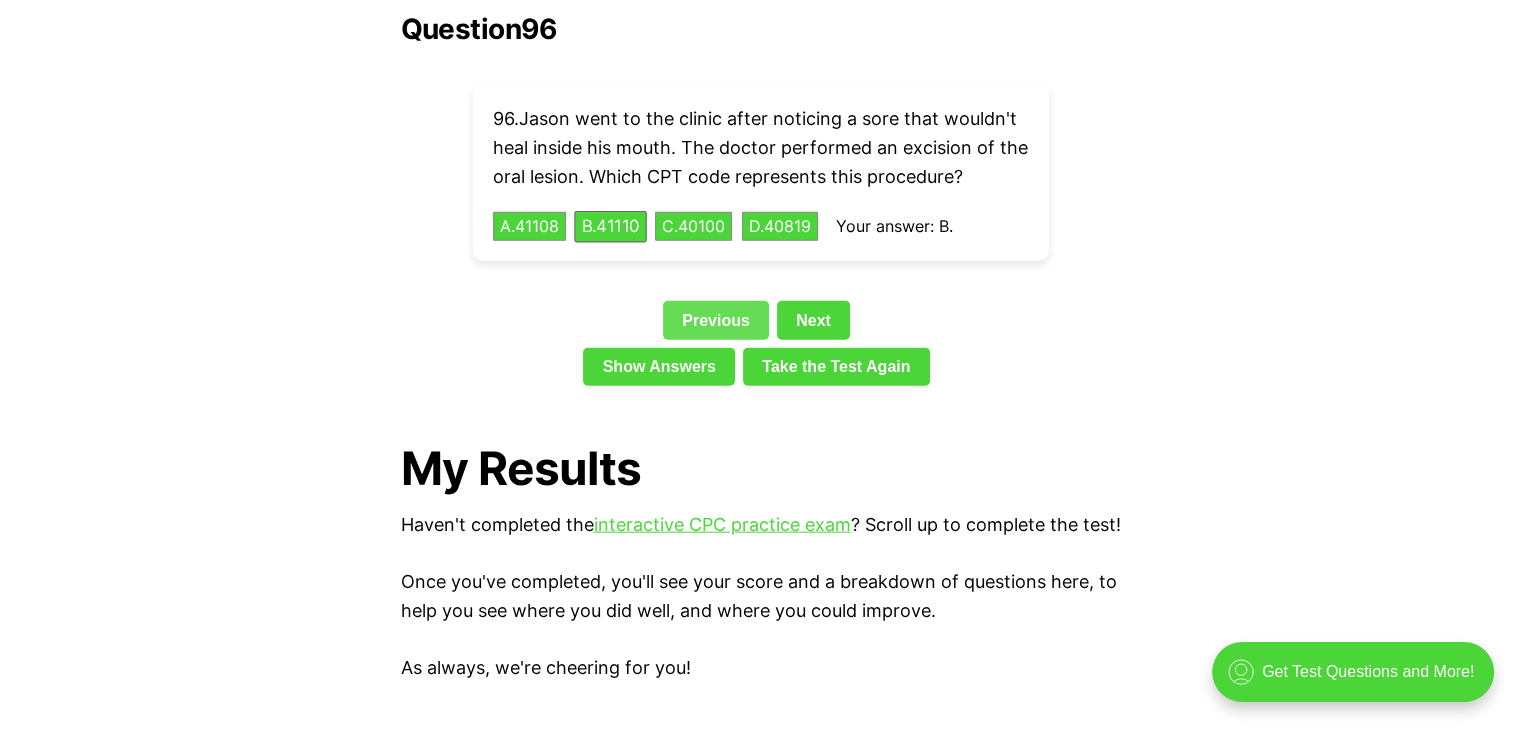 click on "Previous" at bounding box center [716, 320] 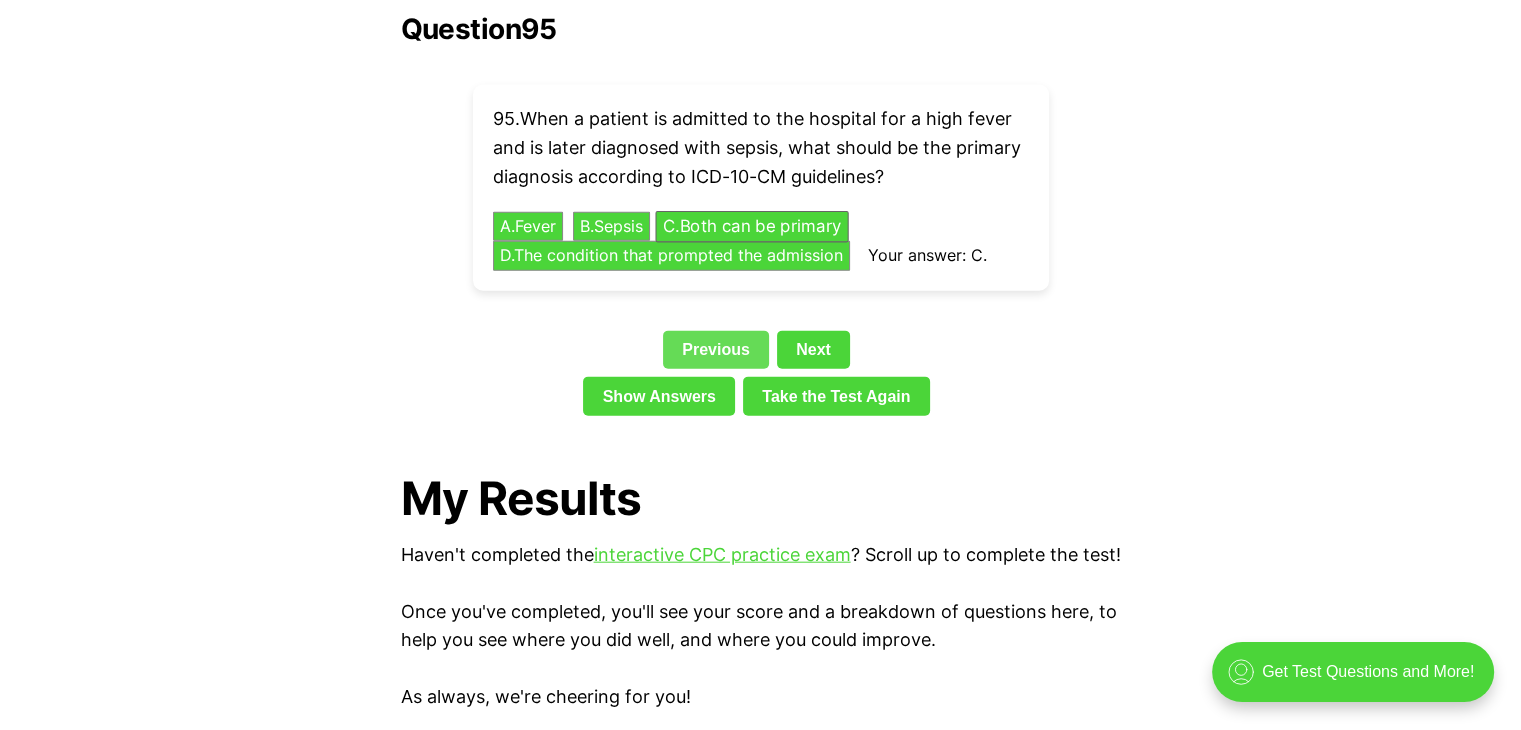 click on "Previous" at bounding box center (716, 350) 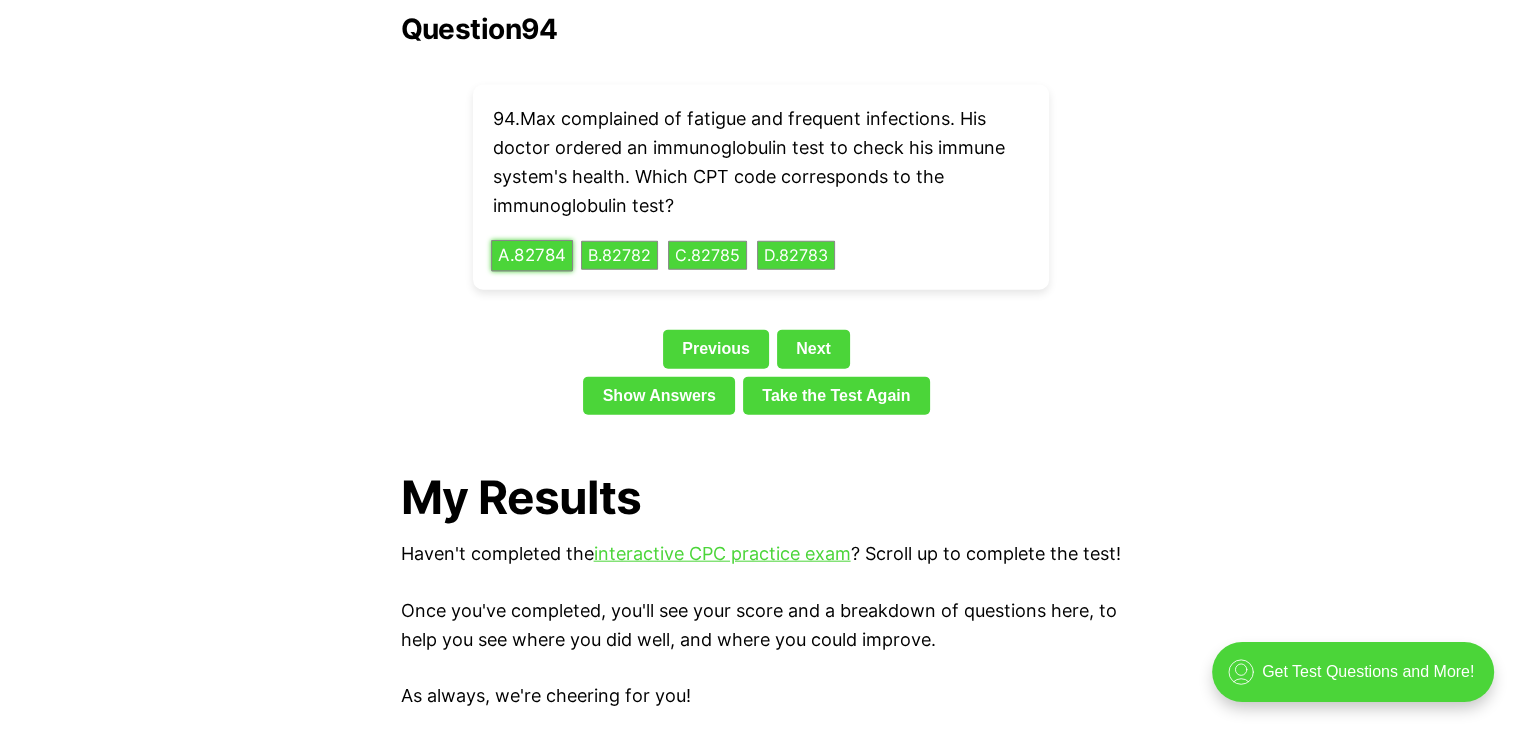 click on "A .  82784" at bounding box center (532, 255) 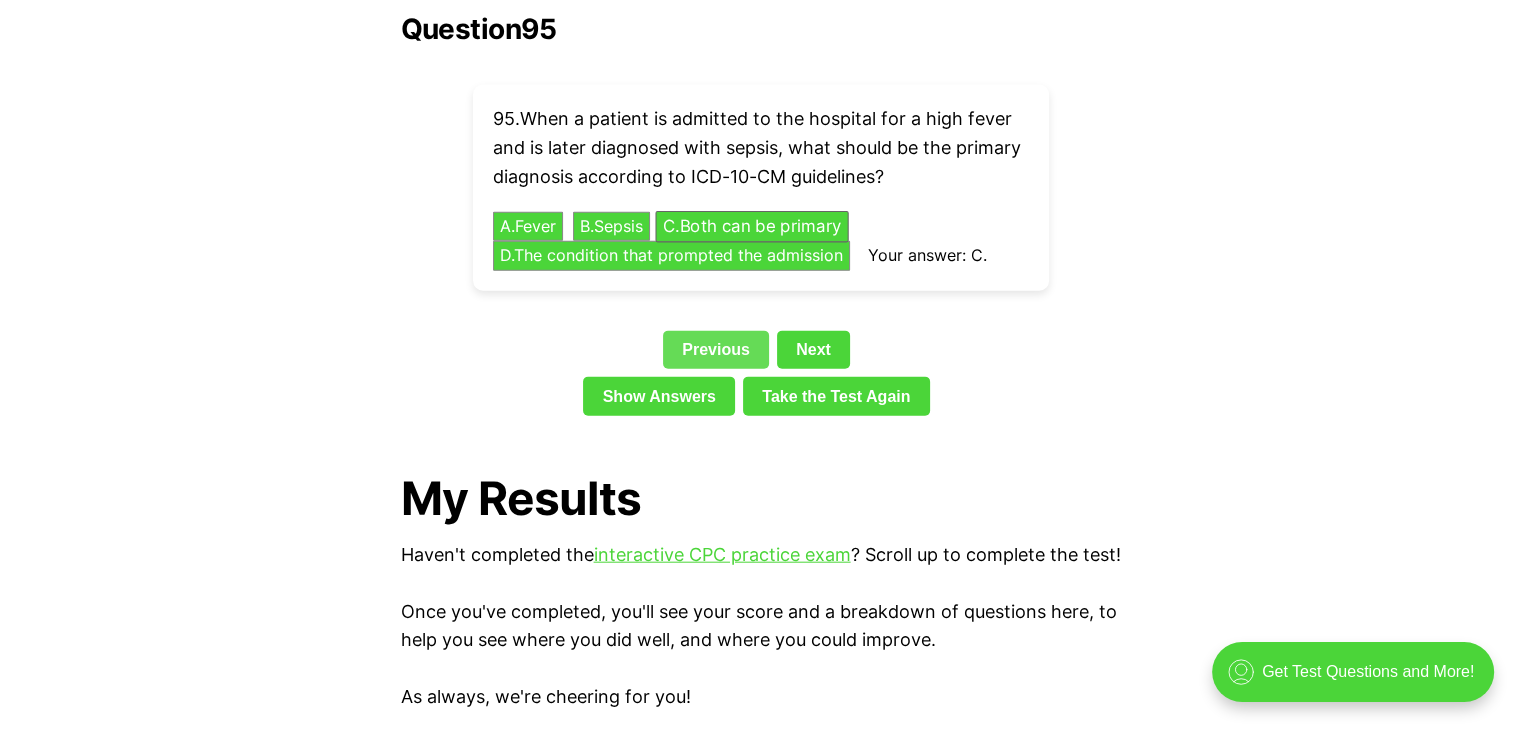 click on "Previous" at bounding box center (716, 350) 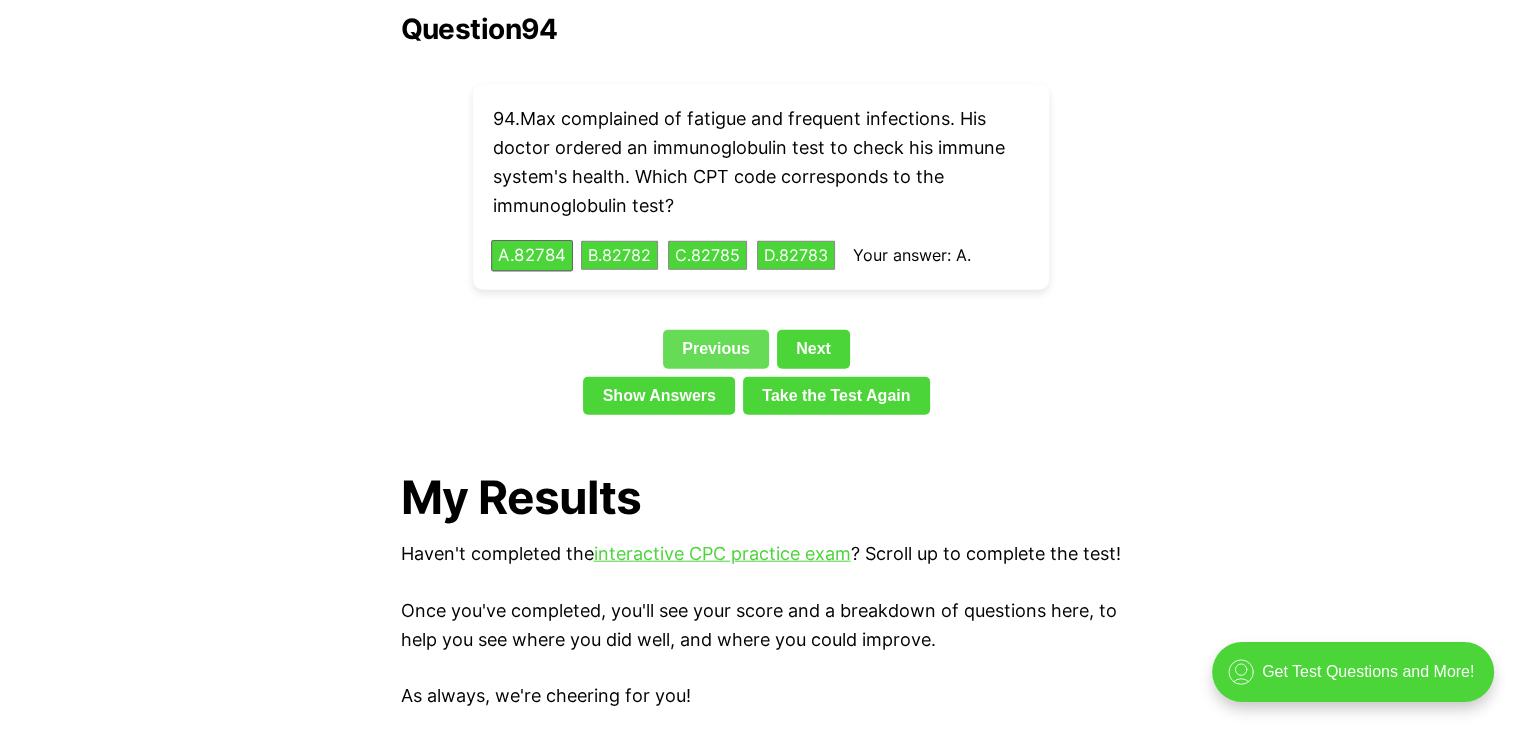 click on "Previous" at bounding box center (716, 349) 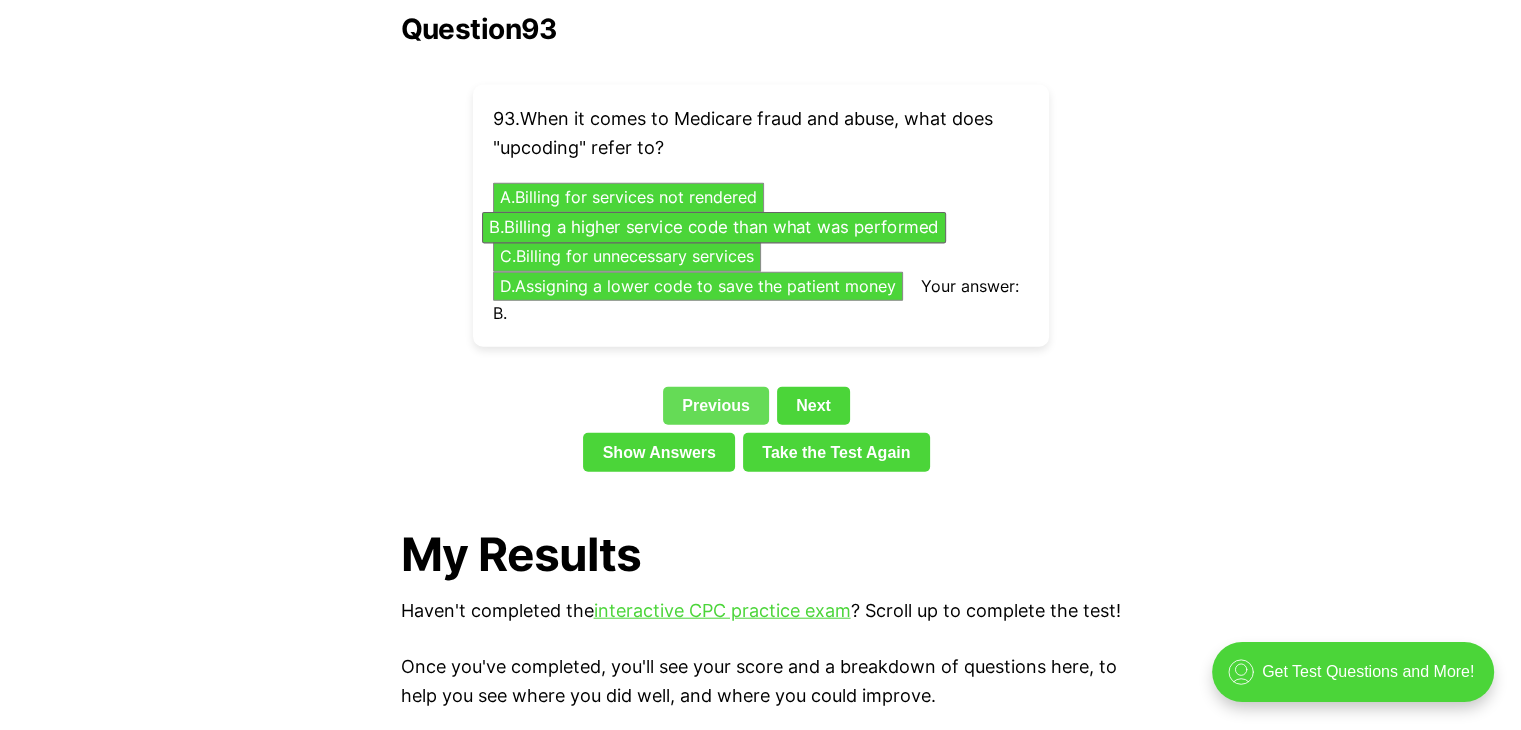 click on "Previous" at bounding box center (716, 406) 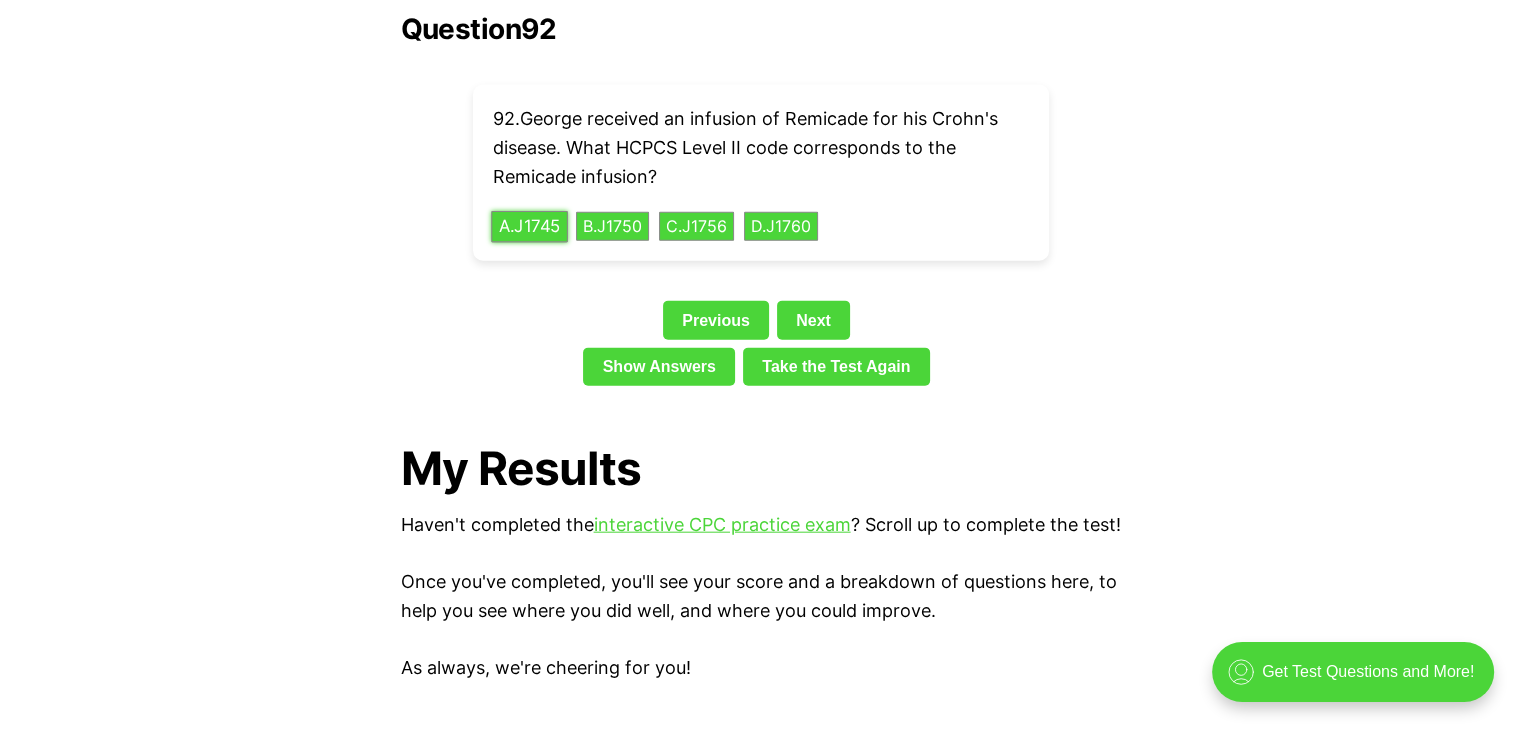 click on "A .  J1745" at bounding box center [529, 226] 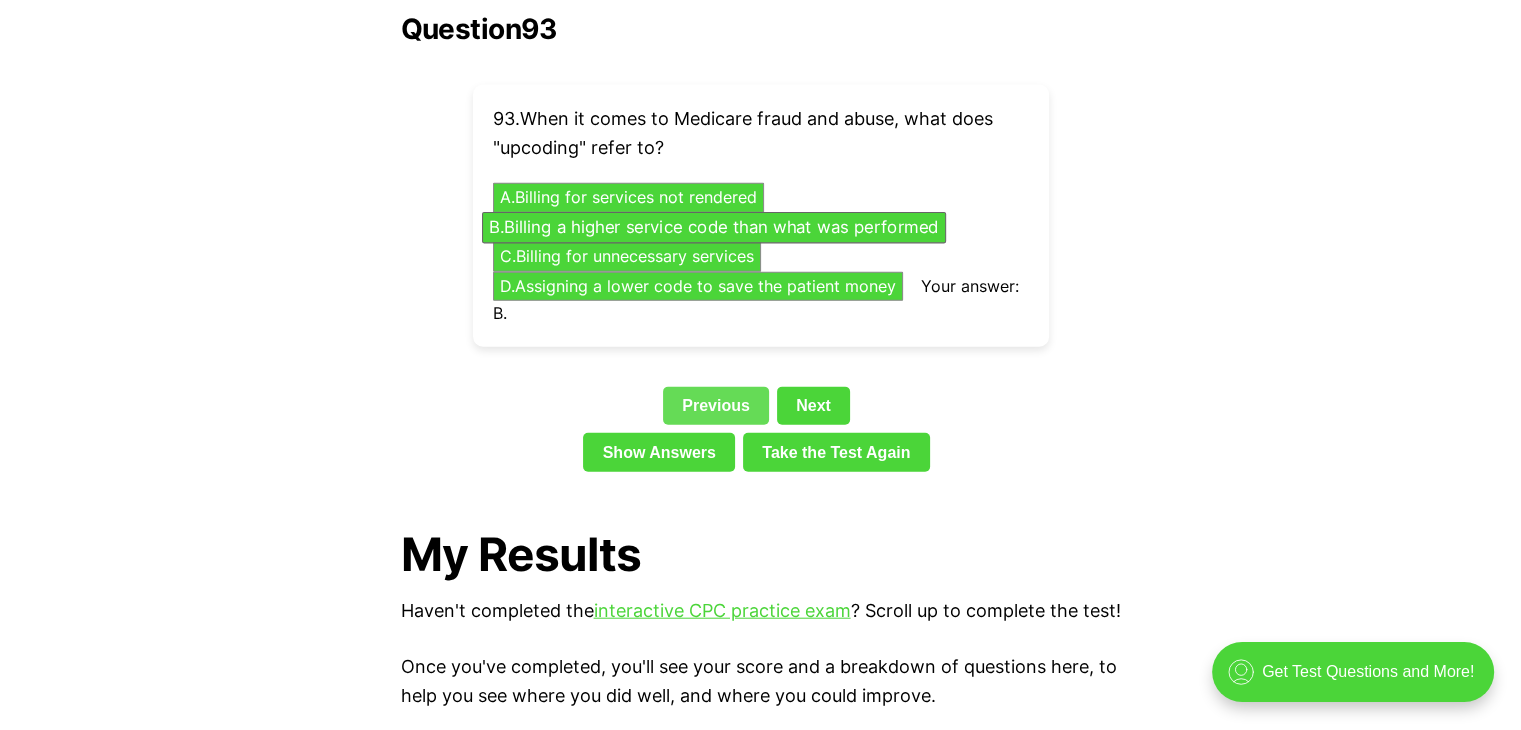 click on "Previous" at bounding box center (716, 406) 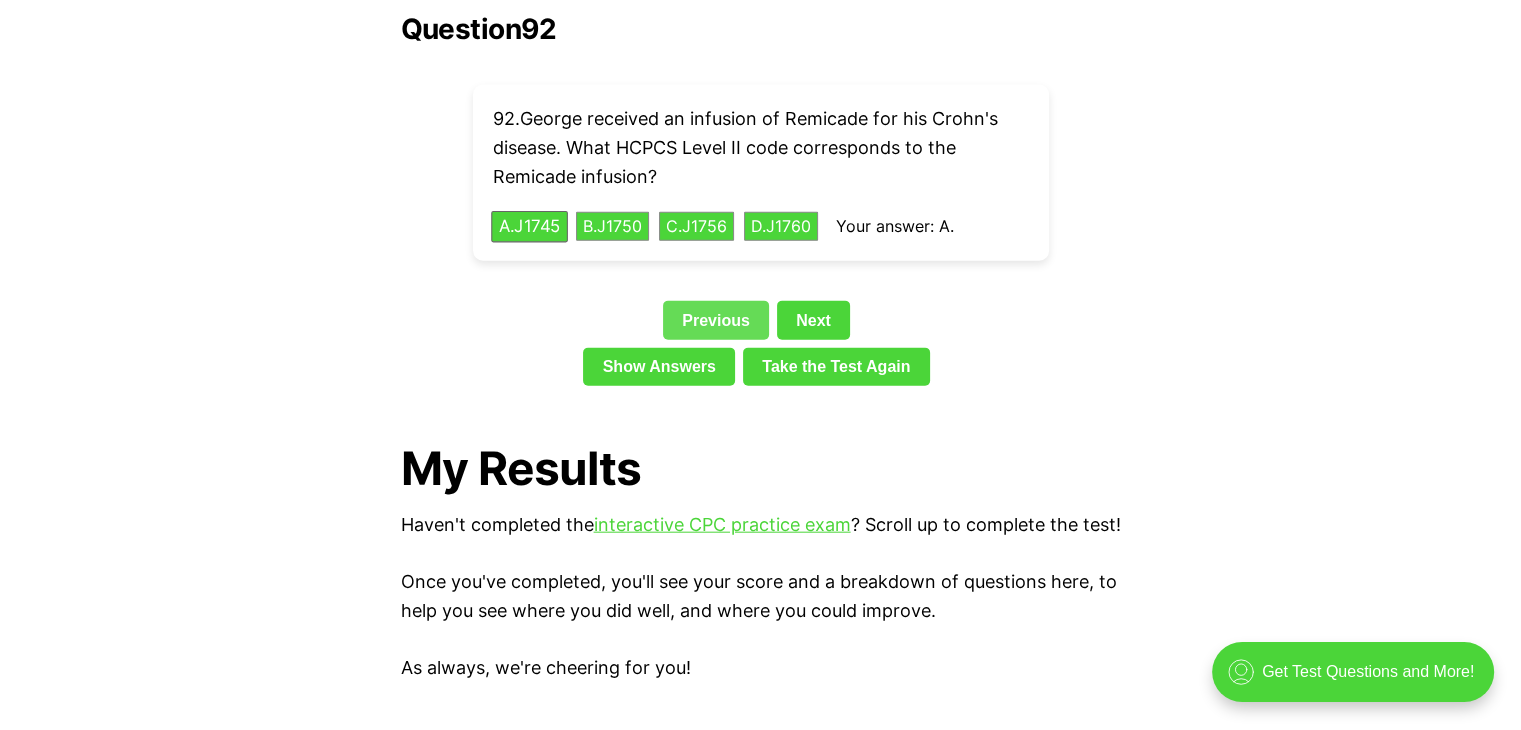 click on "Previous" at bounding box center [716, 320] 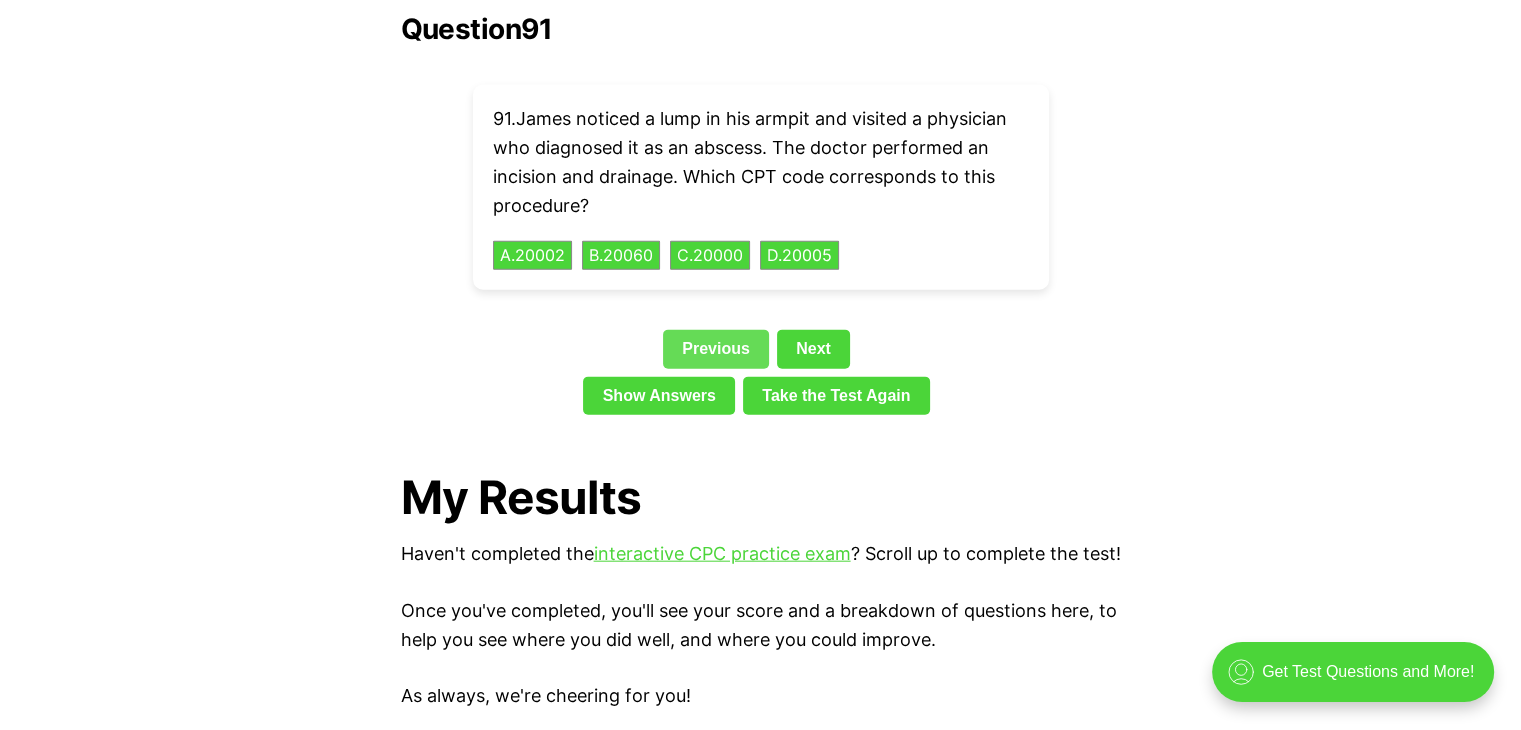 click on "Previous" at bounding box center (716, 349) 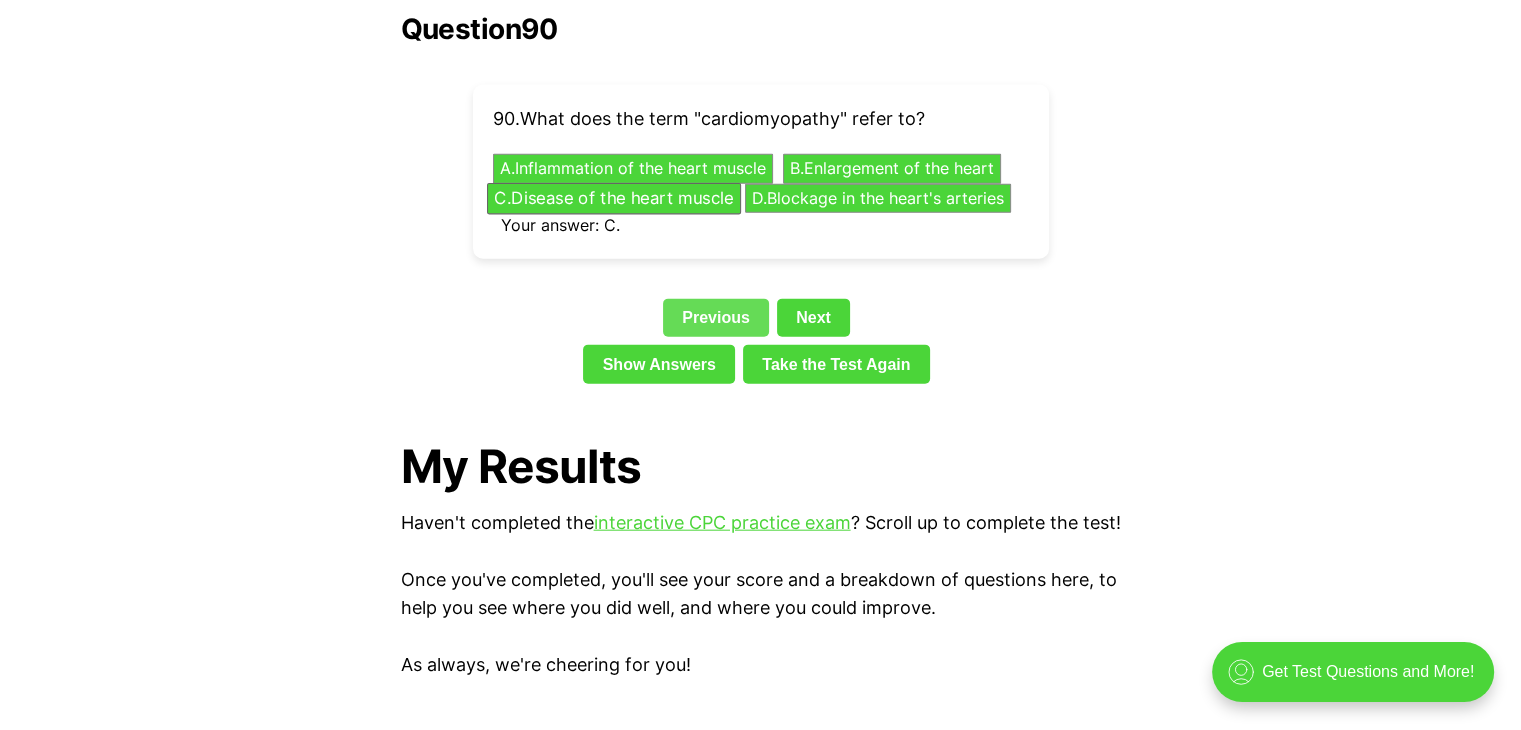 click on "Previous" at bounding box center [716, 318] 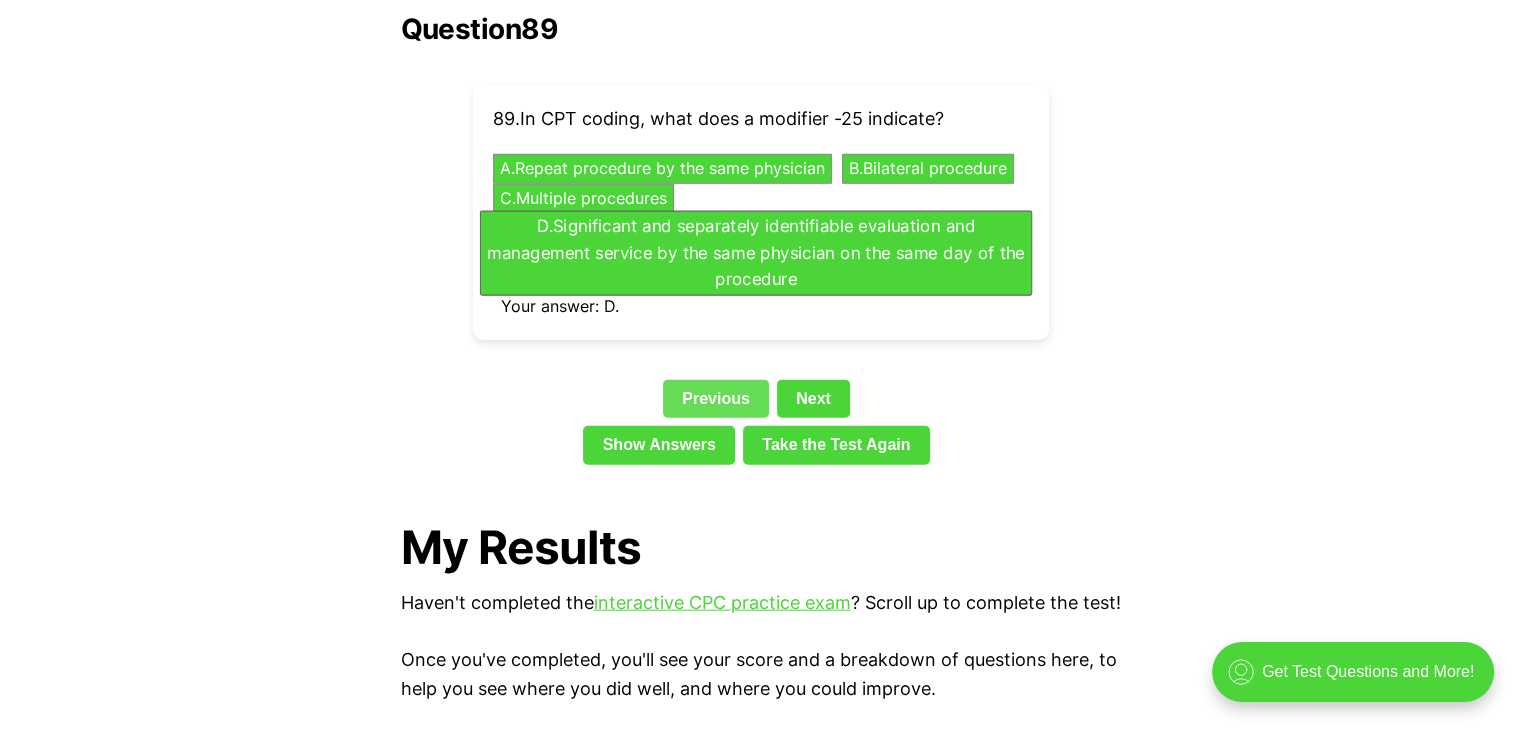 click on "Previous" at bounding box center (716, 399) 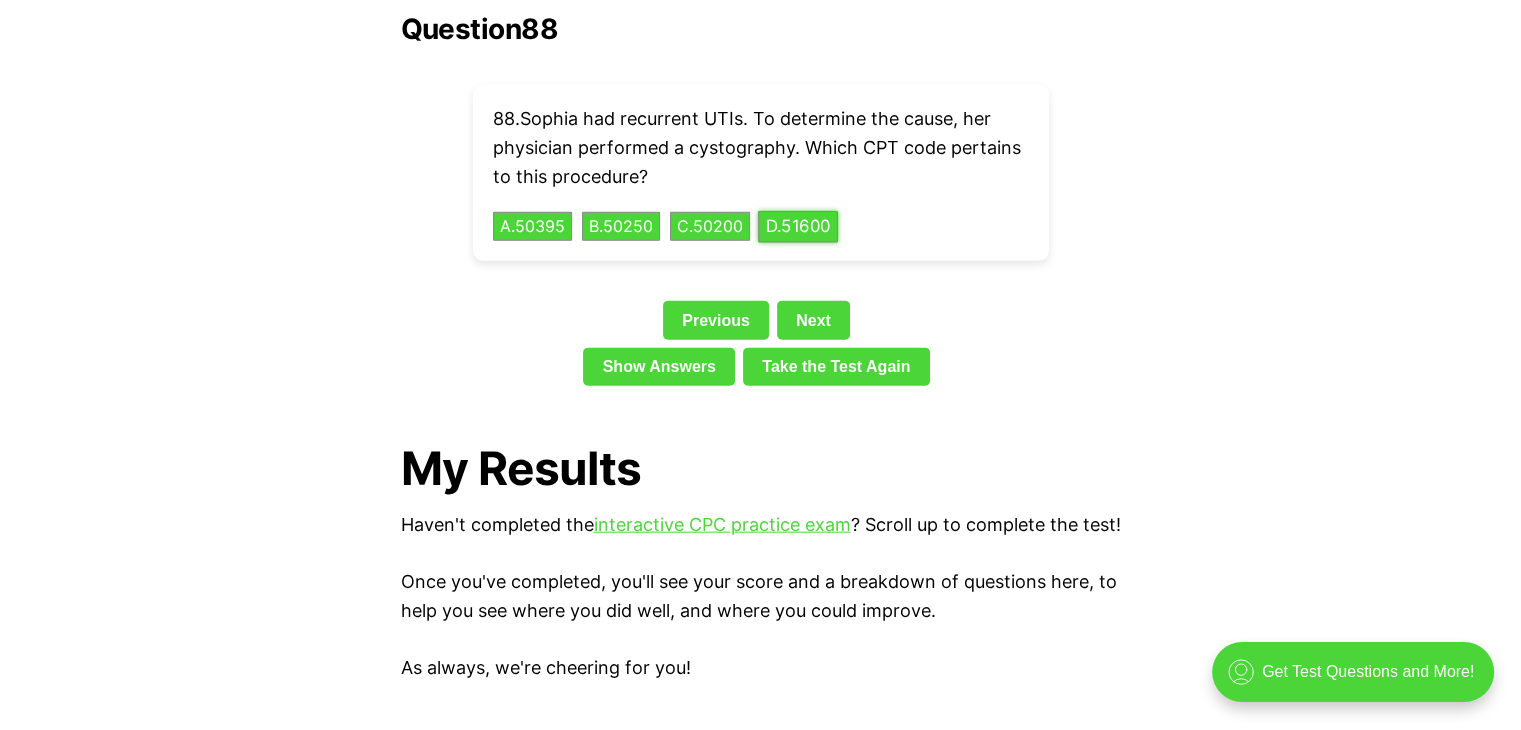 click on "D .  51600" at bounding box center [798, 226] 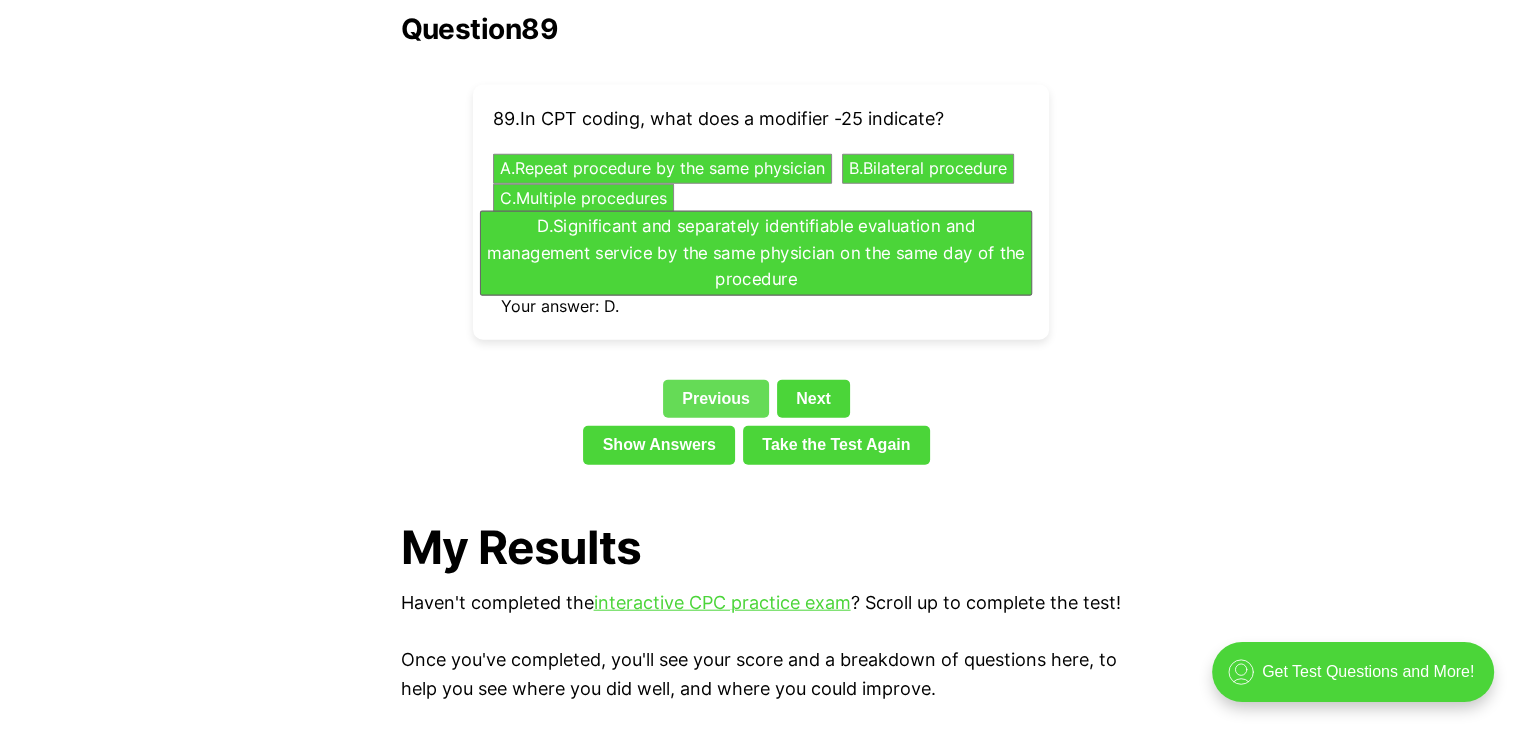 click on "Previous" at bounding box center [716, 399] 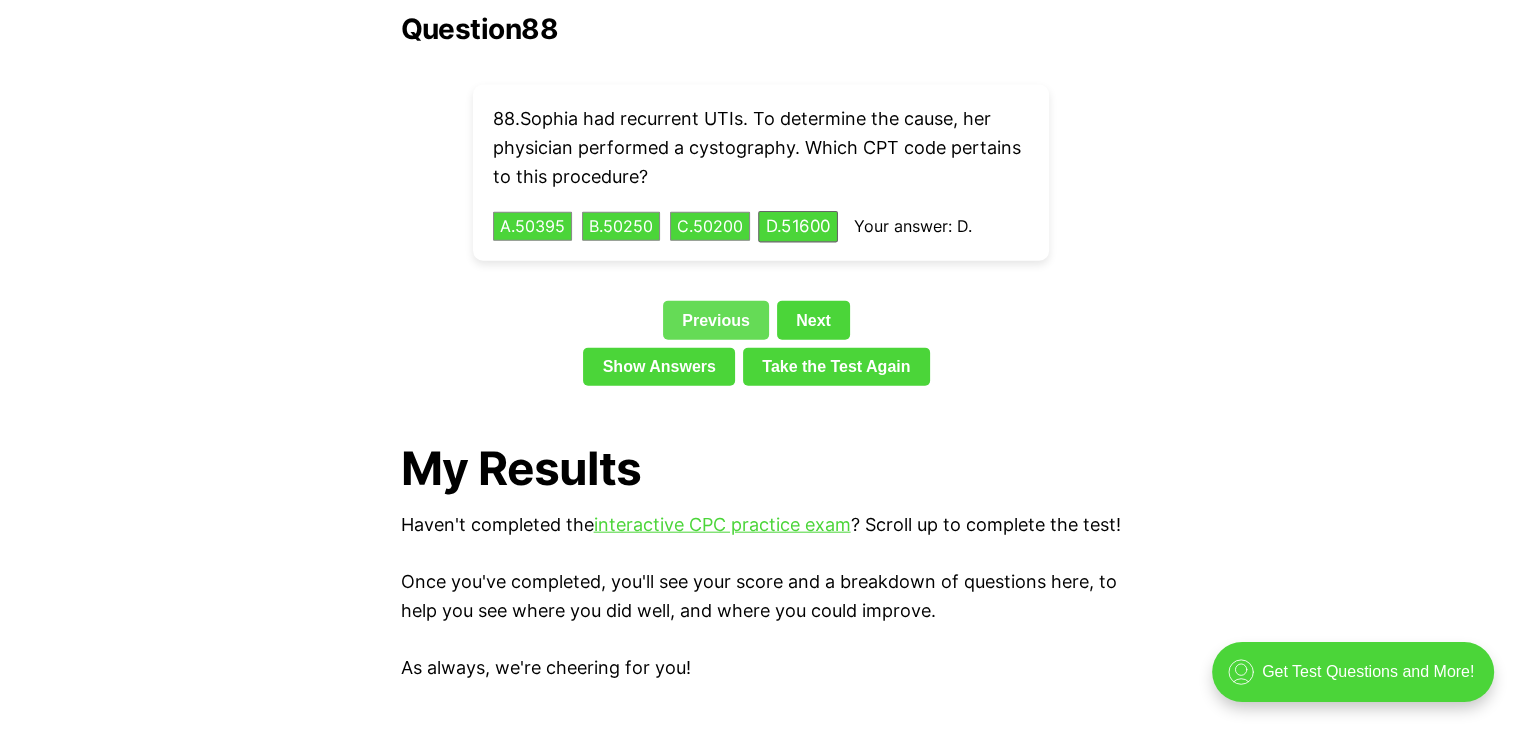 click on "Previous" at bounding box center [716, 320] 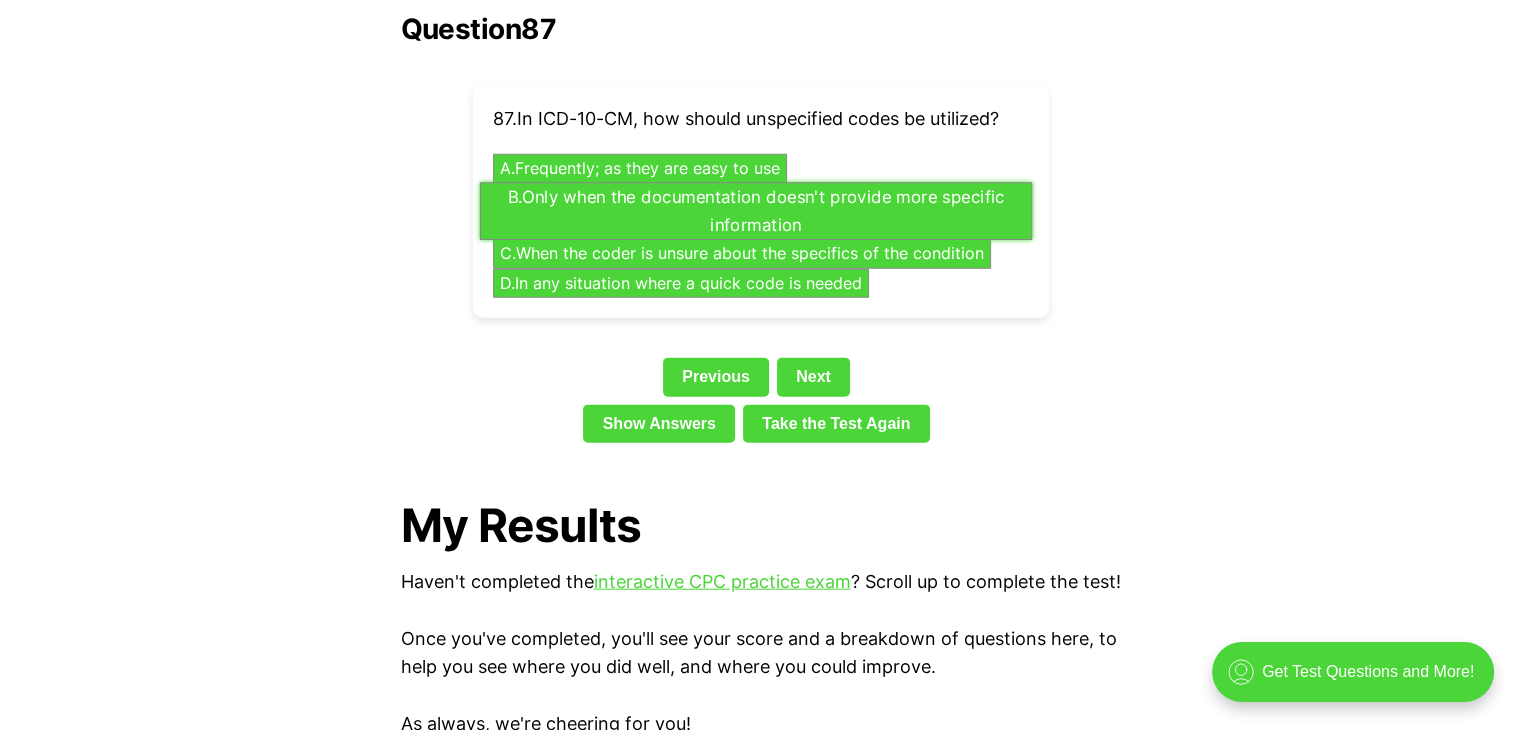 click on "B .  Only when the documentation doesn't provide more specific information" at bounding box center [755, 211] 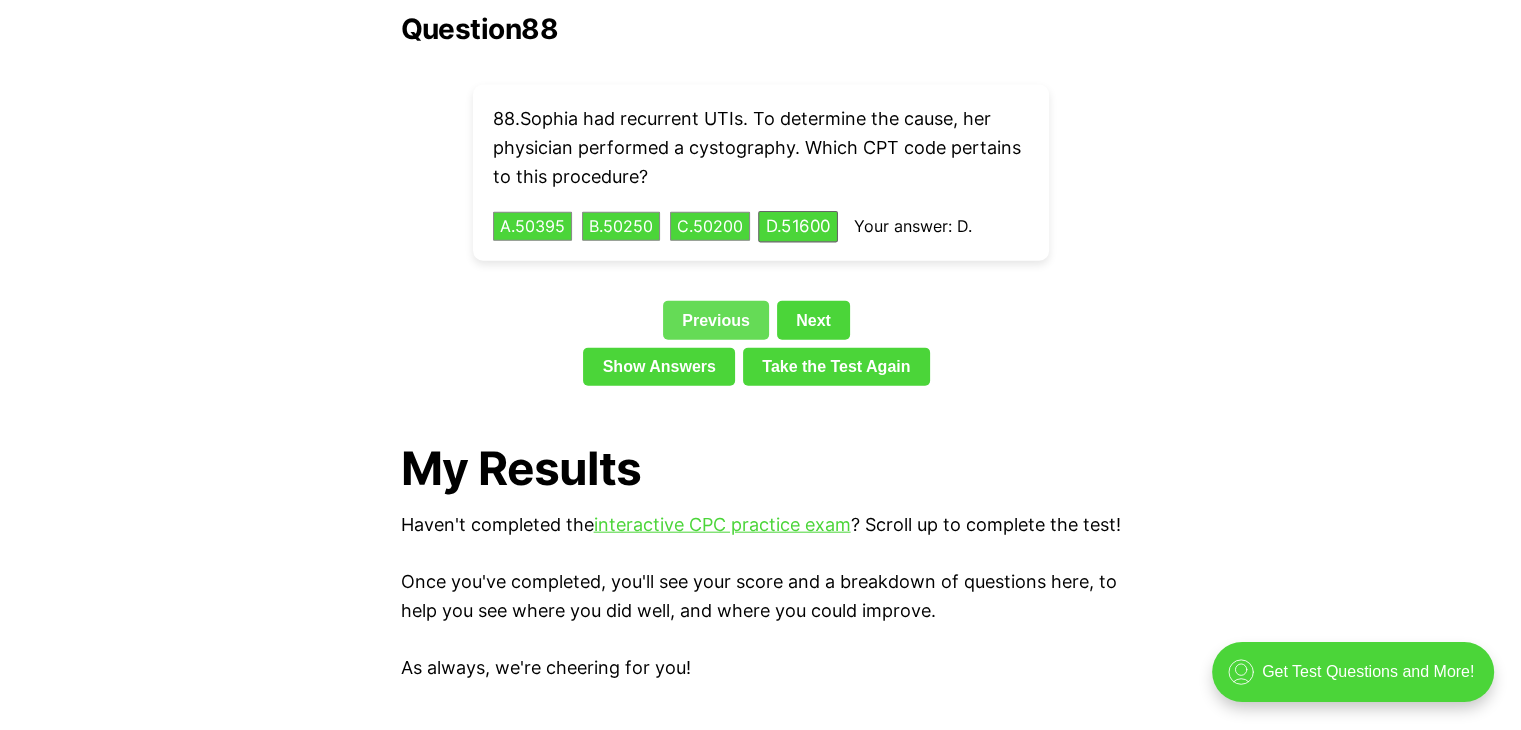 click on "Previous" at bounding box center (716, 320) 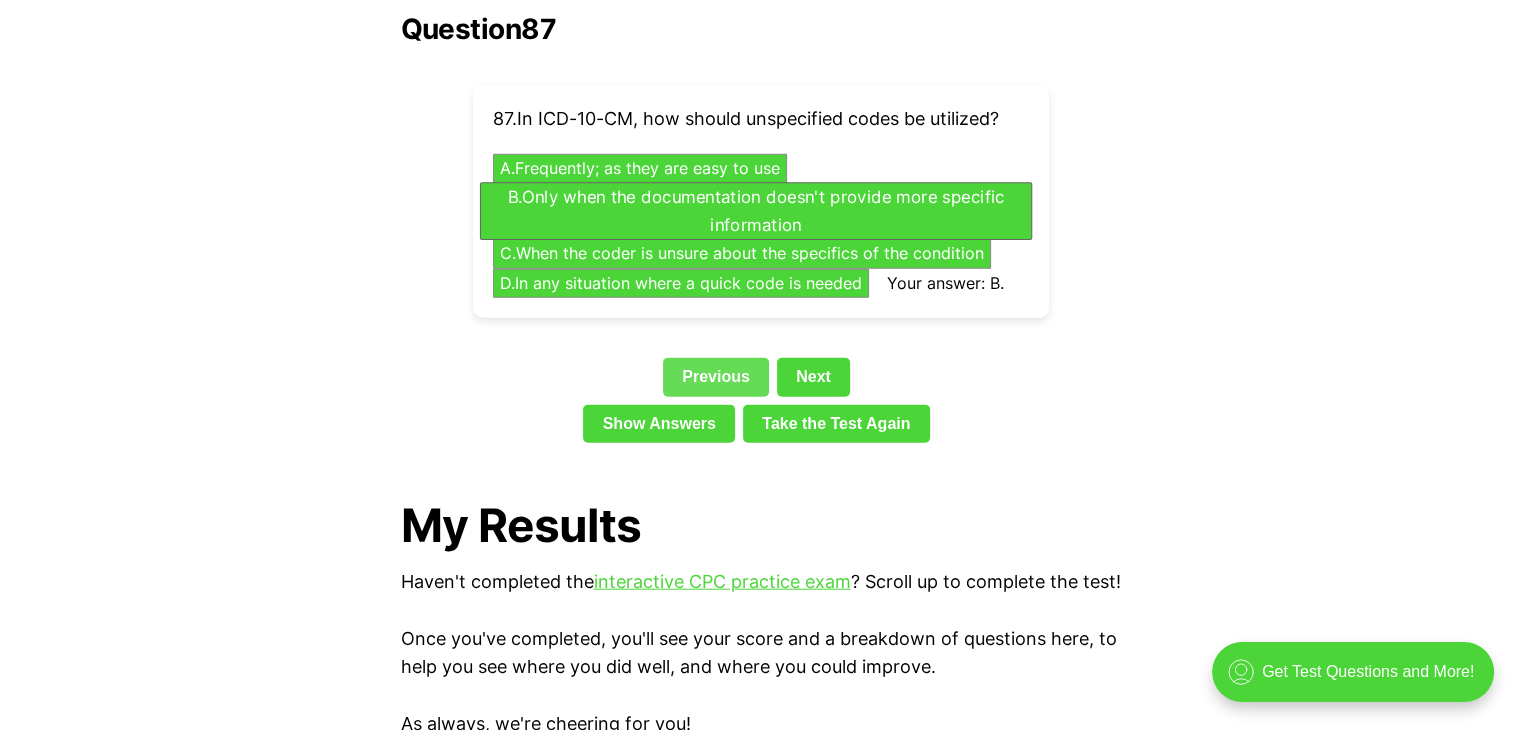 click on "Previous" at bounding box center (716, 377) 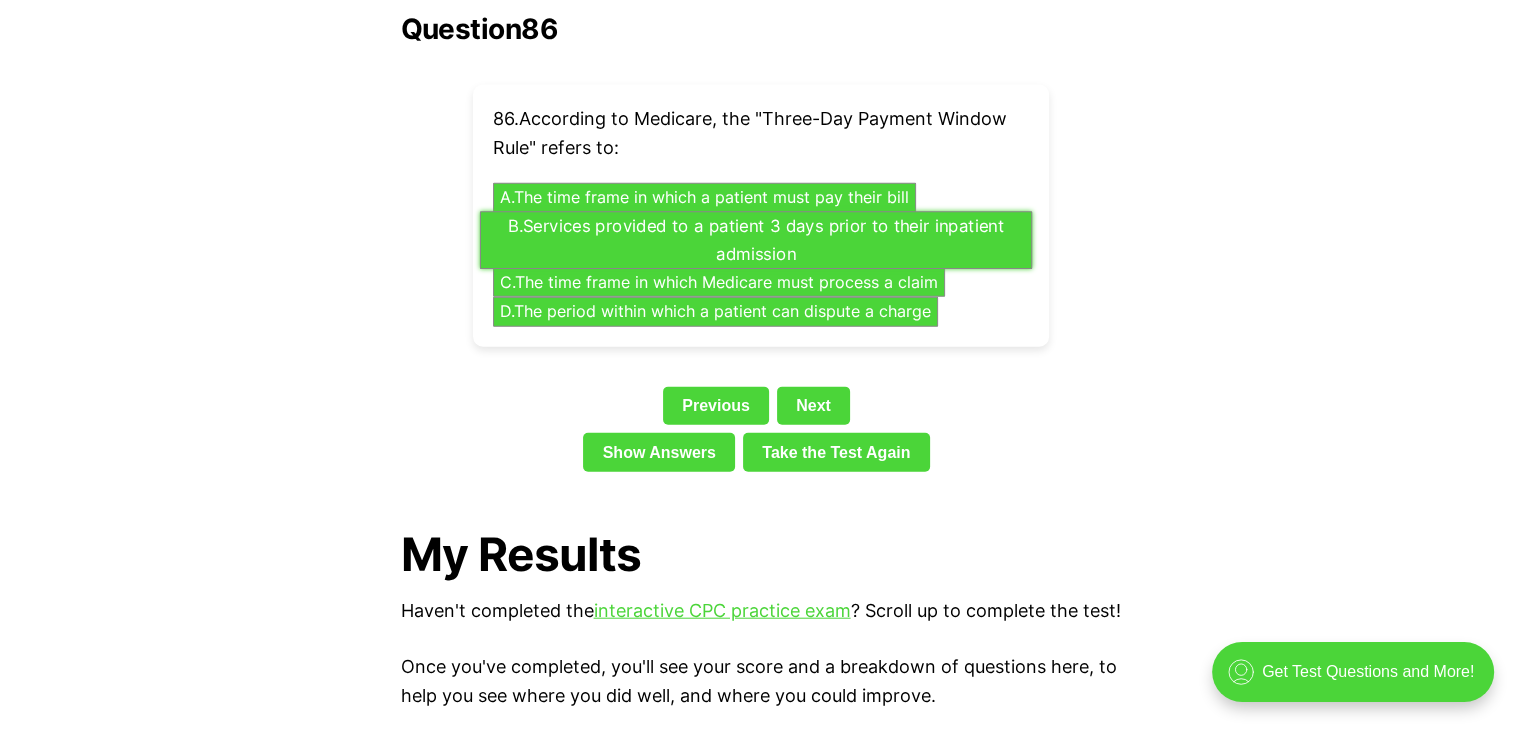 click on "B .  Services provided to a patient 3 days prior to their inpatient admission" at bounding box center [755, 240] 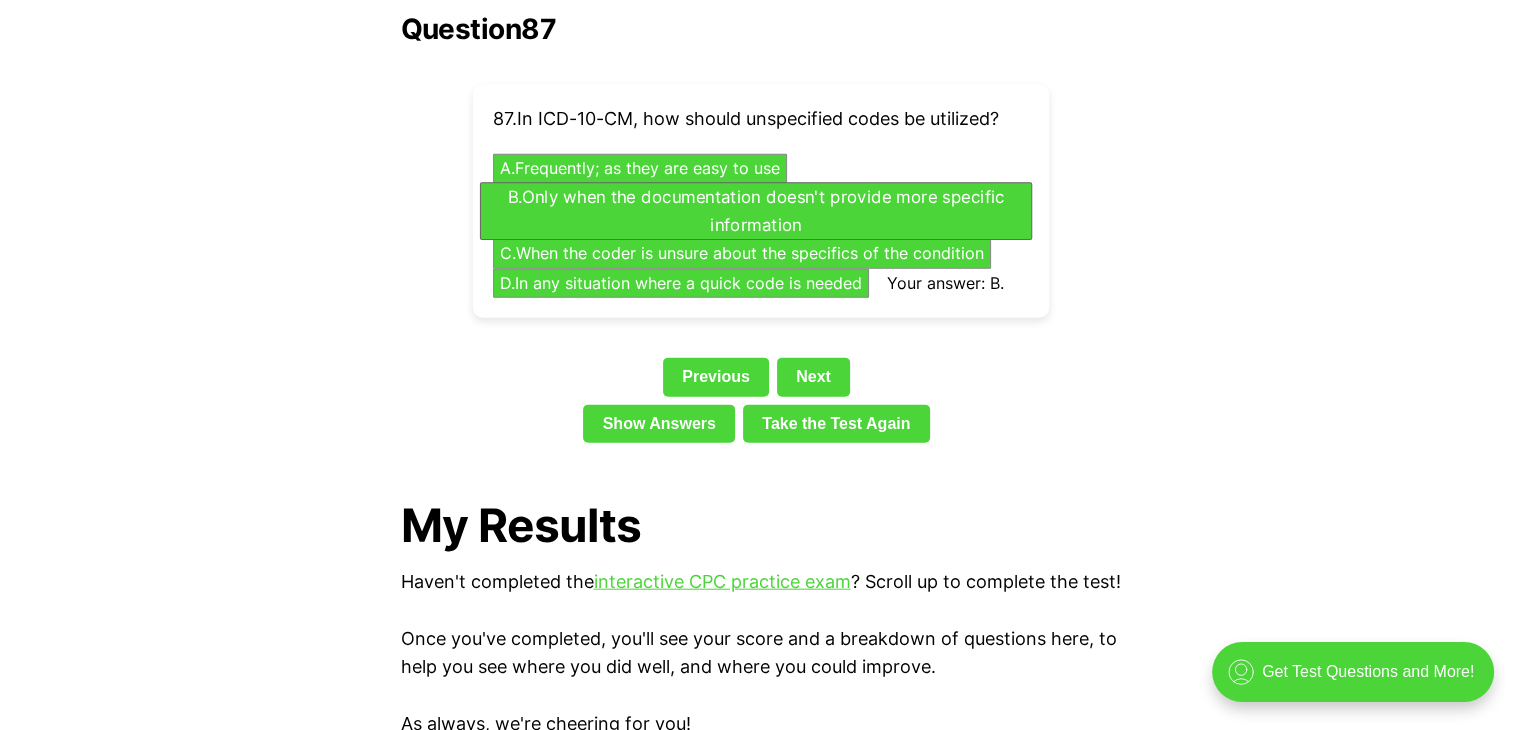 click on "Previous" at bounding box center [716, 377] 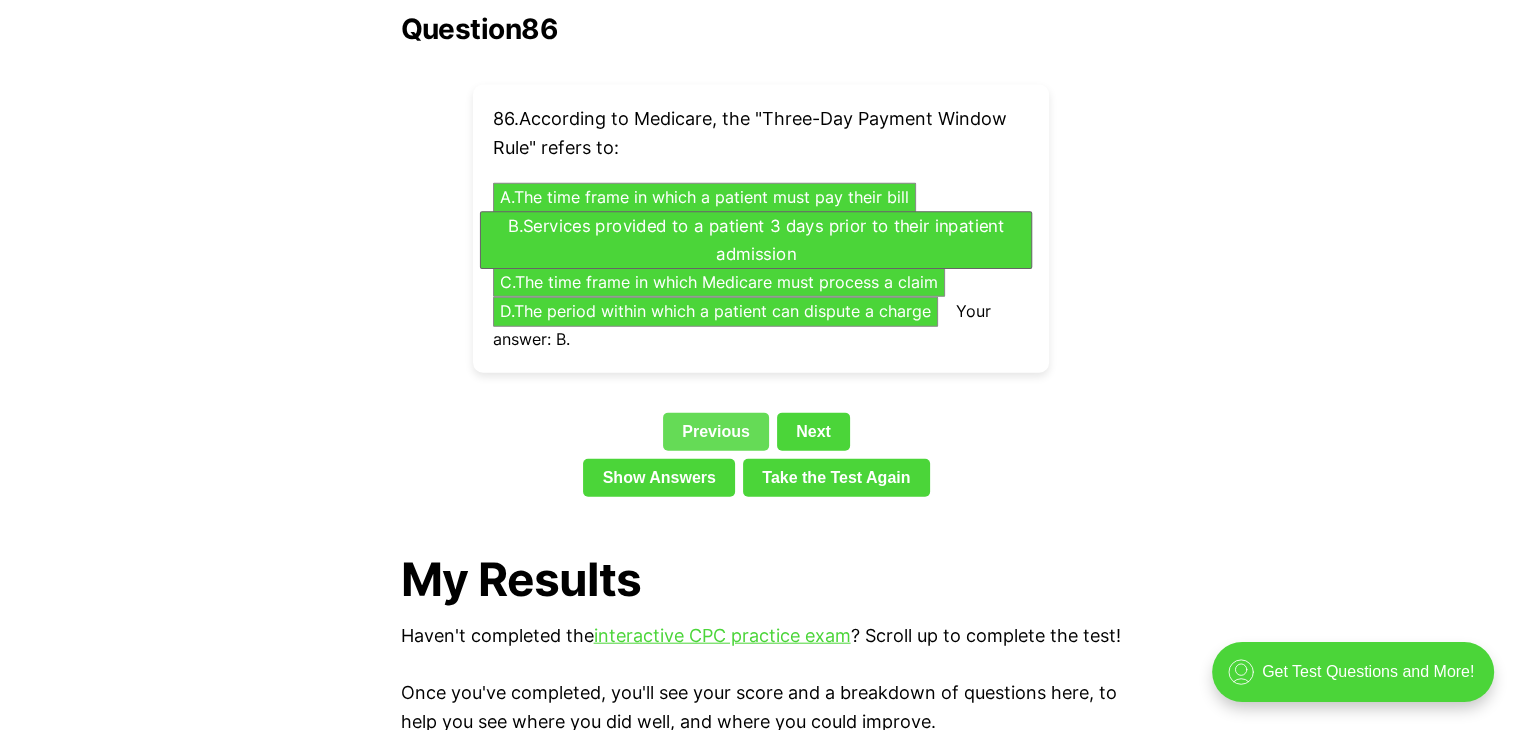 click on "Previous" at bounding box center [716, 432] 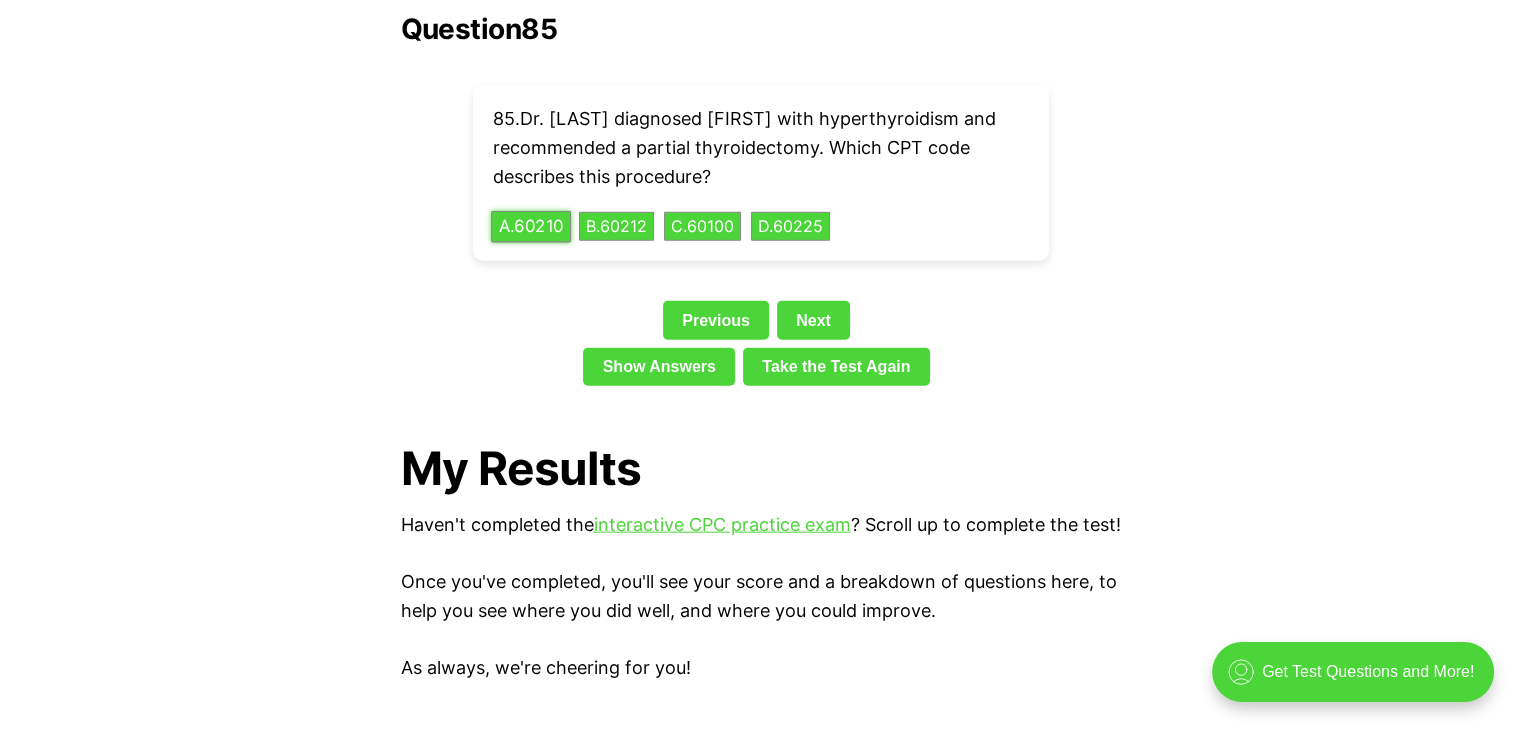 click on "A .  60210" at bounding box center [531, 226] 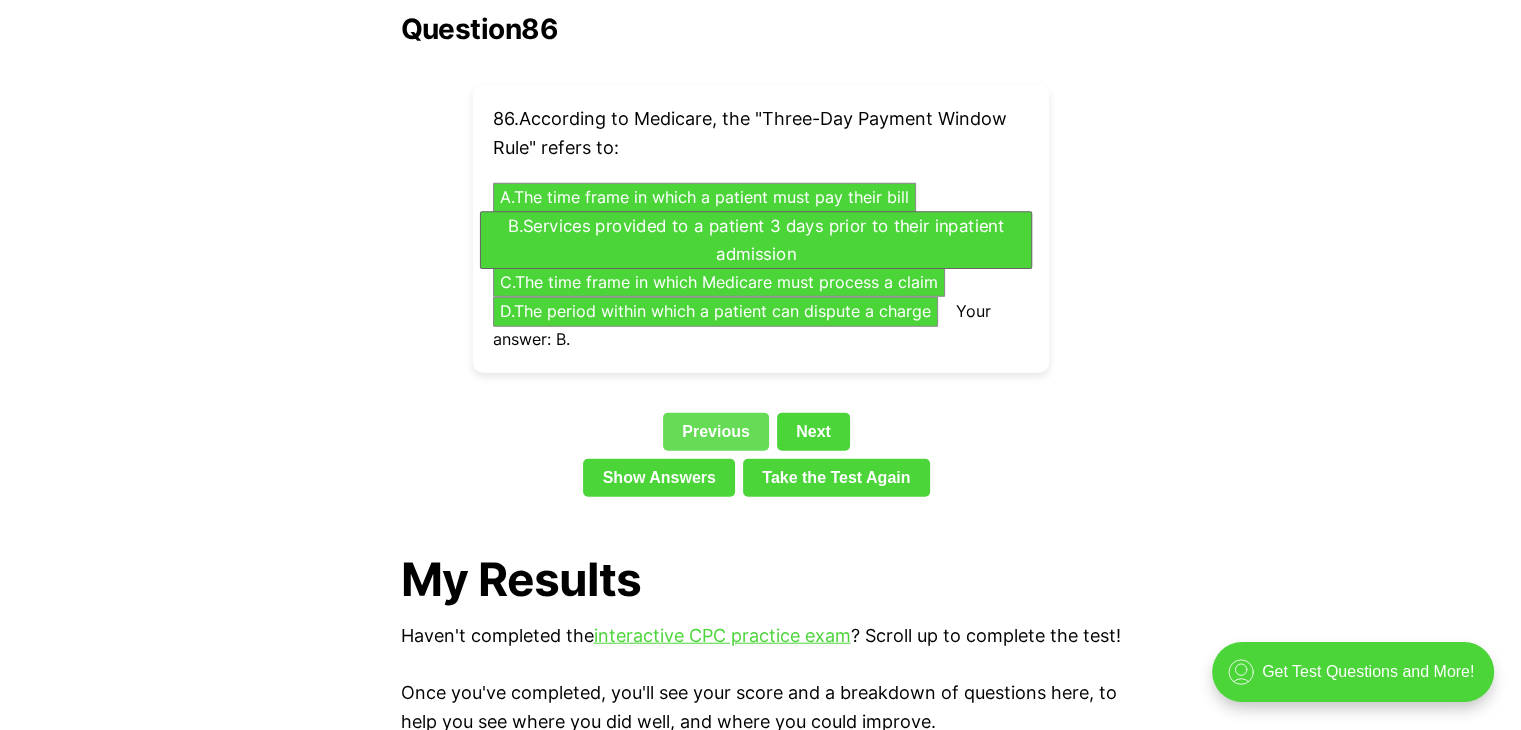 click on "Previous" at bounding box center (716, 432) 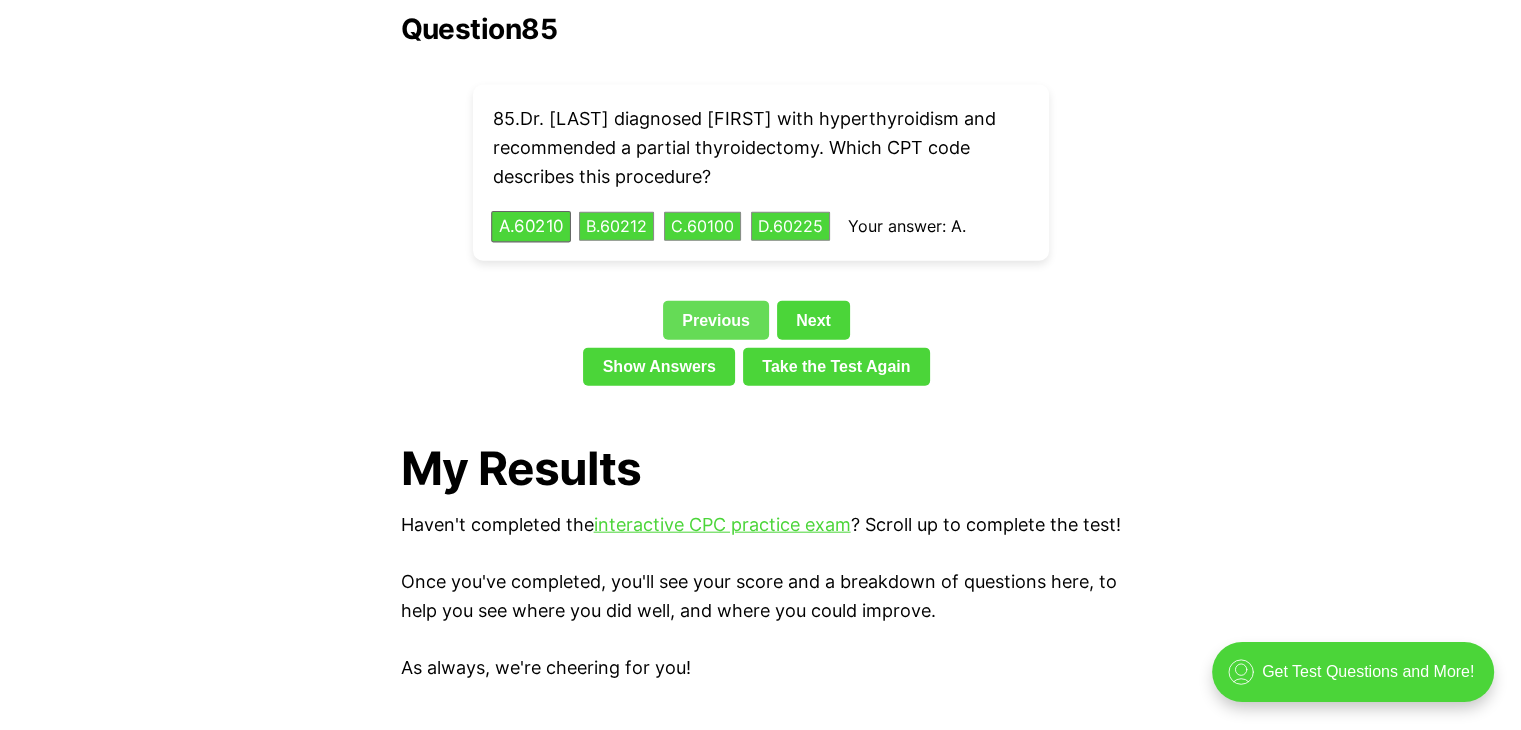 click on "Previous" at bounding box center [716, 320] 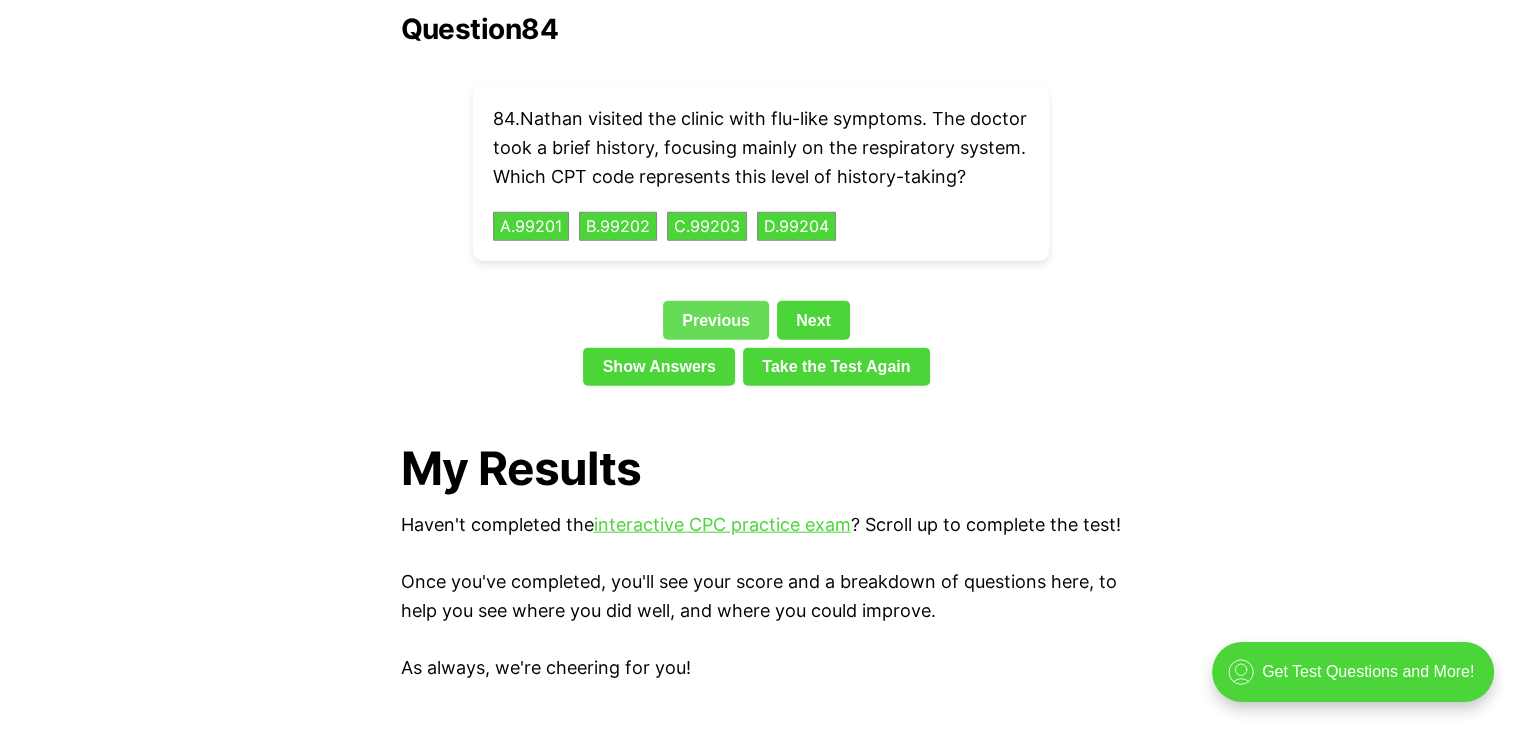 click on "Previous" at bounding box center (716, 320) 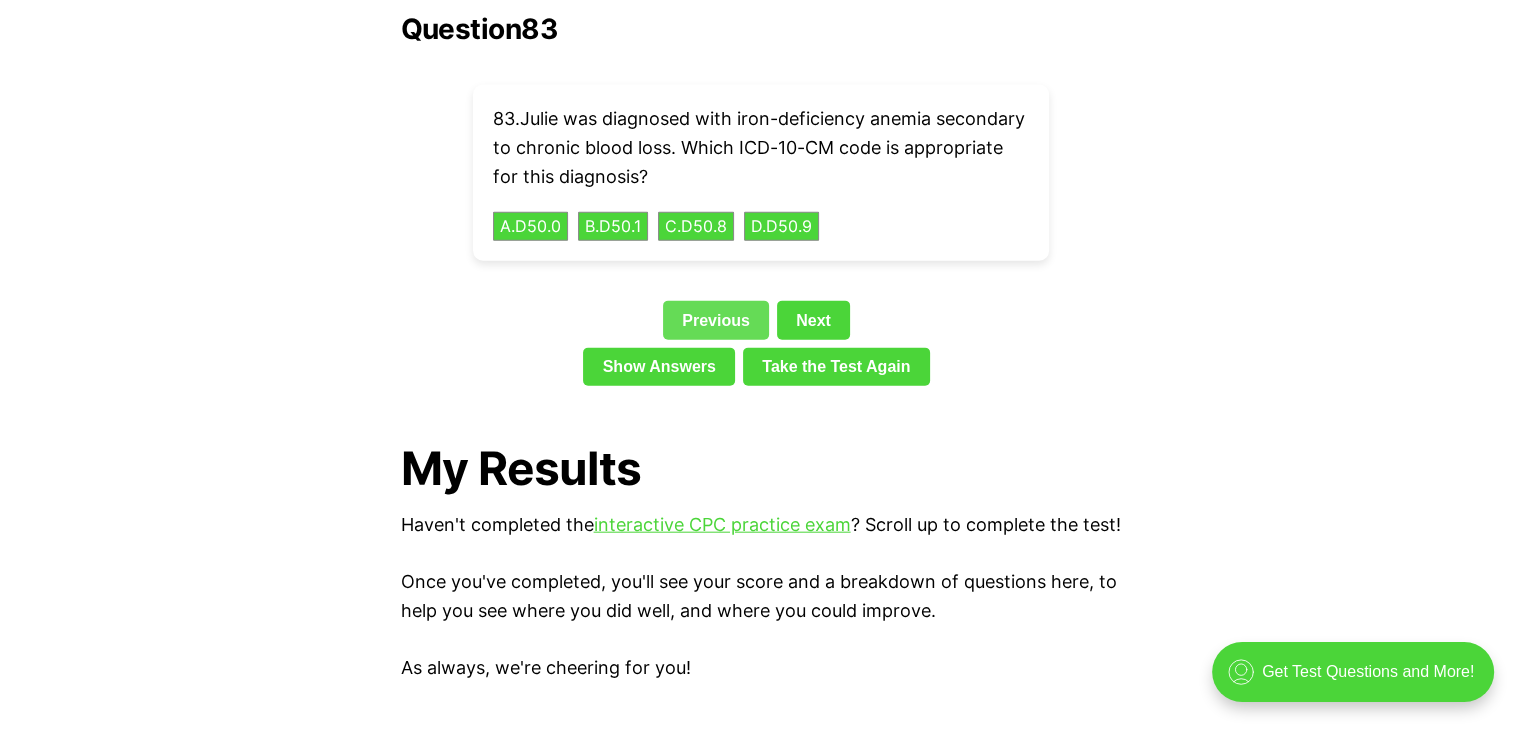 click on "Previous" at bounding box center [716, 320] 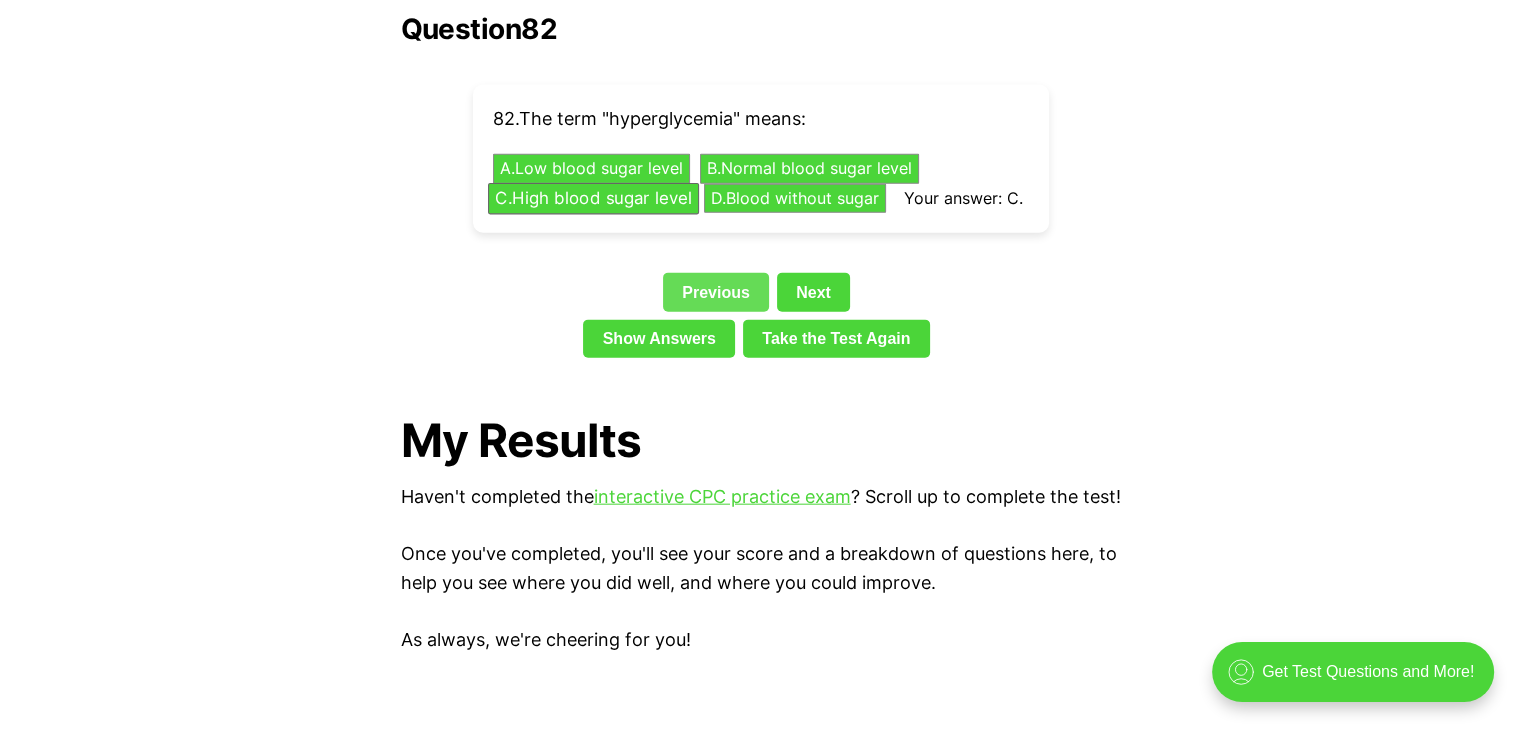 click on "Previous" at bounding box center [716, 292] 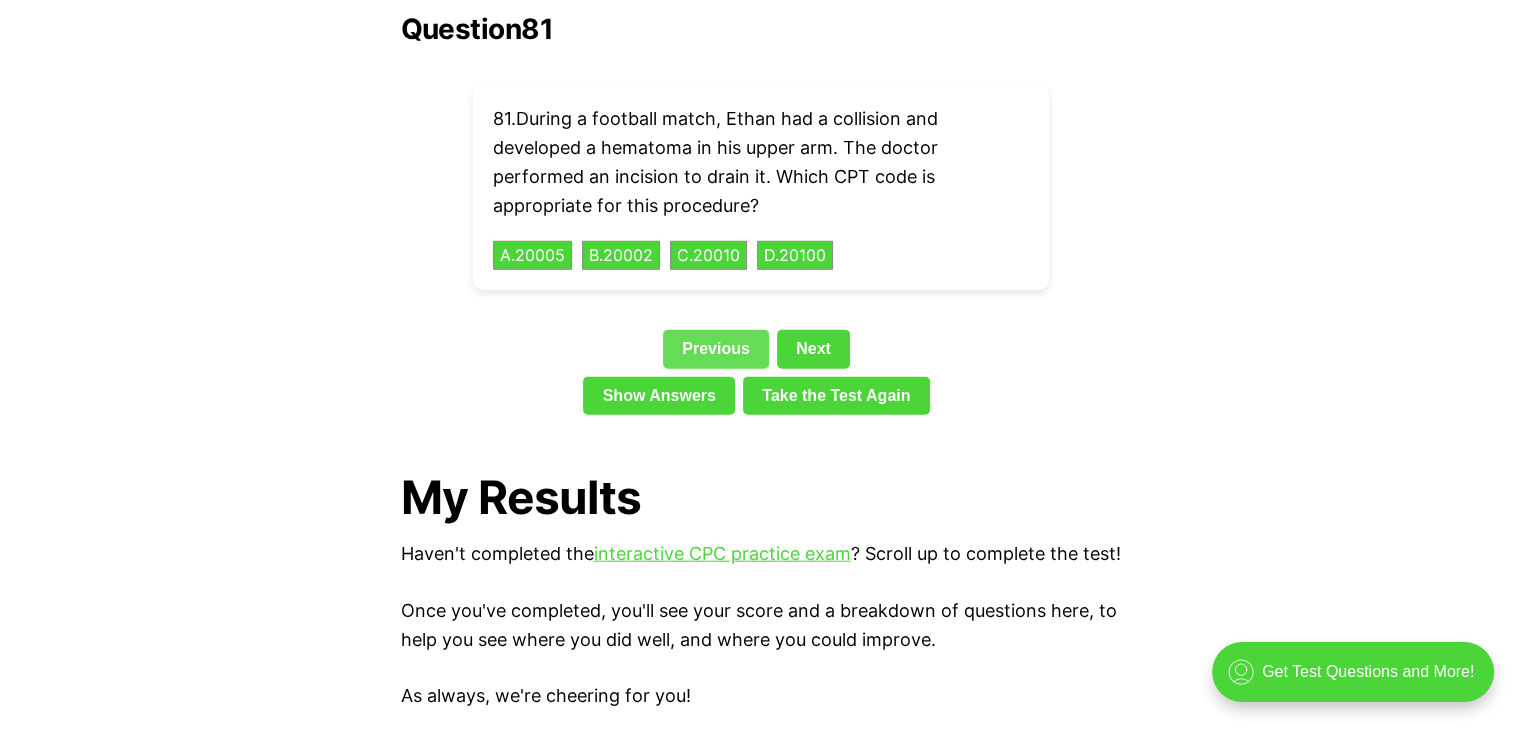 click on "Previous" at bounding box center (716, 349) 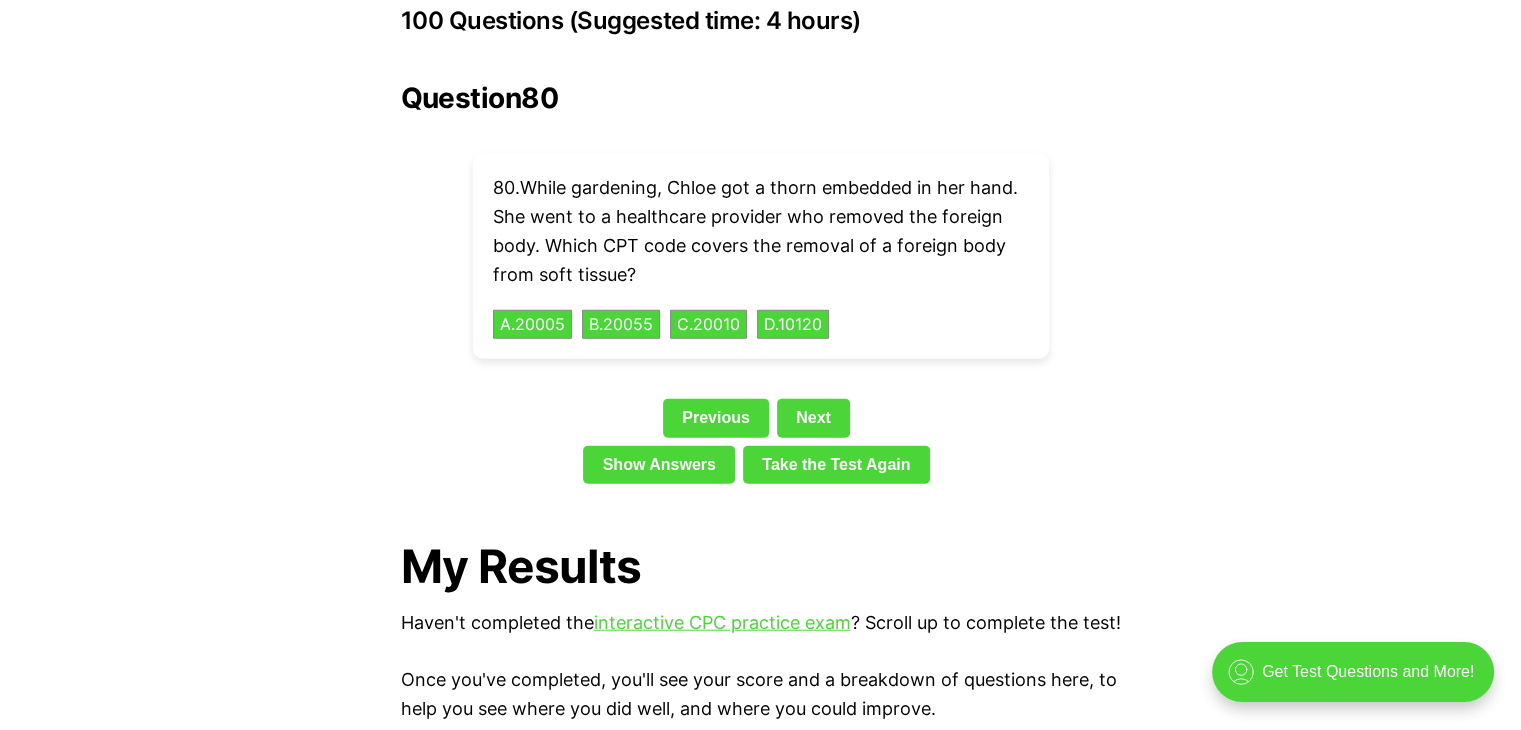 scroll, scrollTop: 4502, scrollLeft: 0, axis: vertical 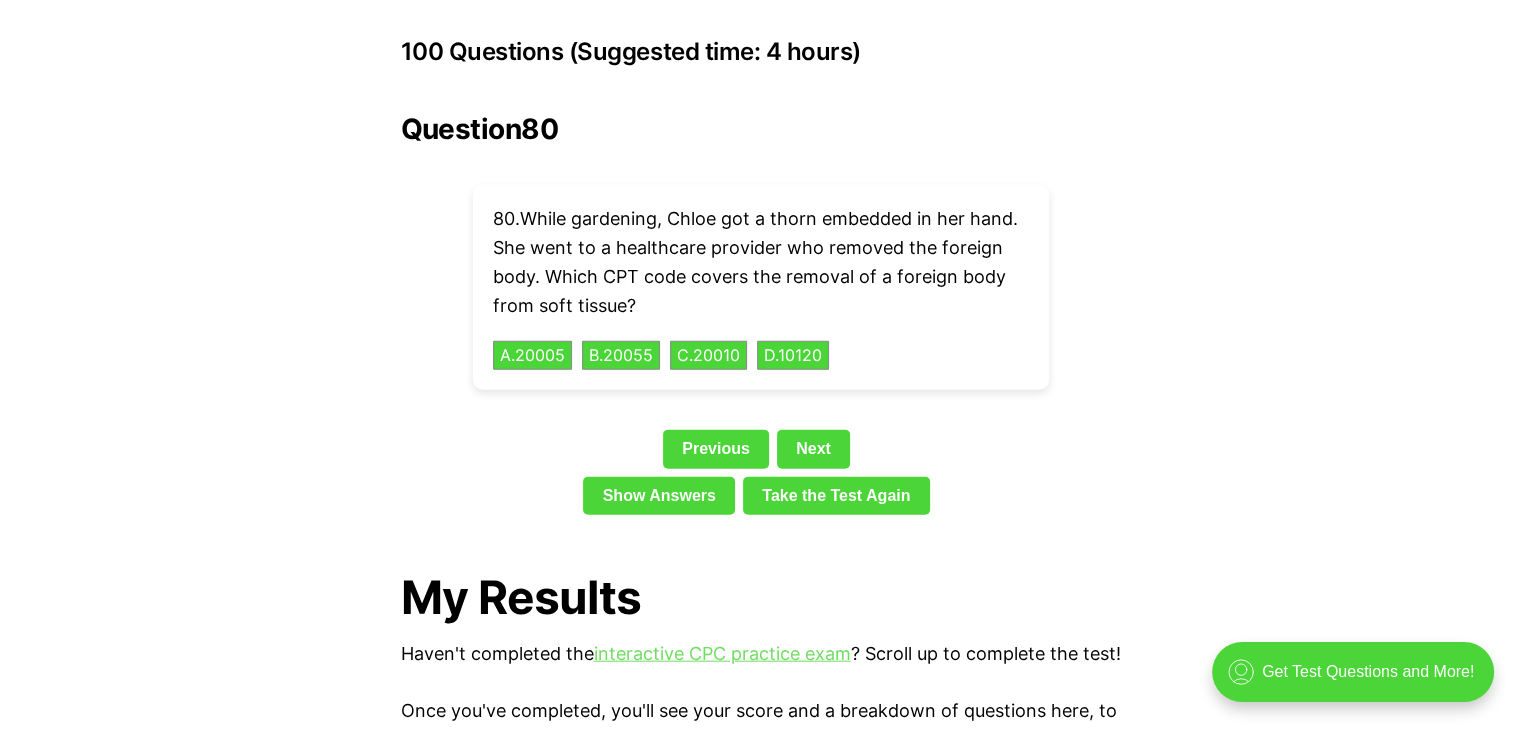 click on "interactive CPC practice exam" at bounding box center (722, 653) 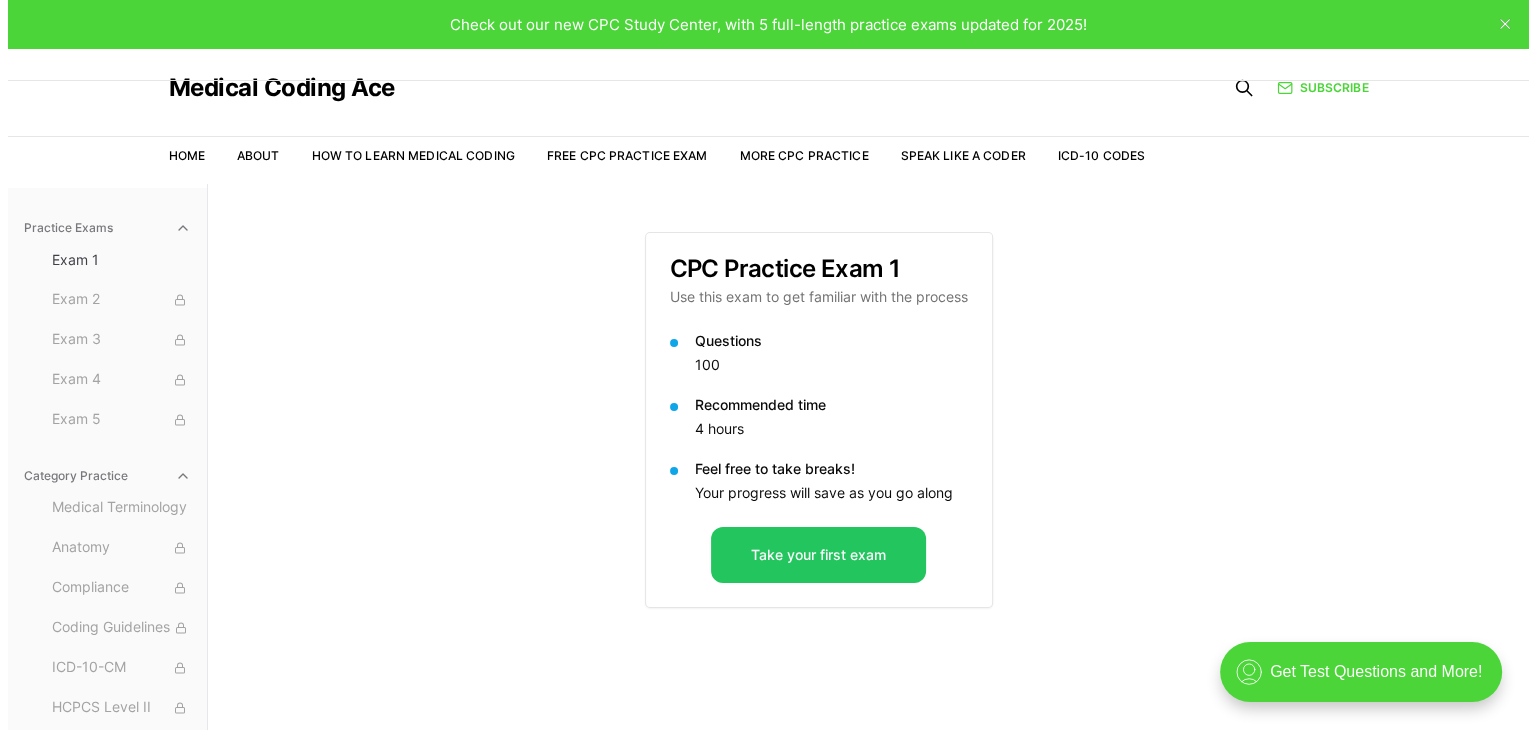 scroll, scrollTop: 0, scrollLeft: 0, axis: both 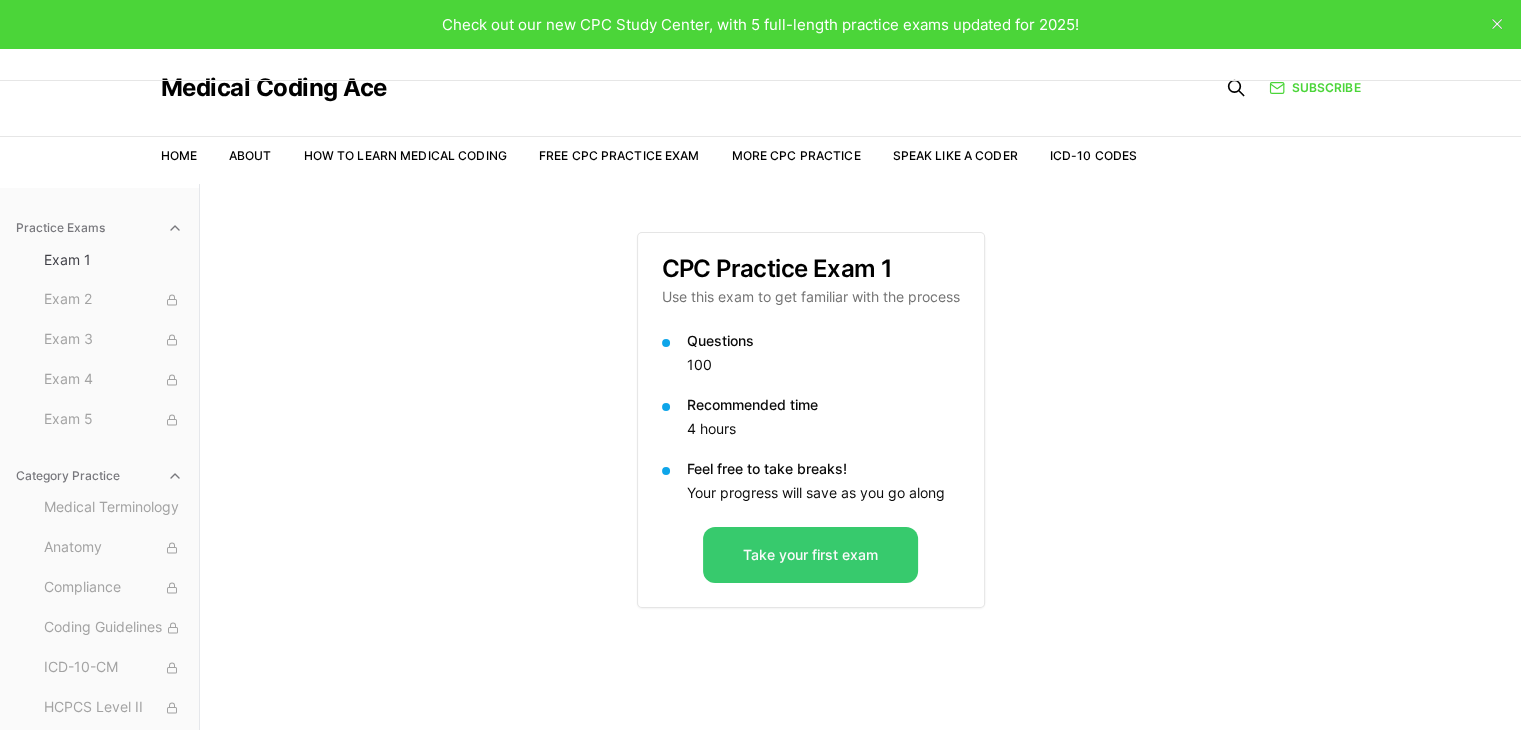 click on "Take your first exam" at bounding box center (810, 555) 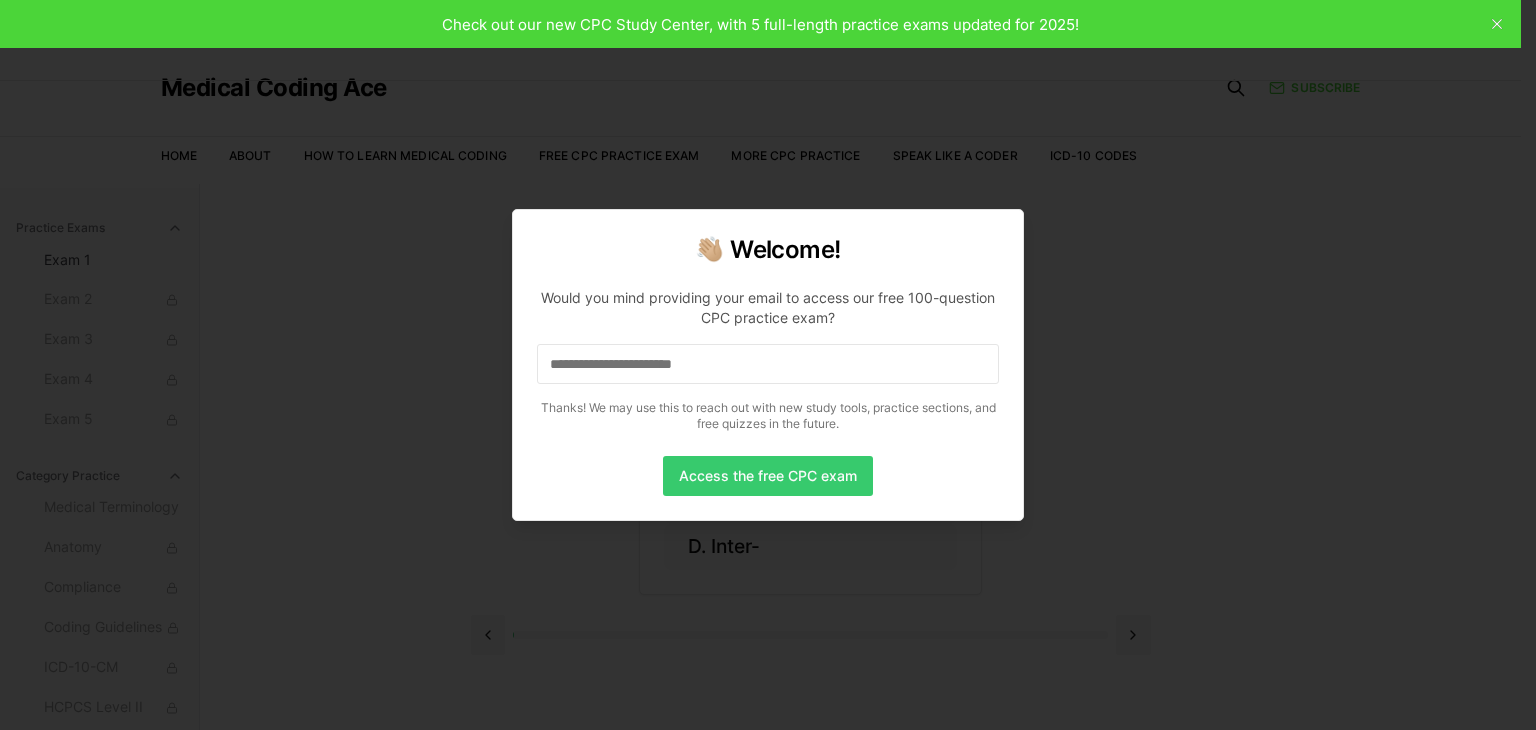 click on "Access the free CPC exam" at bounding box center (768, 476) 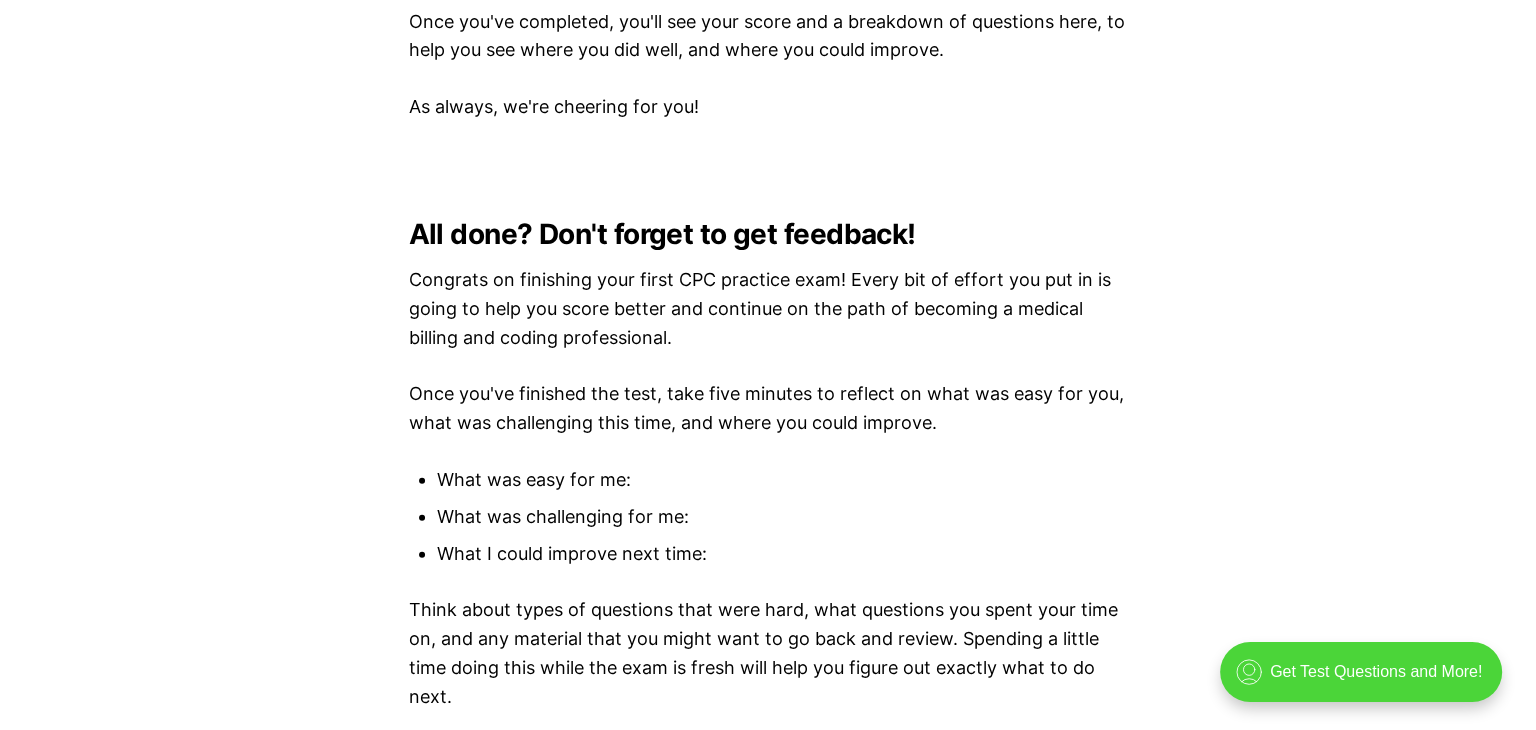 scroll, scrollTop: 5502, scrollLeft: 0, axis: vertical 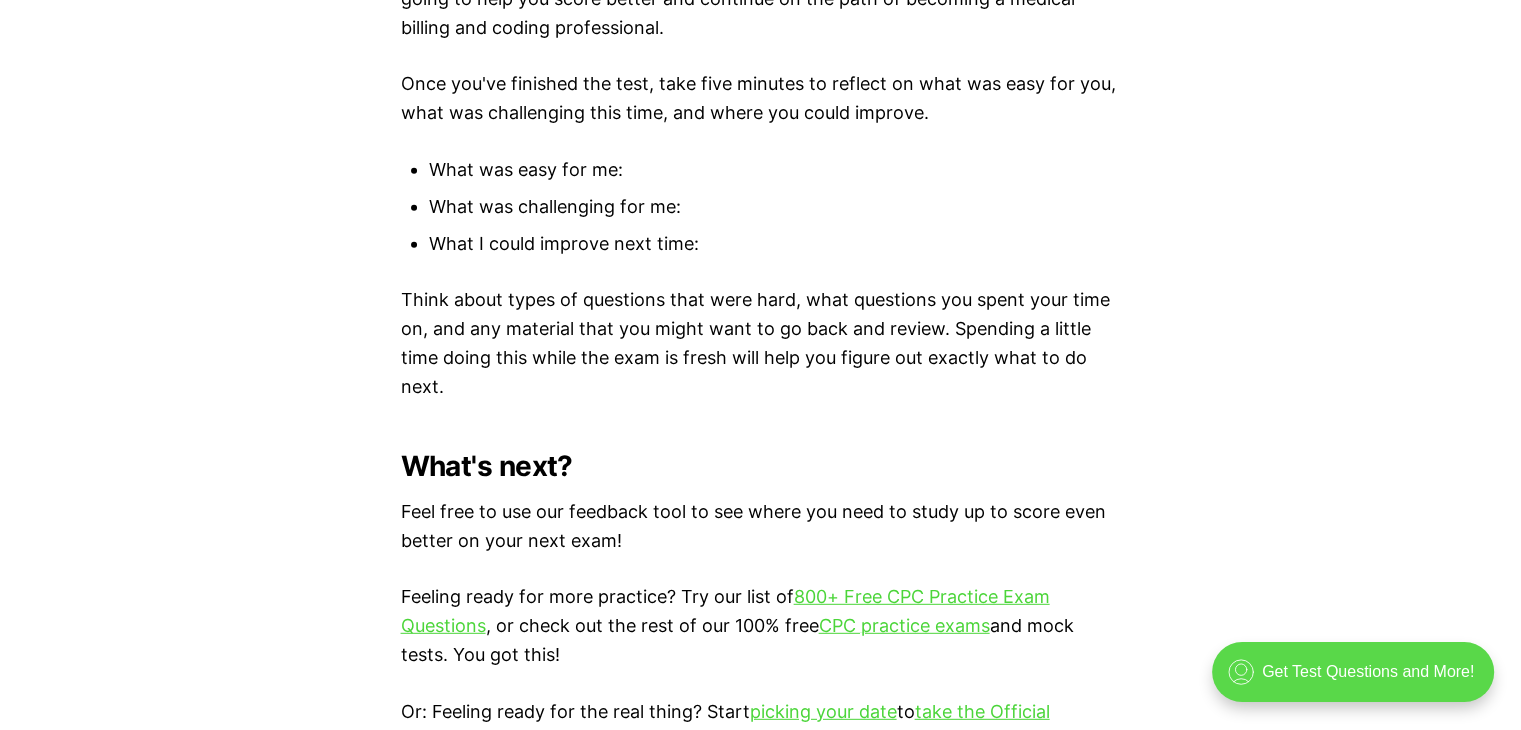 click on ".cls-1{fill:none;stroke:currentColor;stroke-linecap:round;stroke-linejoin:round;stroke-width:0.8px;}   Get Test Questions and More!" at bounding box center (1353, 672) 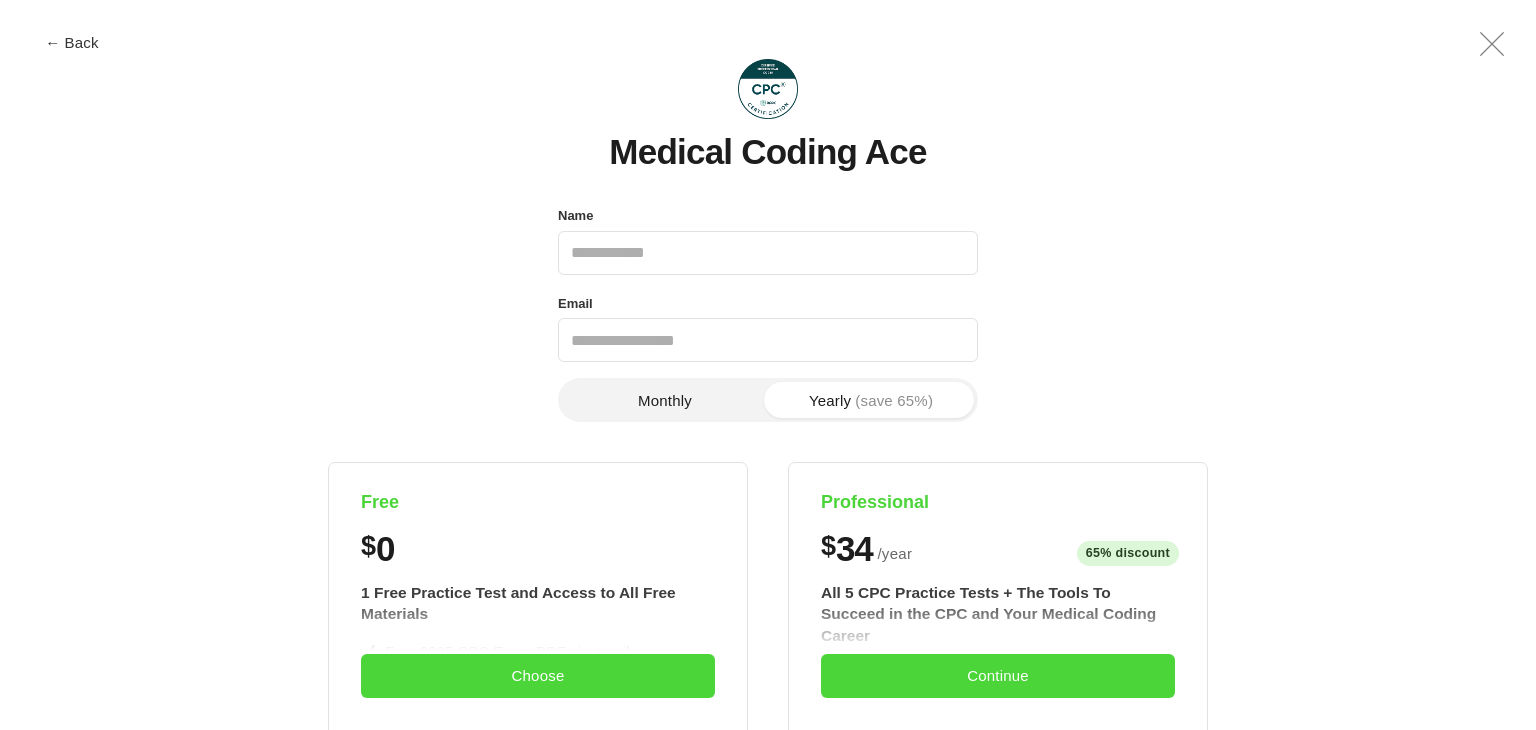 scroll, scrollTop: 0, scrollLeft: 0, axis: both 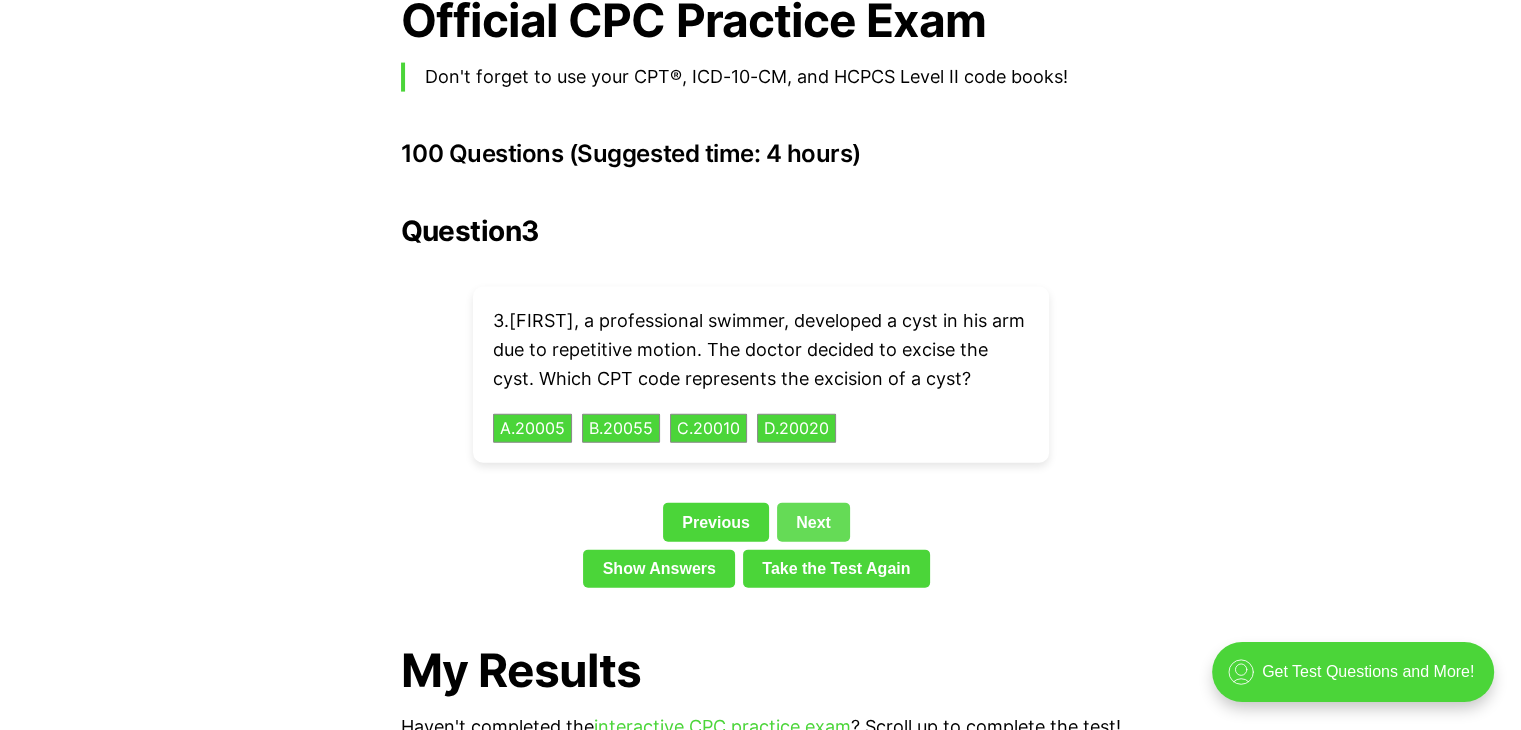 click on "Next" at bounding box center [813, 522] 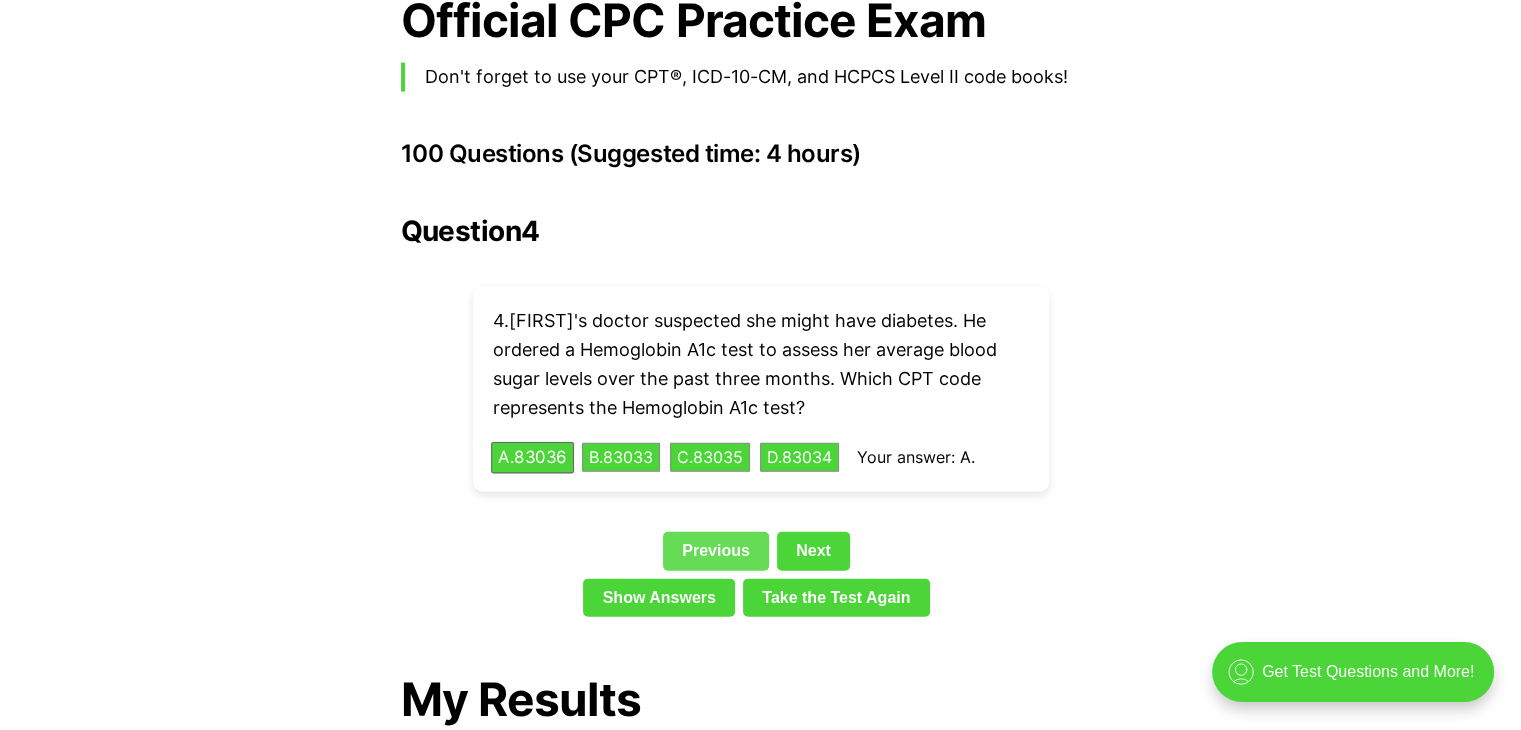 click on "Previous" at bounding box center (716, 551) 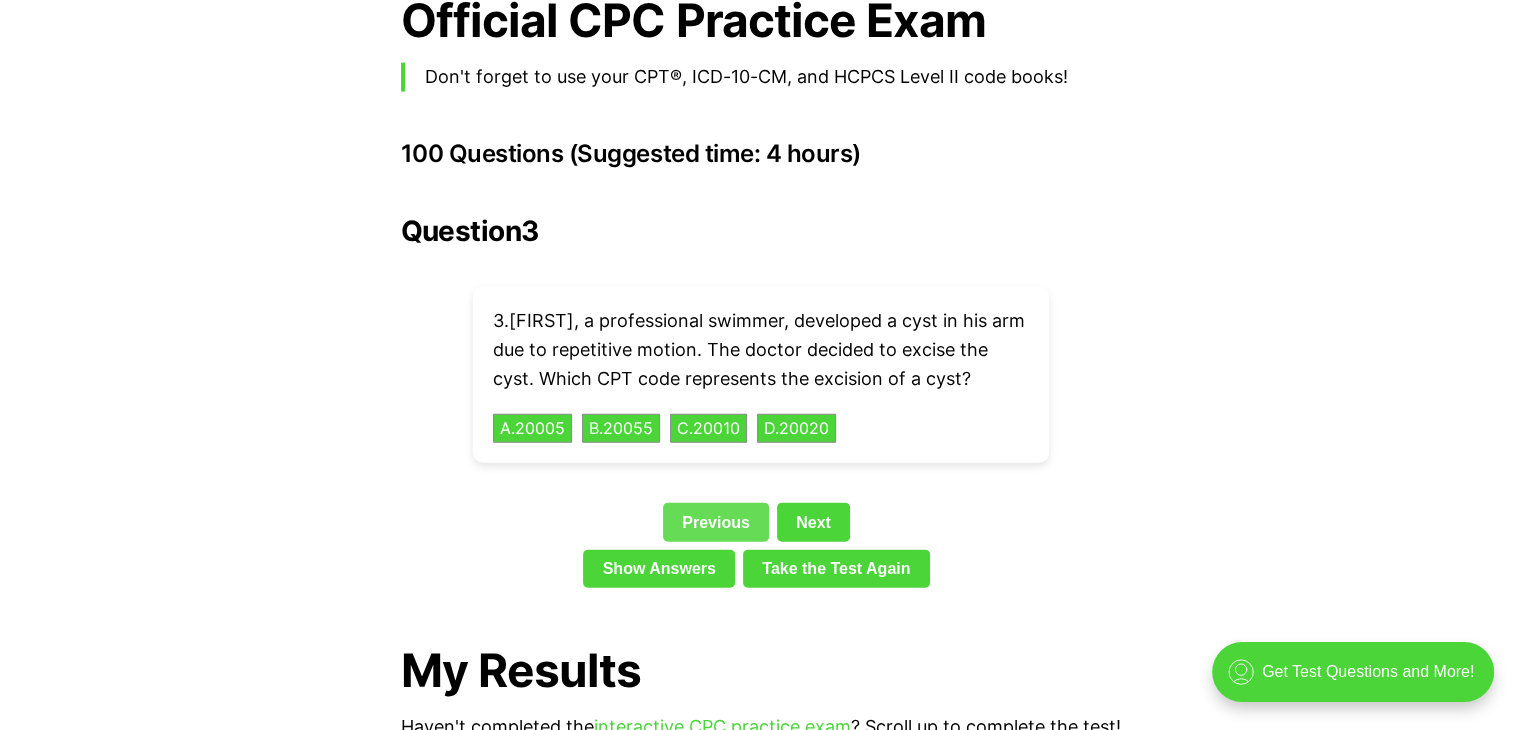 click on "Show Answers" at bounding box center (659, 569) 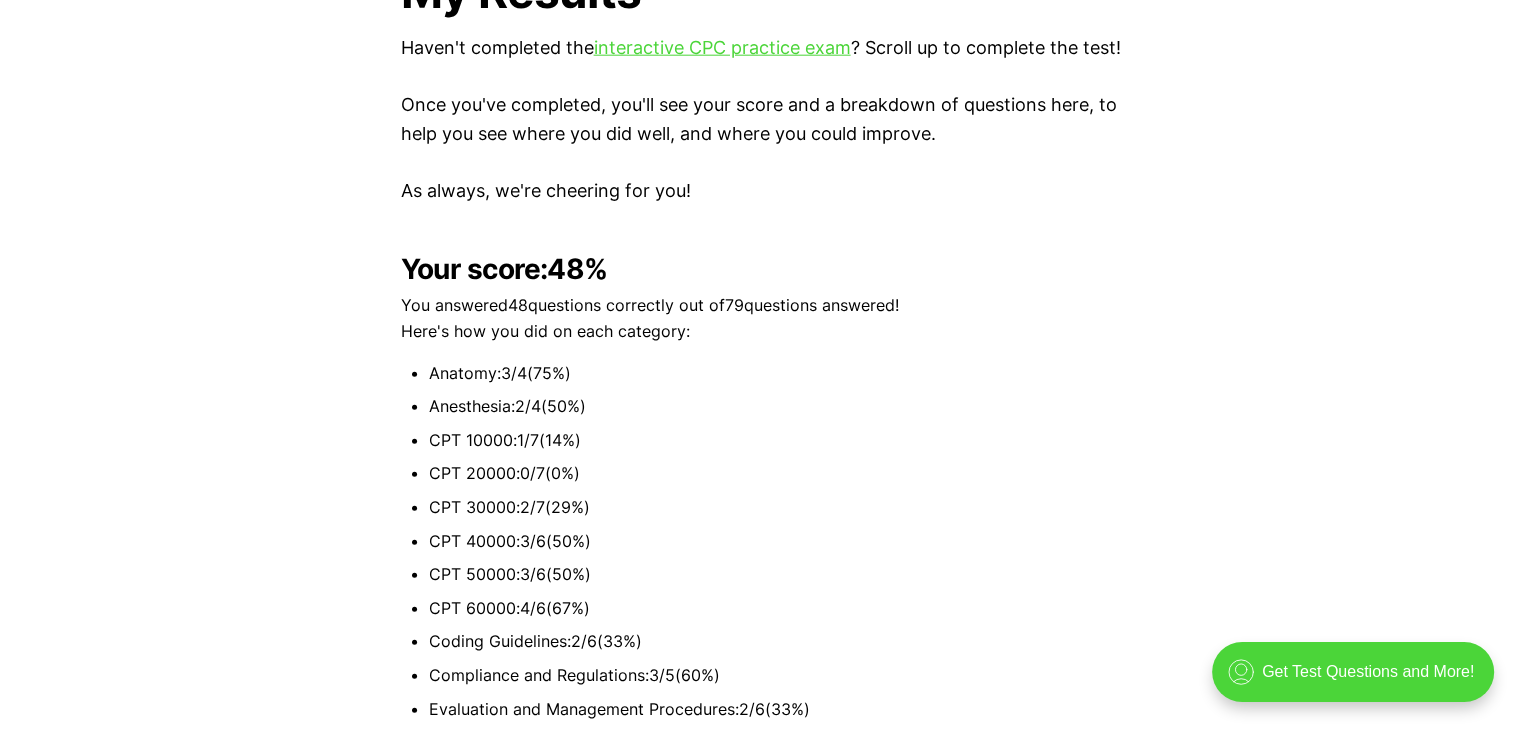 scroll, scrollTop: 5028, scrollLeft: 0, axis: vertical 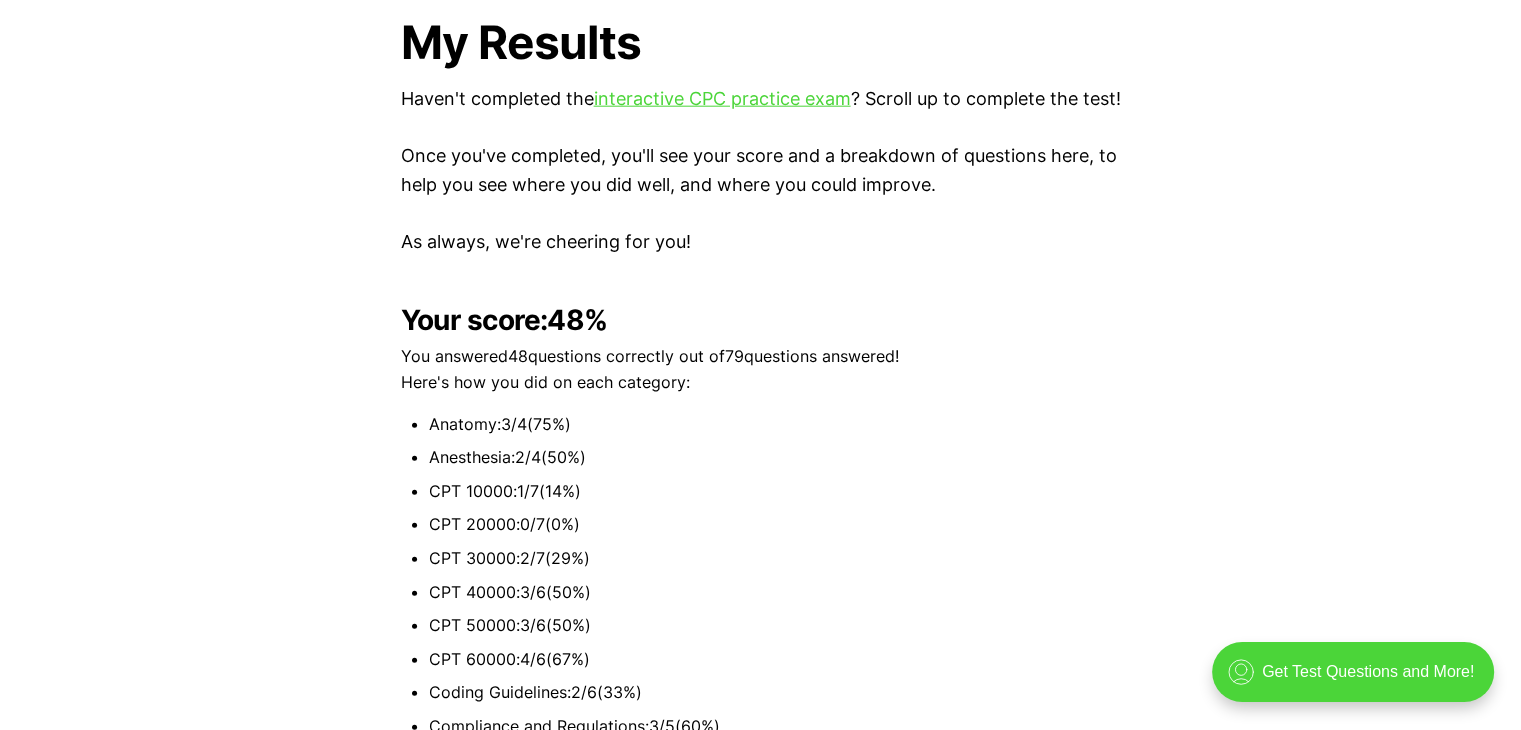click on "Anatomy :  [NUMBER]  /  [NUMBER]   ( [NUMBER] %)" at bounding box center (775, 425) 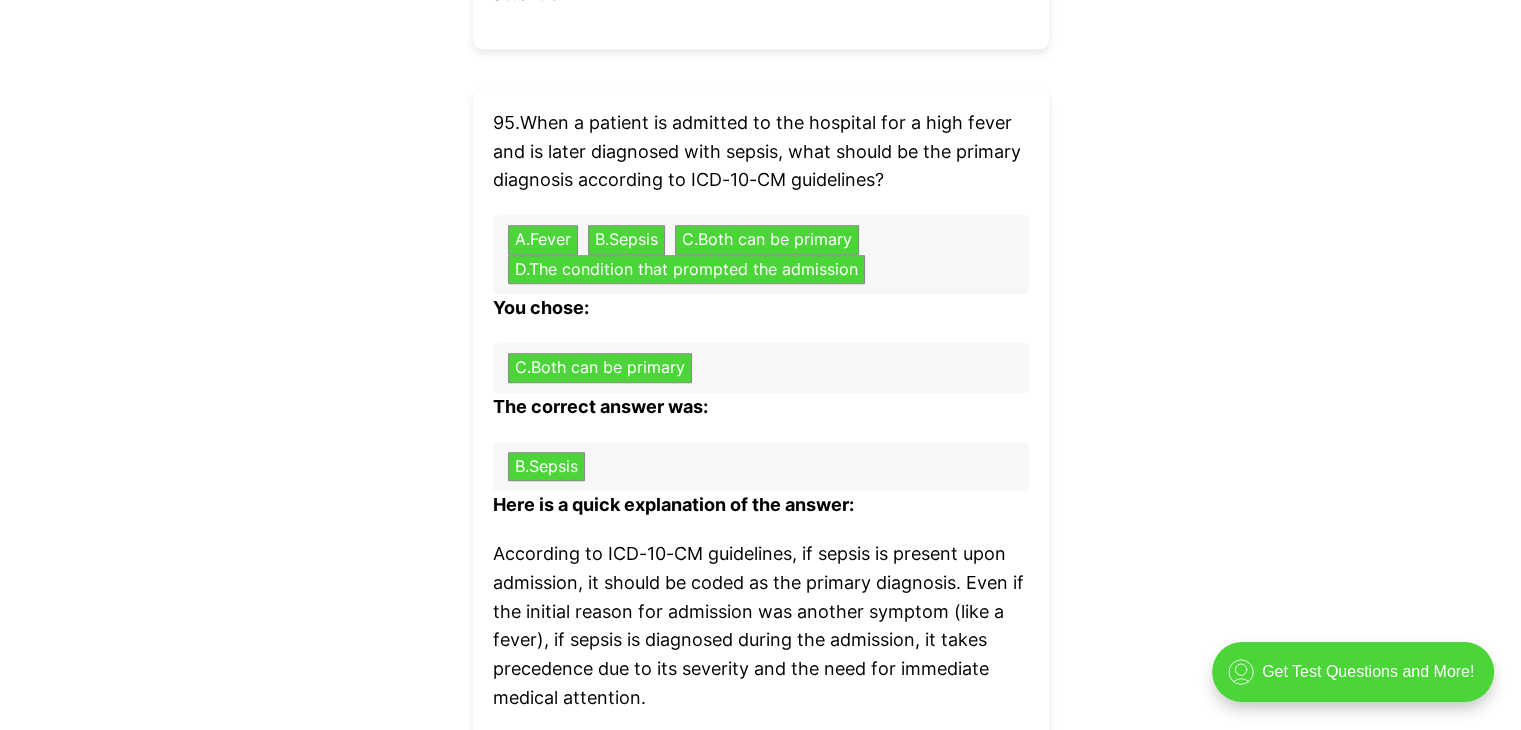 scroll, scrollTop: 25128, scrollLeft: 0, axis: vertical 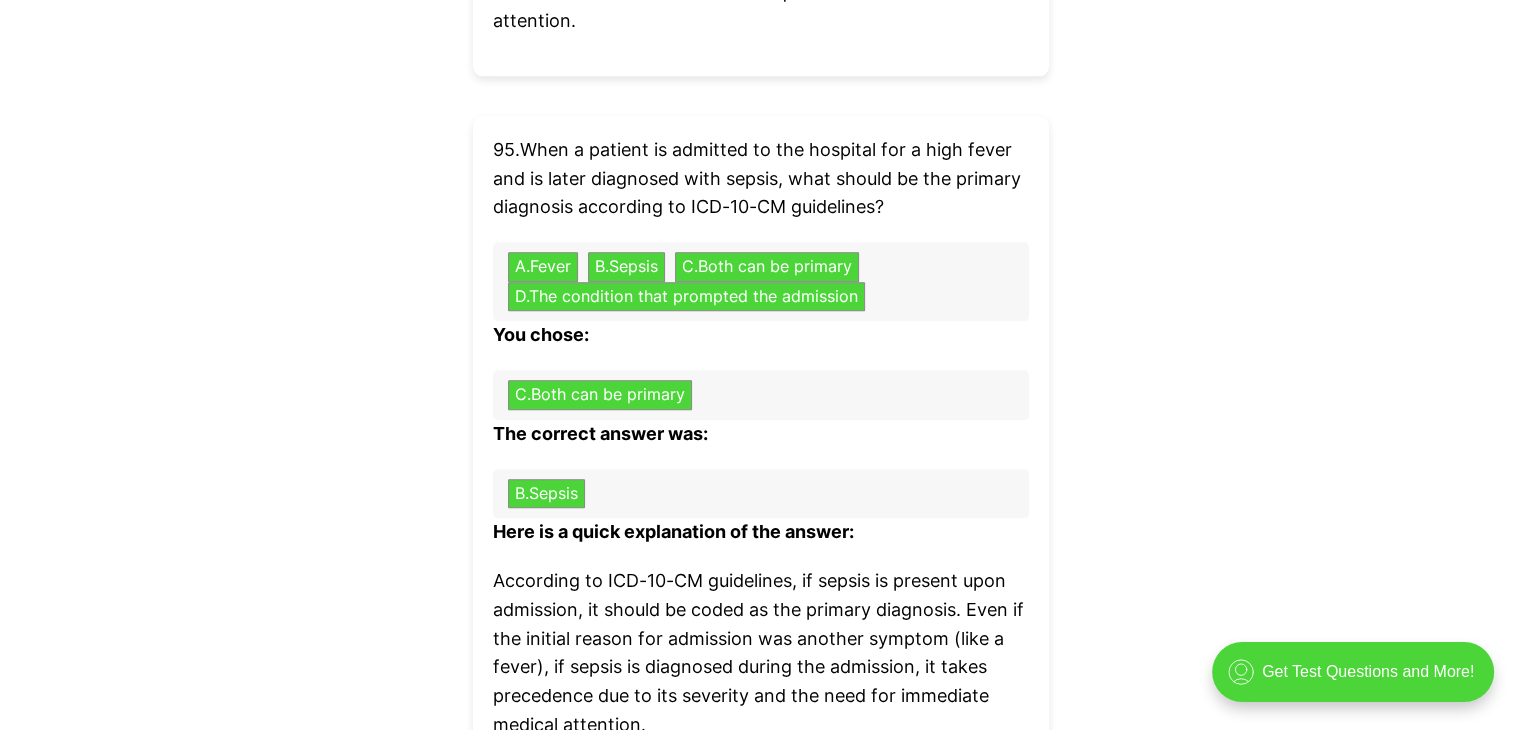 drag, startPoint x: 511, startPoint y: 221, endPoint x: 980, endPoint y: 282, distance: 472.95032 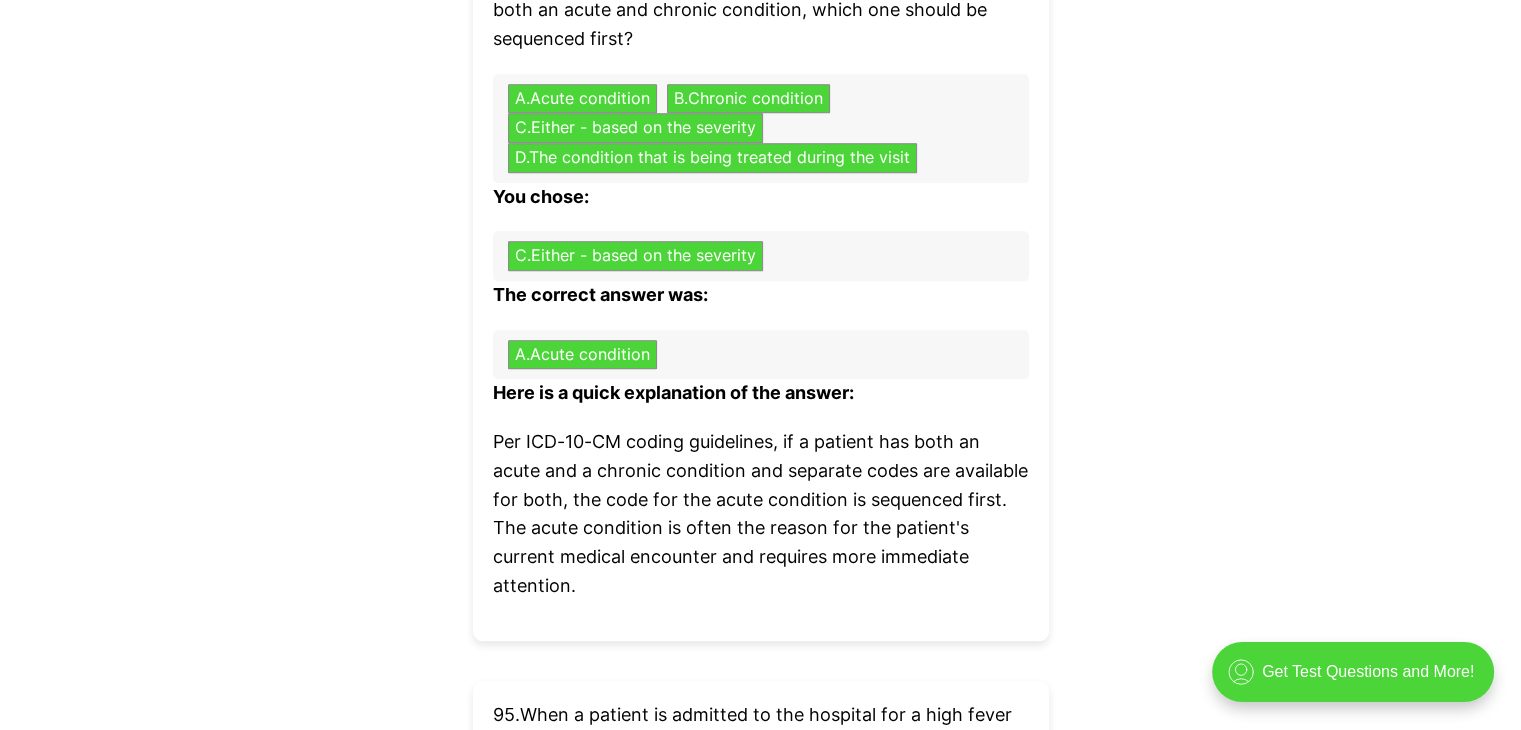 scroll, scrollTop: 24528, scrollLeft: 0, axis: vertical 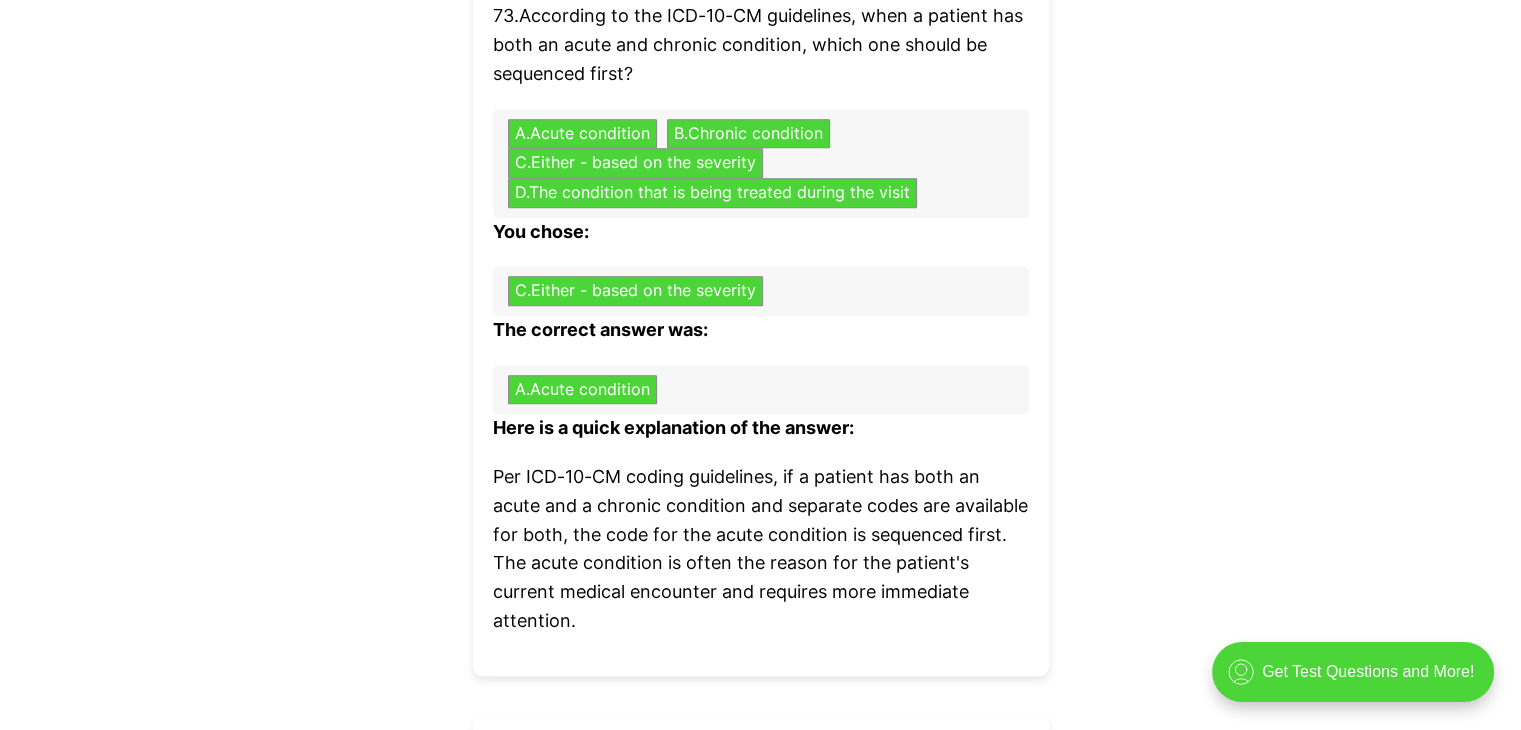 drag, startPoint x: 522, startPoint y: 121, endPoint x: 720, endPoint y: 707, distance: 618.5467 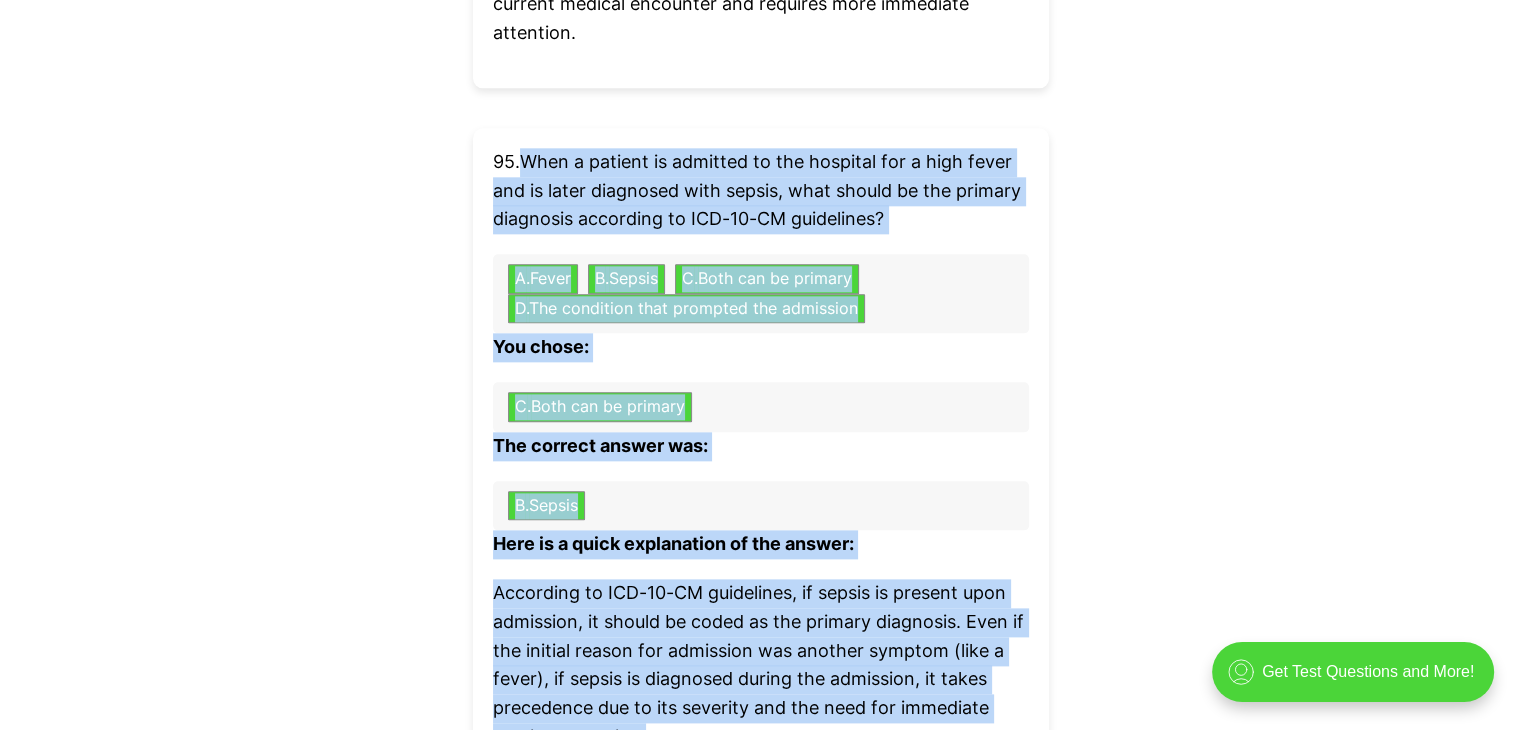 scroll, scrollTop: 25128, scrollLeft: 0, axis: vertical 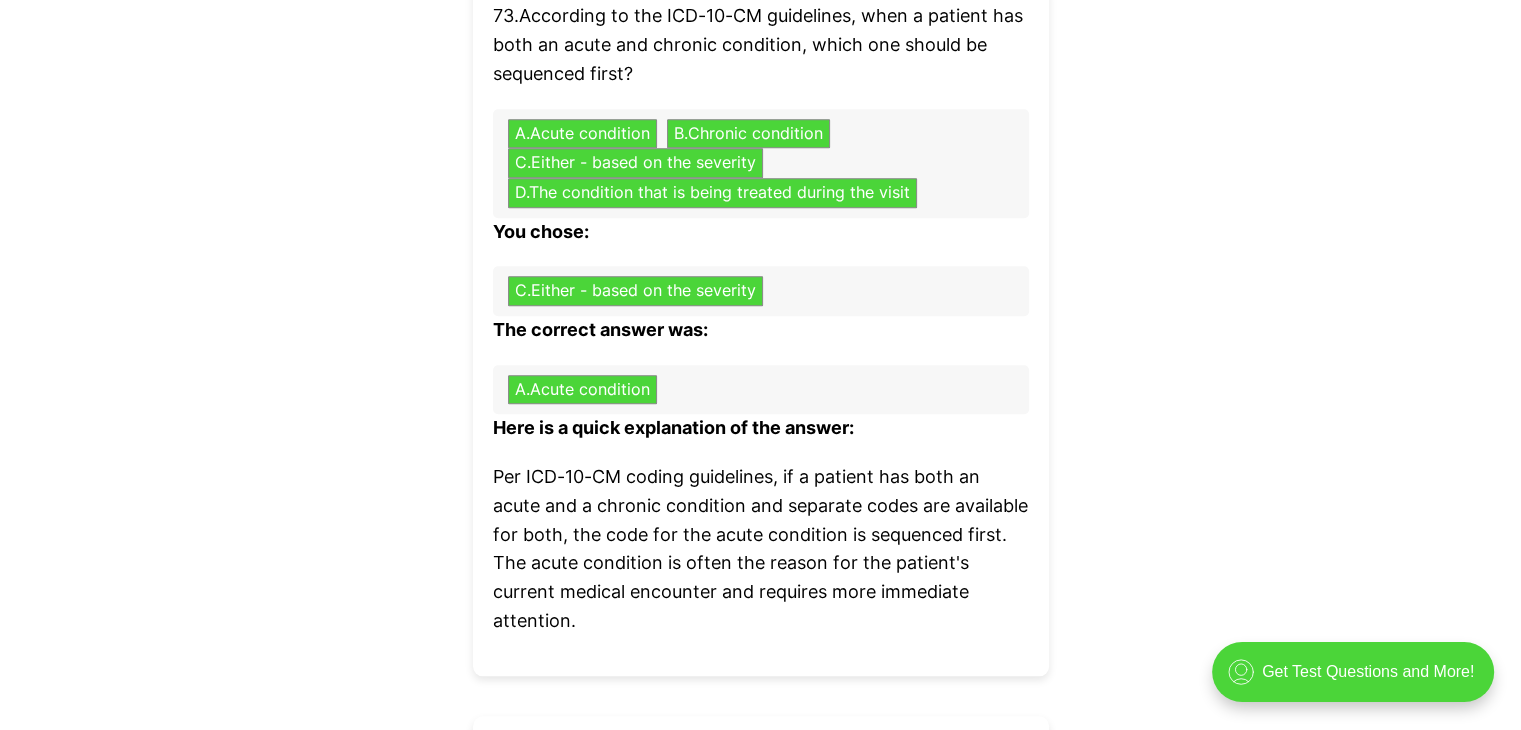 click on "B .  Sepsis" at bounding box center (761, 1094) 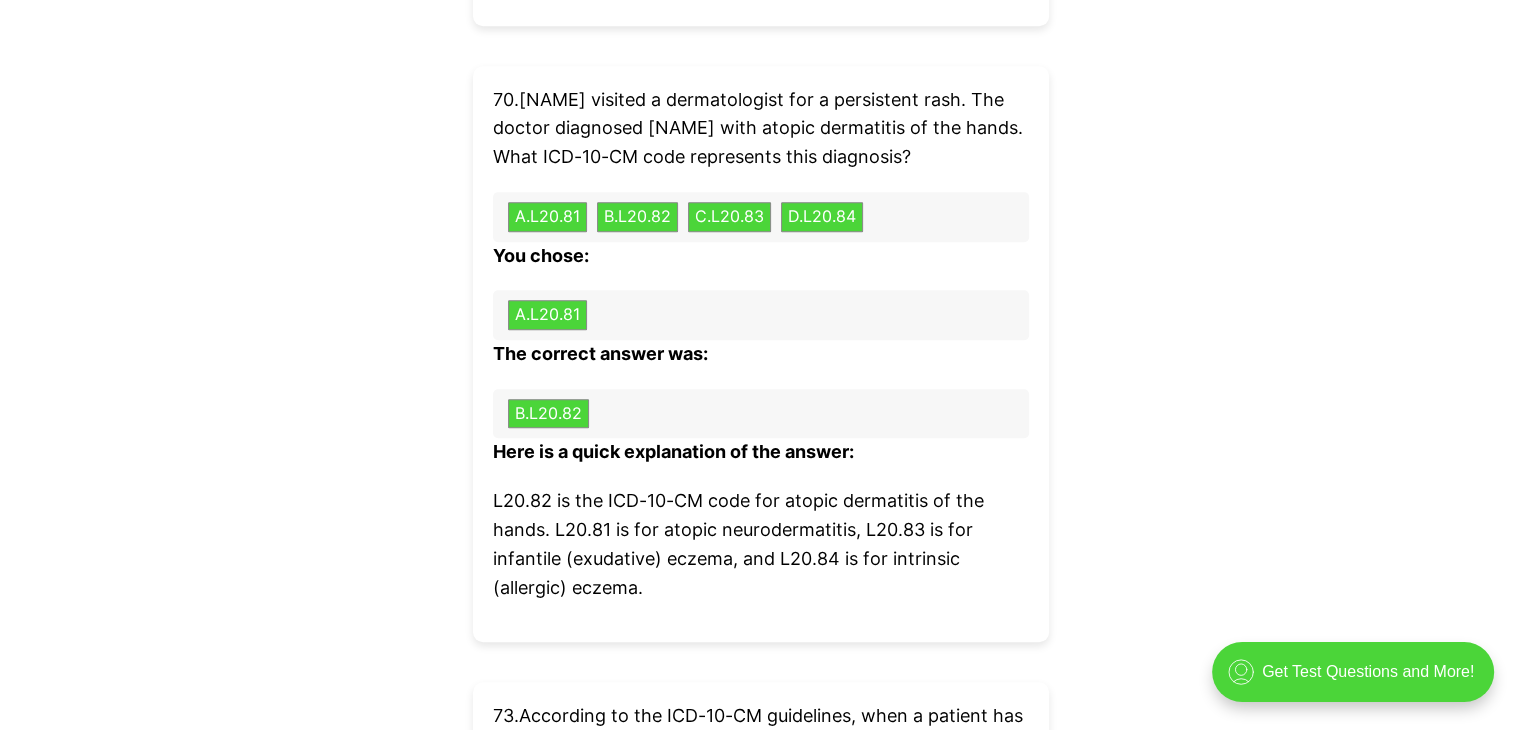 scroll, scrollTop: 23728, scrollLeft: 0, axis: vertical 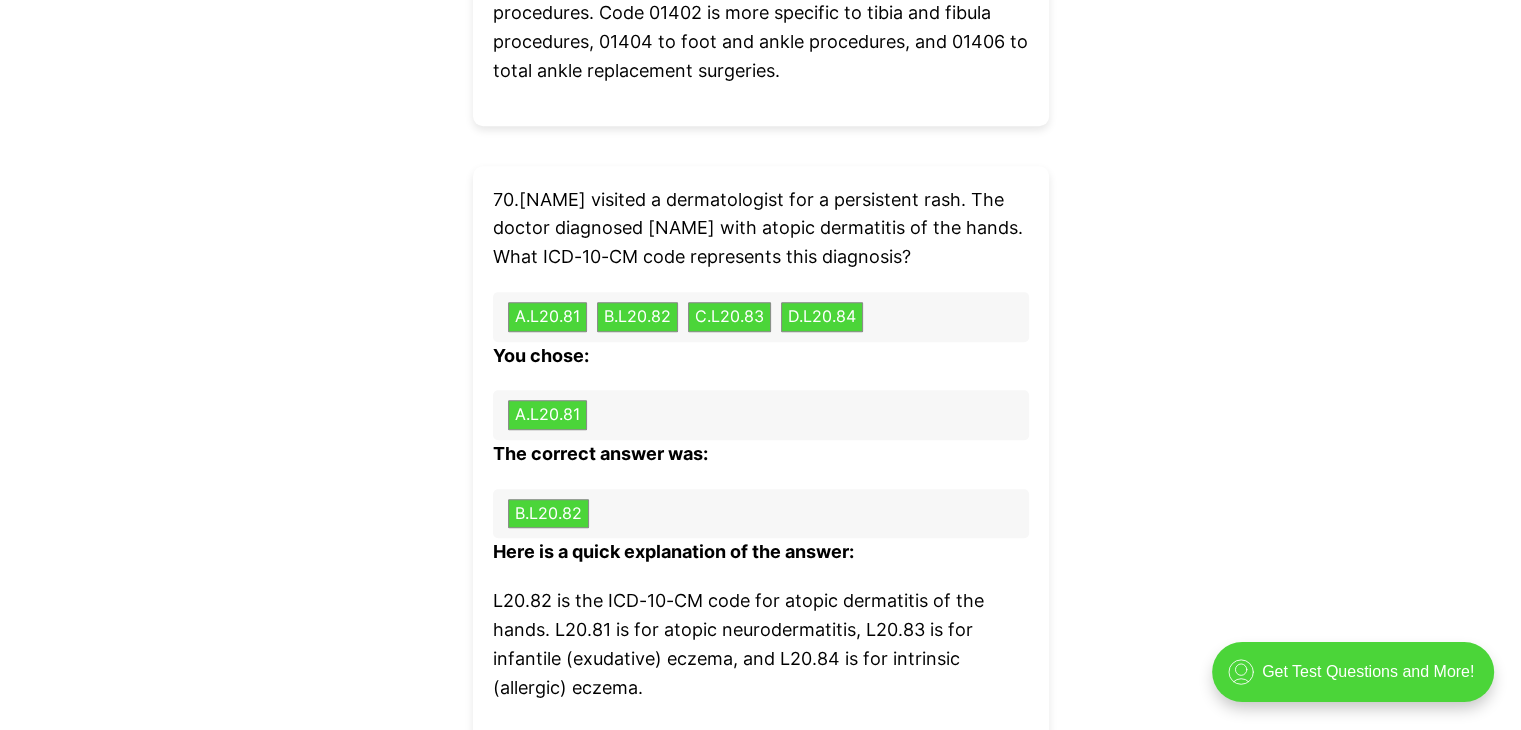 drag, startPoint x: 531, startPoint y: 191, endPoint x: 653, endPoint y: 265, distance: 142.68848 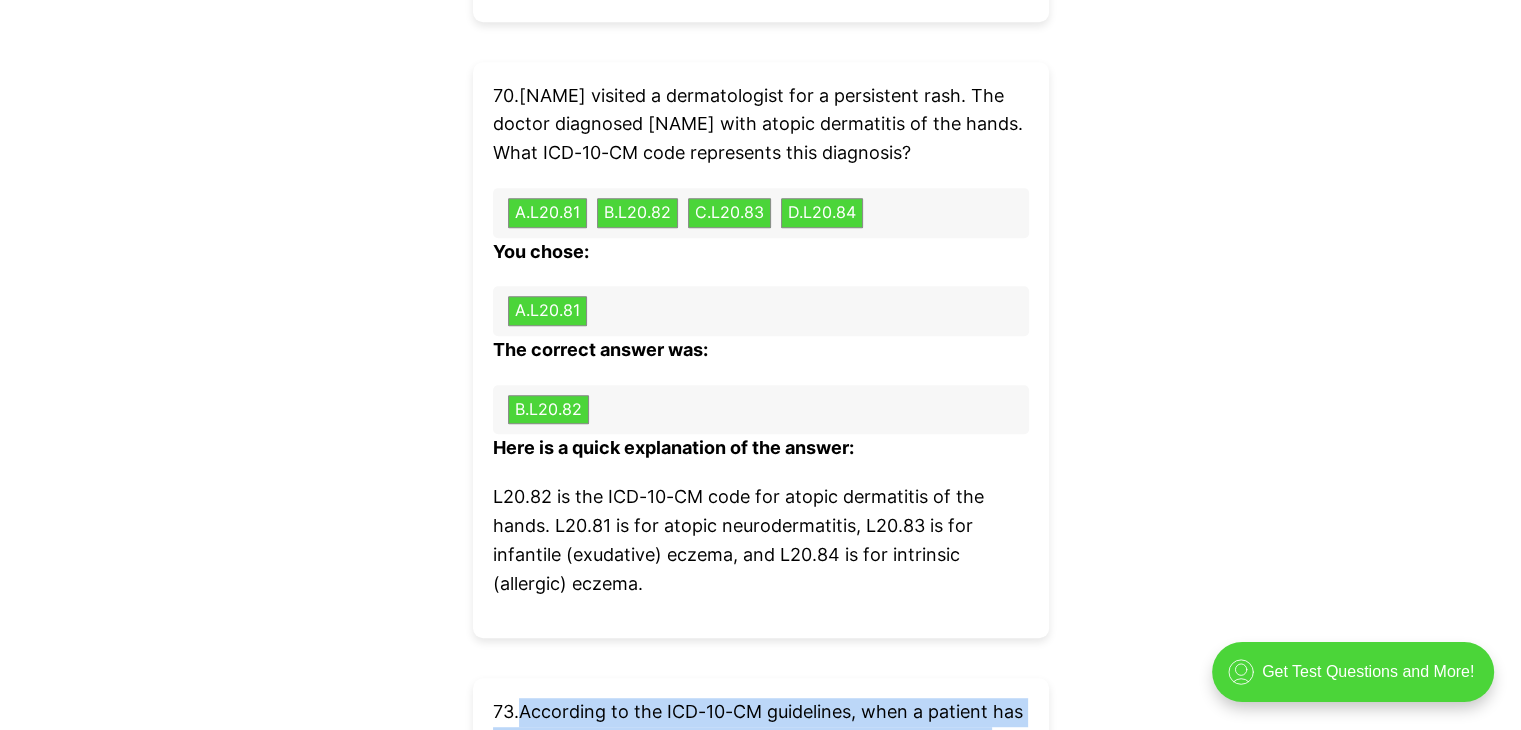 scroll, scrollTop: 23828, scrollLeft: 0, axis: vertical 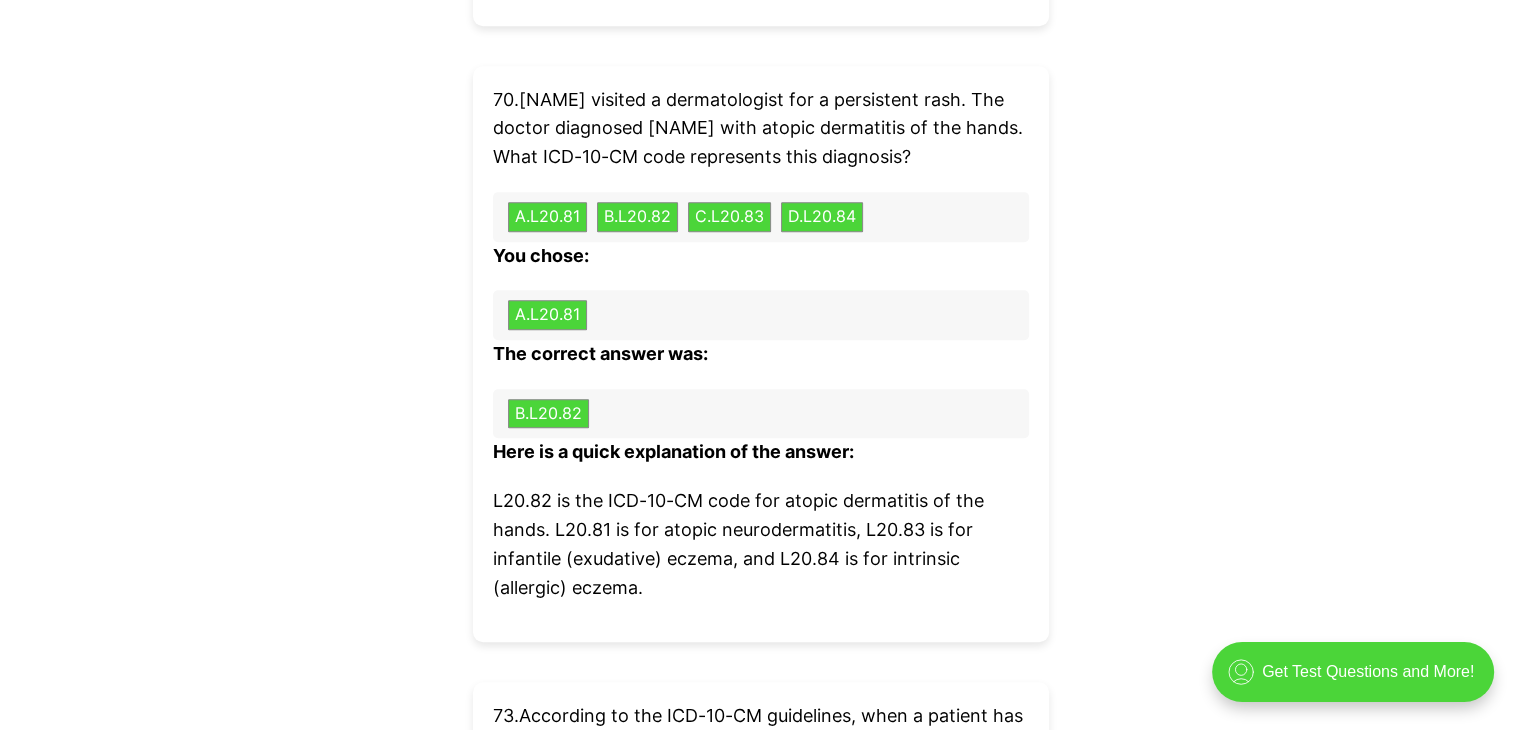 drag, startPoint x: 476, startPoint y: 296, endPoint x: 486, endPoint y: 250, distance: 47.07441 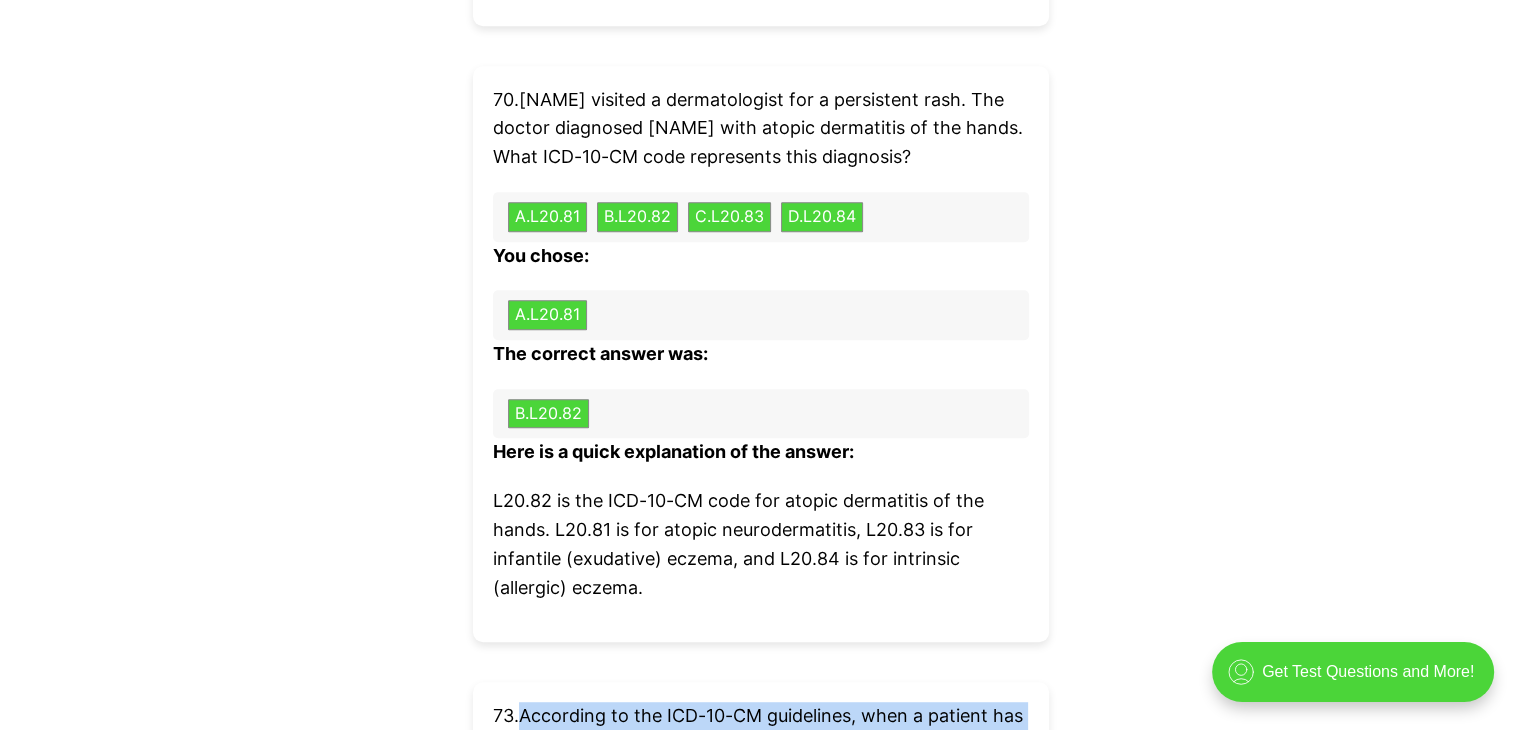 drag, startPoint x: 520, startPoint y: 91, endPoint x: 856, endPoint y: 695, distance: 691.1671 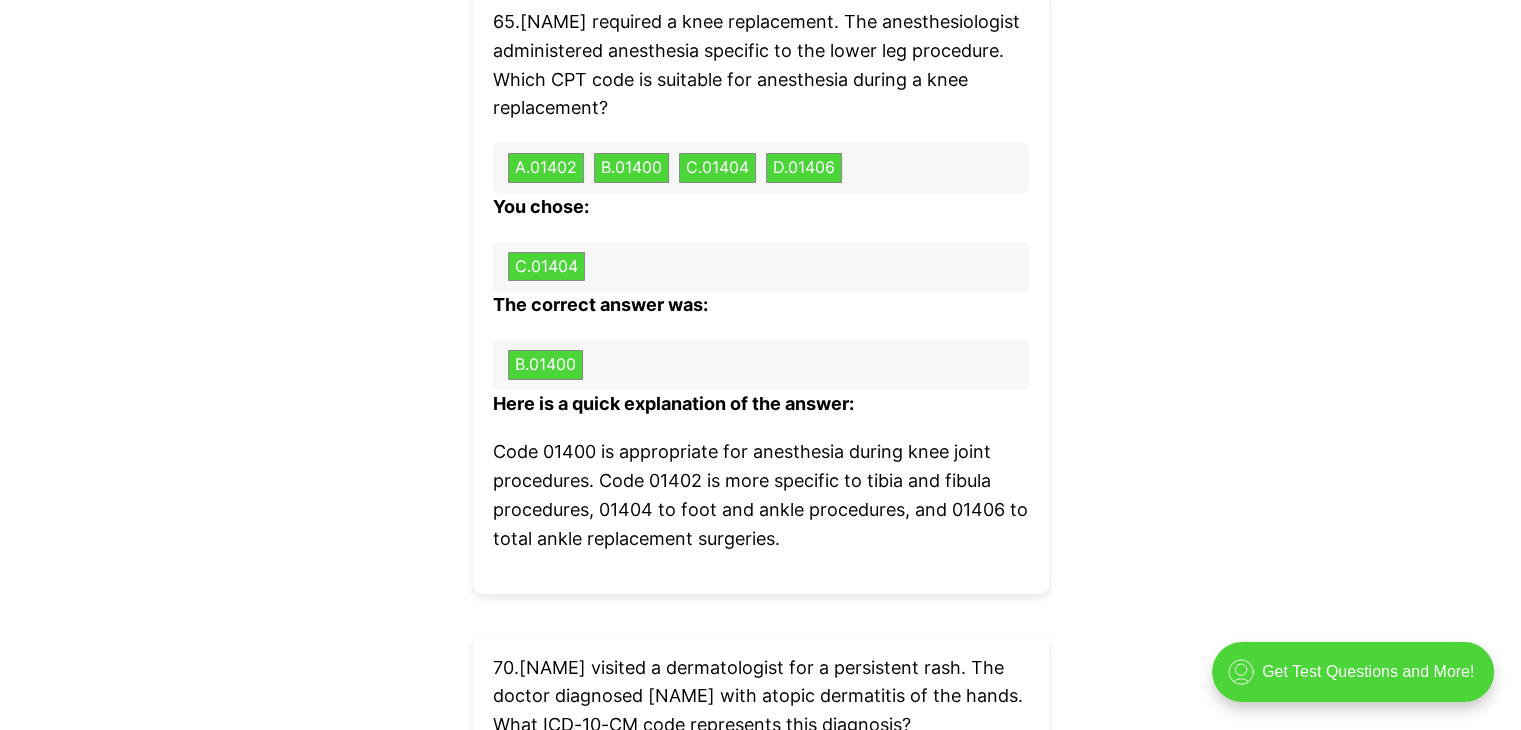scroll, scrollTop: 23228, scrollLeft: 0, axis: vertical 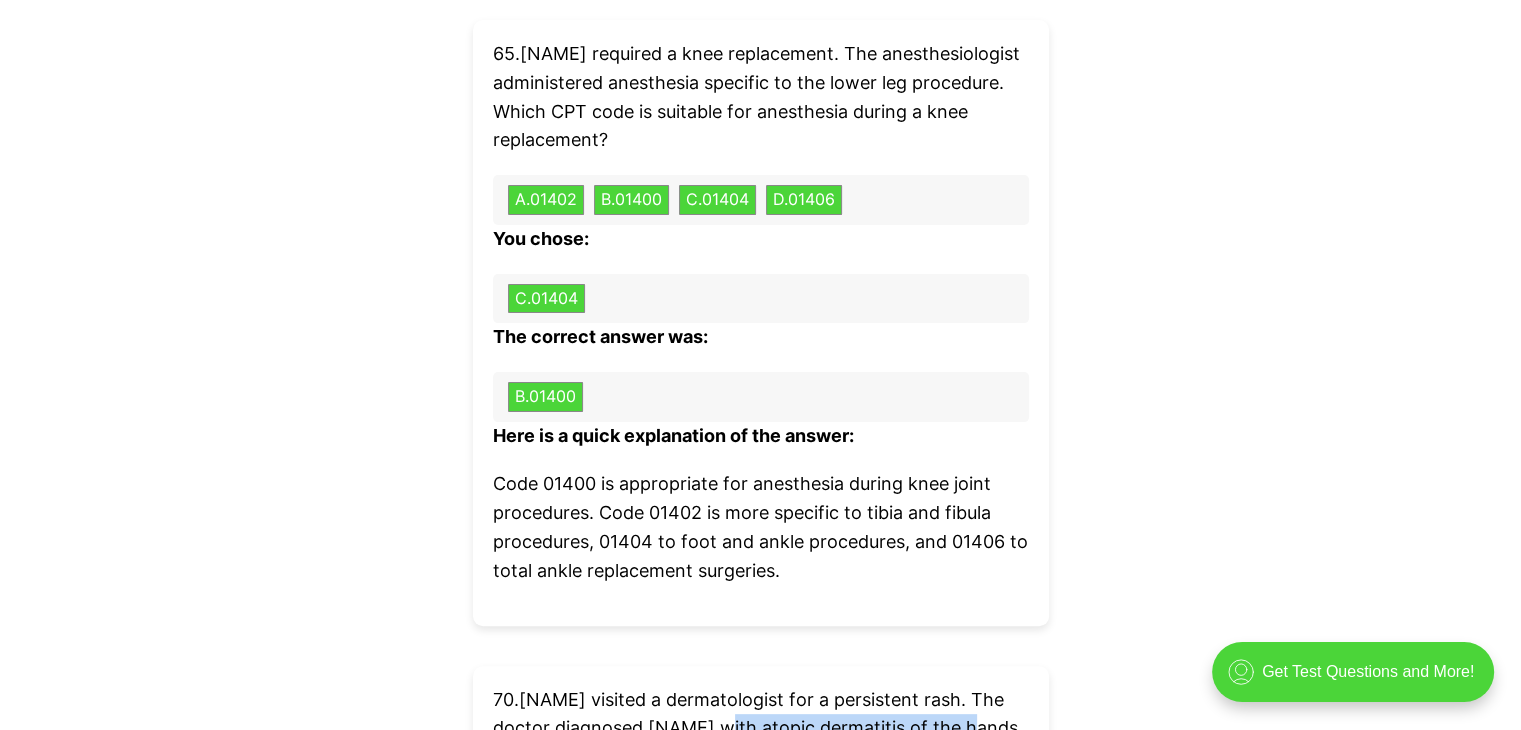 drag, startPoint x: 728, startPoint y: 103, endPoint x: 980, endPoint y: 105, distance: 252.00793 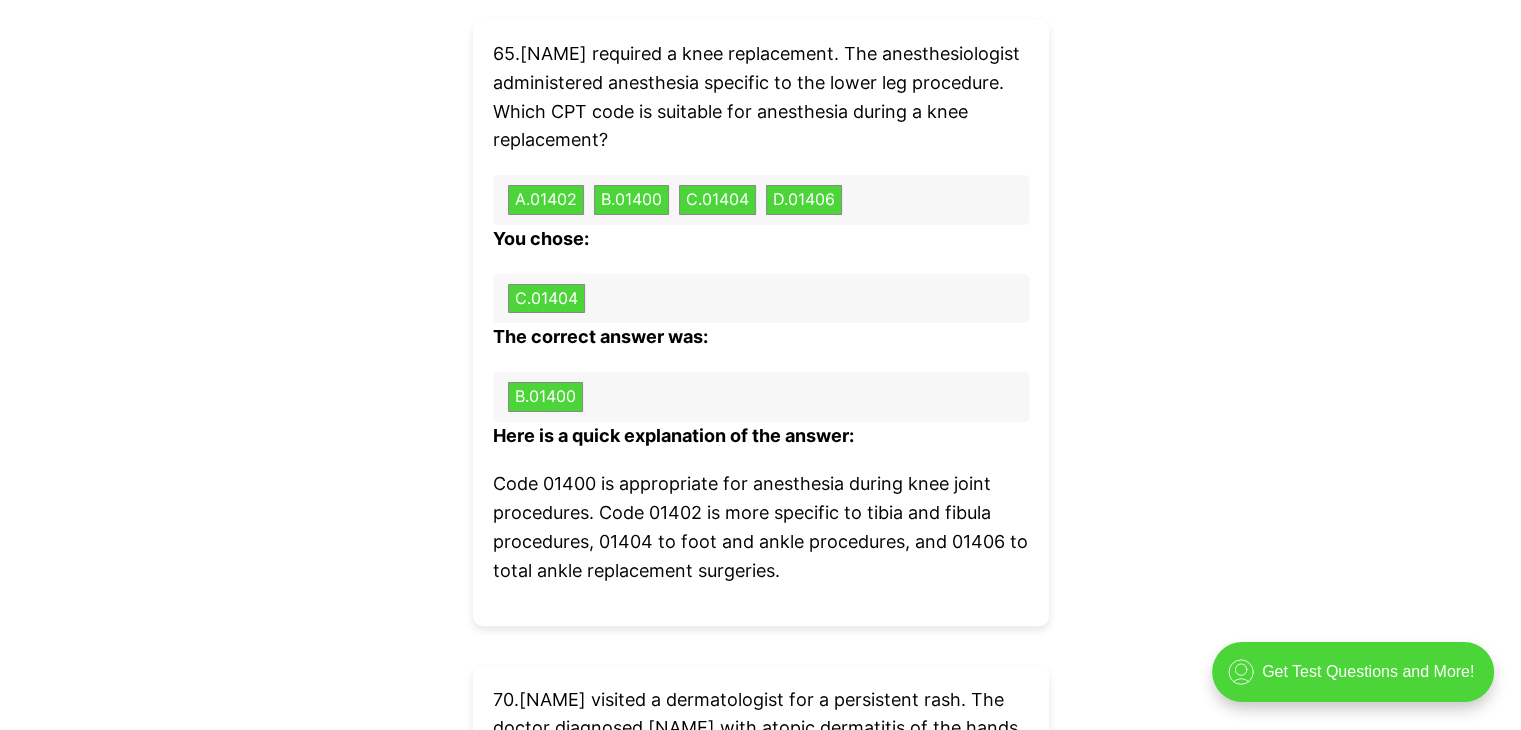 drag, startPoint x: 438, startPoint y: 95, endPoint x: 489, endPoint y: 89, distance: 51.351727 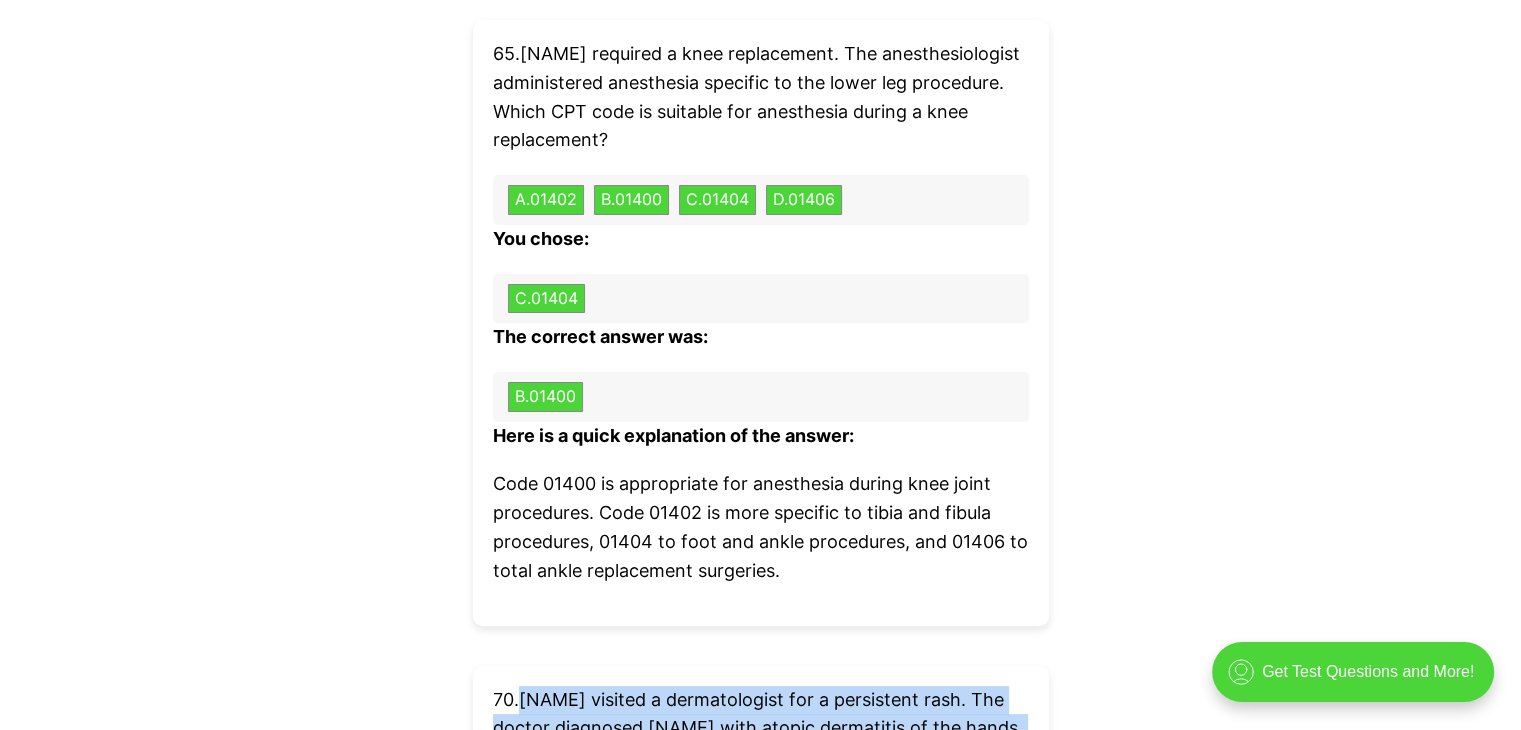 drag, startPoint x: 518, startPoint y: 73, endPoint x: 722, endPoint y: 581, distance: 547.43036 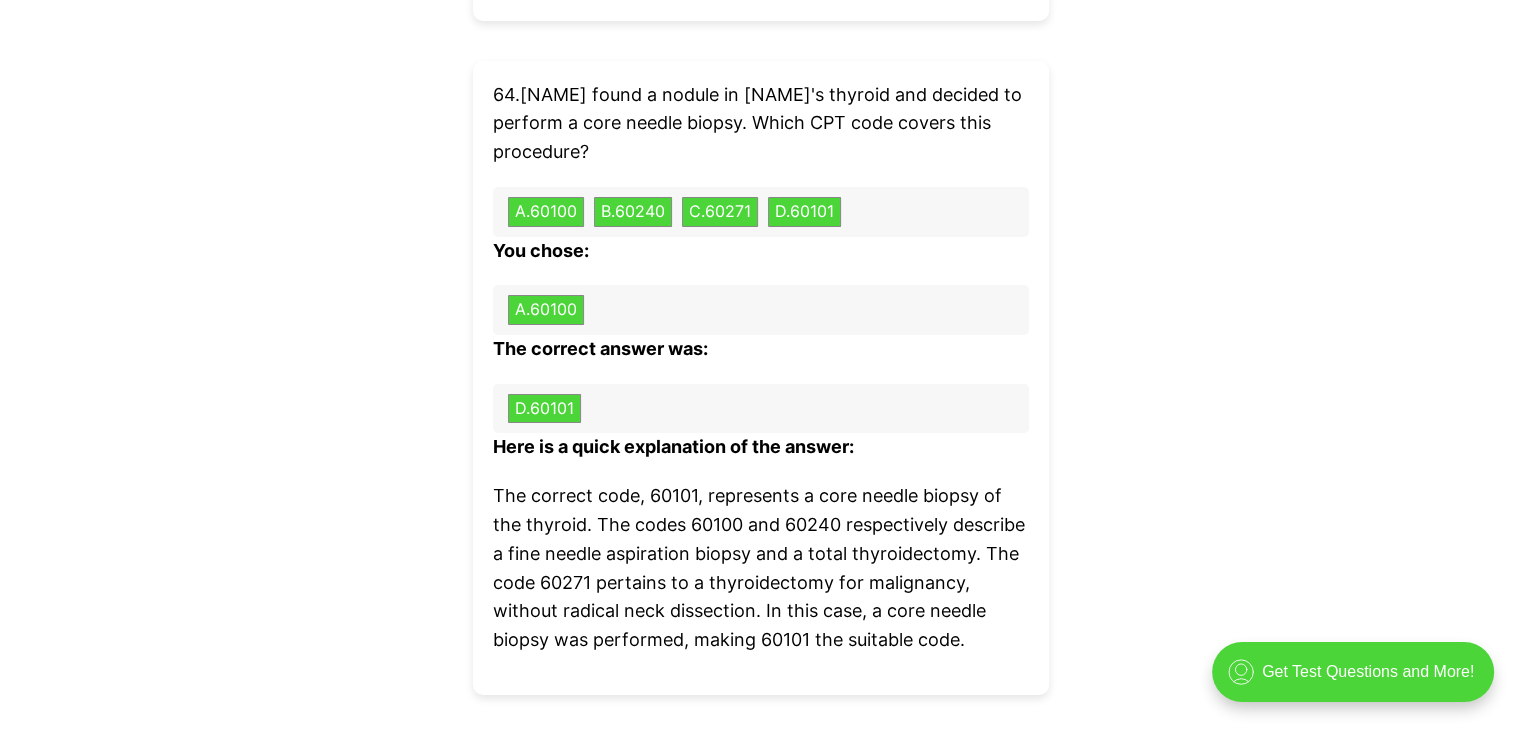 scroll, scrollTop: 22328, scrollLeft: 0, axis: vertical 